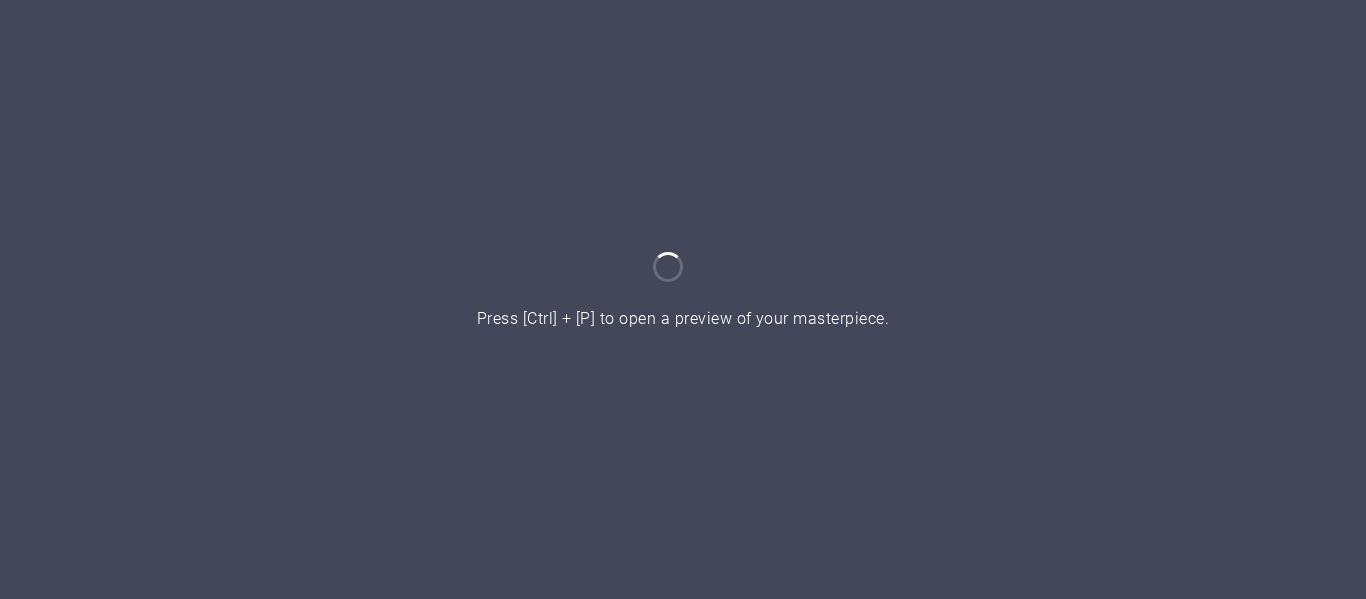 scroll, scrollTop: 0, scrollLeft: 0, axis: both 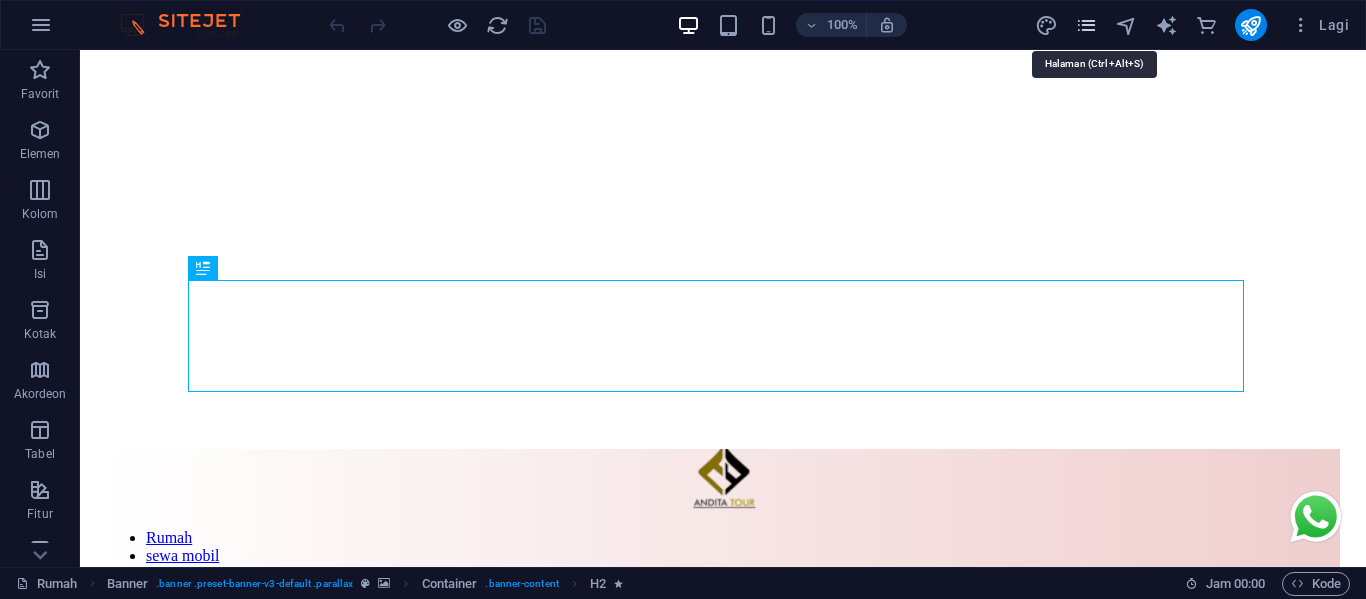 click at bounding box center [1086, 25] 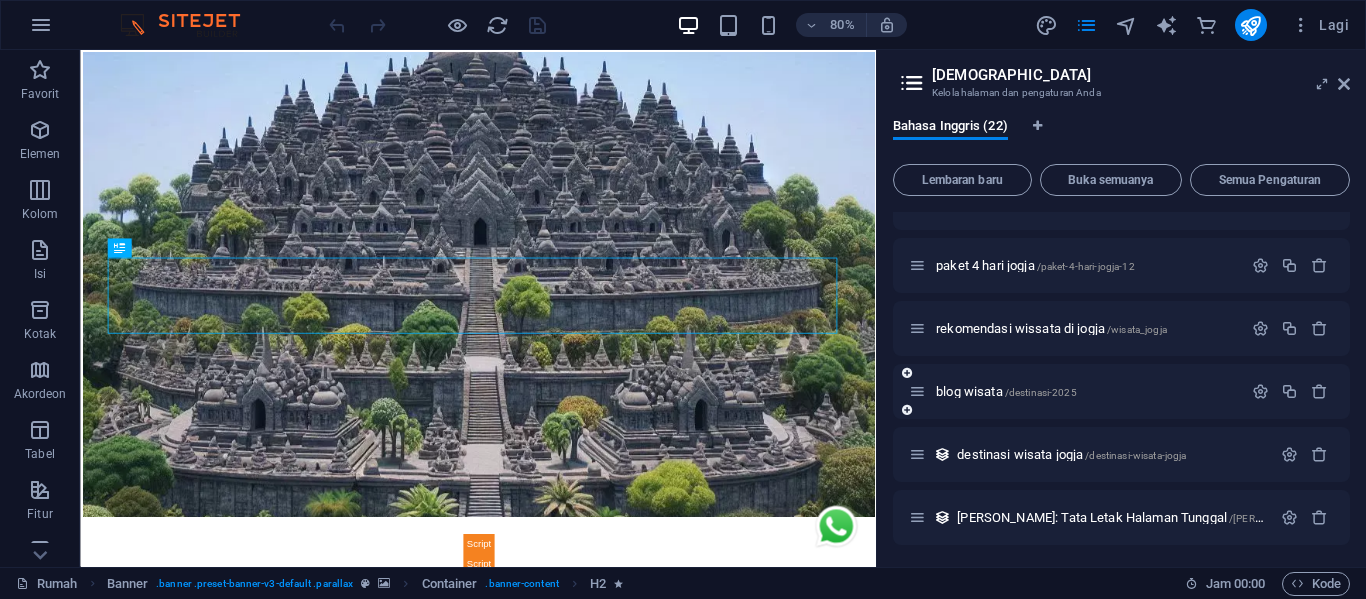 scroll, scrollTop: 1047, scrollLeft: 0, axis: vertical 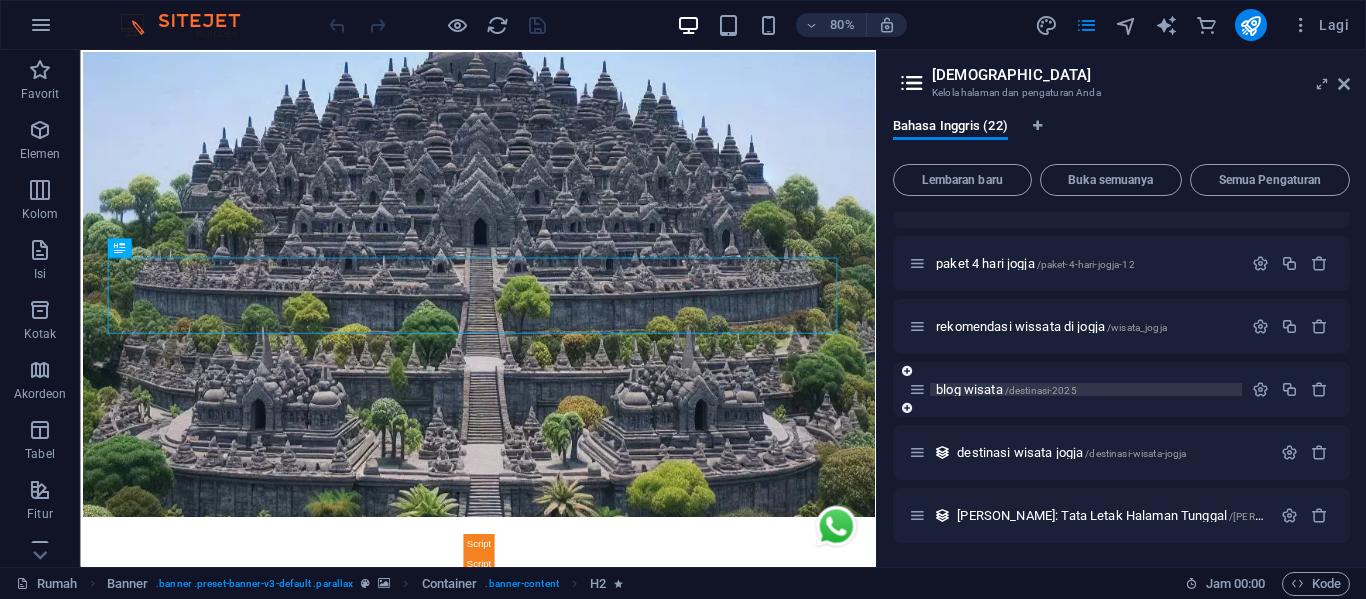 click on "blog wisata  /destinasi-2025" at bounding box center (1086, 389) 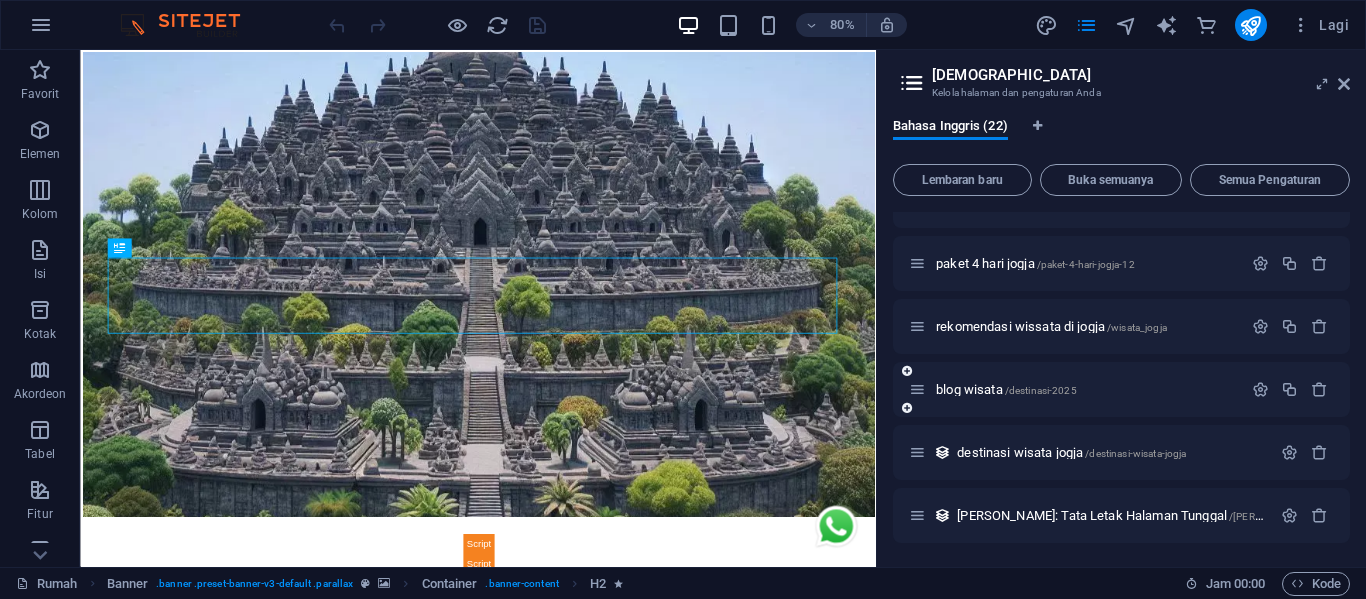 scroll, scrollTop: 996, scrollLeft: 0, axis: vertical 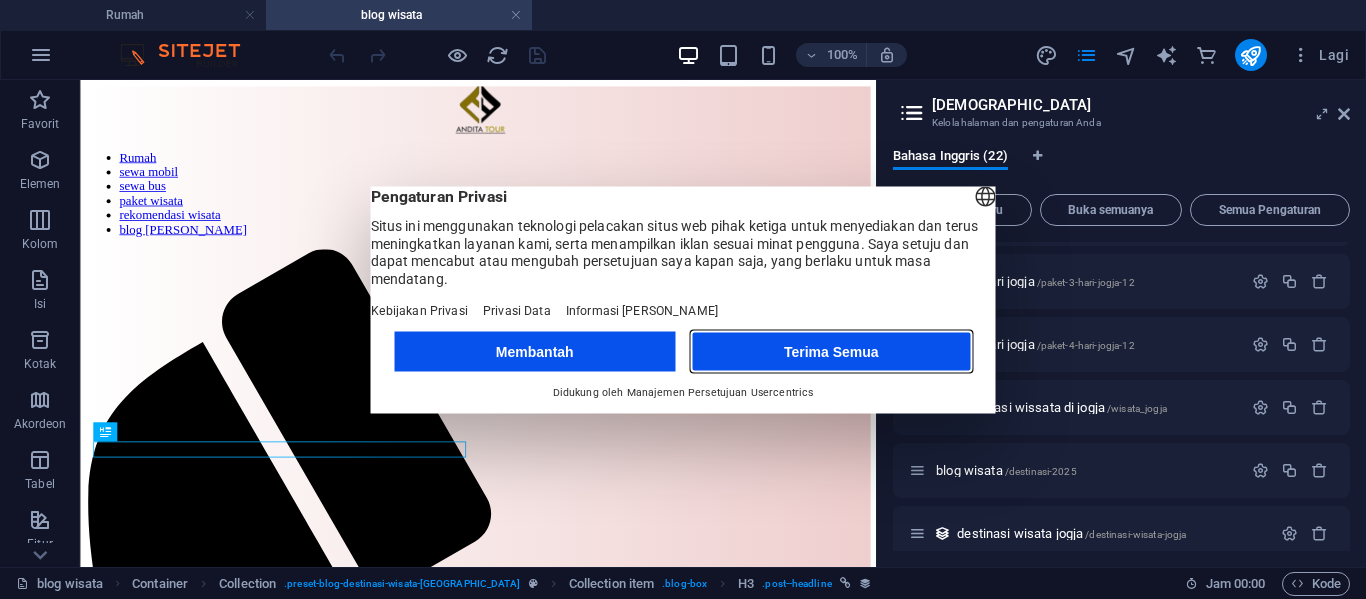 click on "Terima Semua" at bounding box center (831, 351) 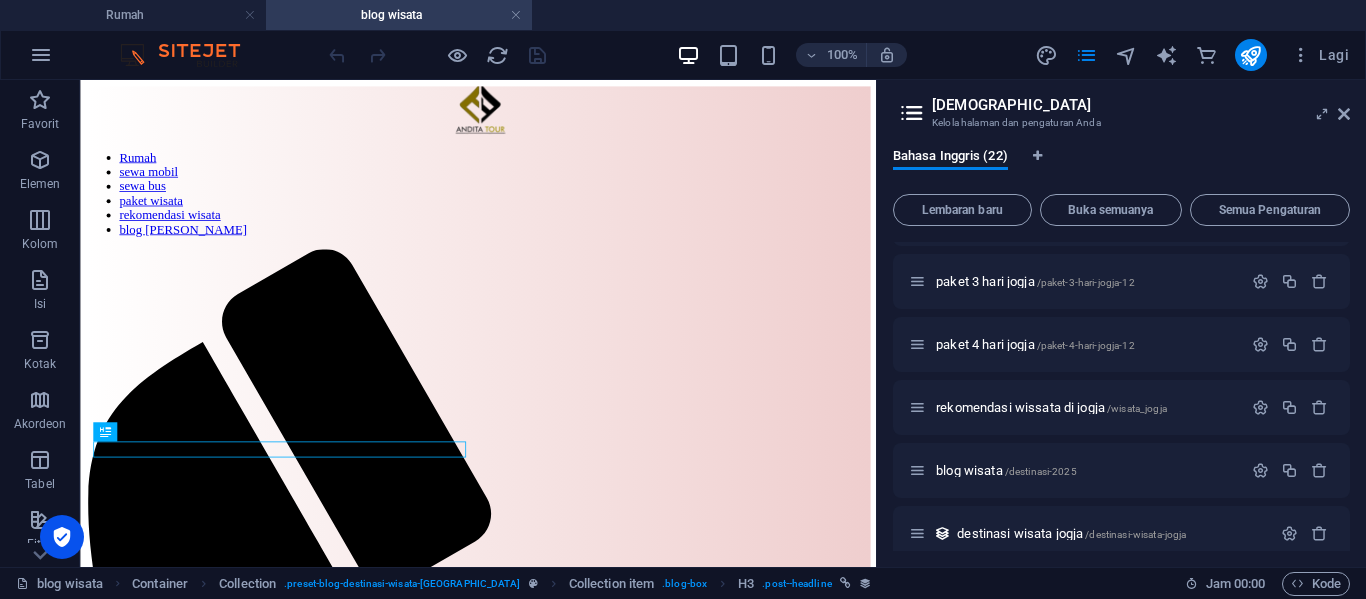 click on "Halaman Kelola halaman dan pengaturan Anda" at bounding box center (1123, 106) 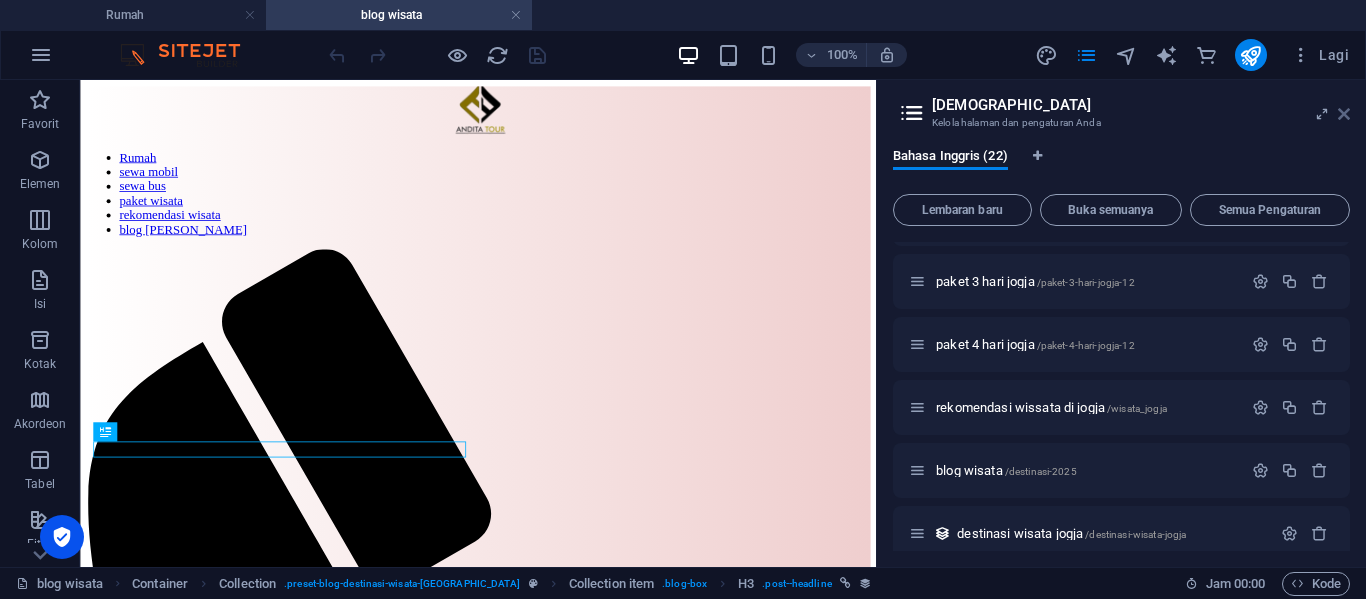 click at bounding box center (1344, 114) 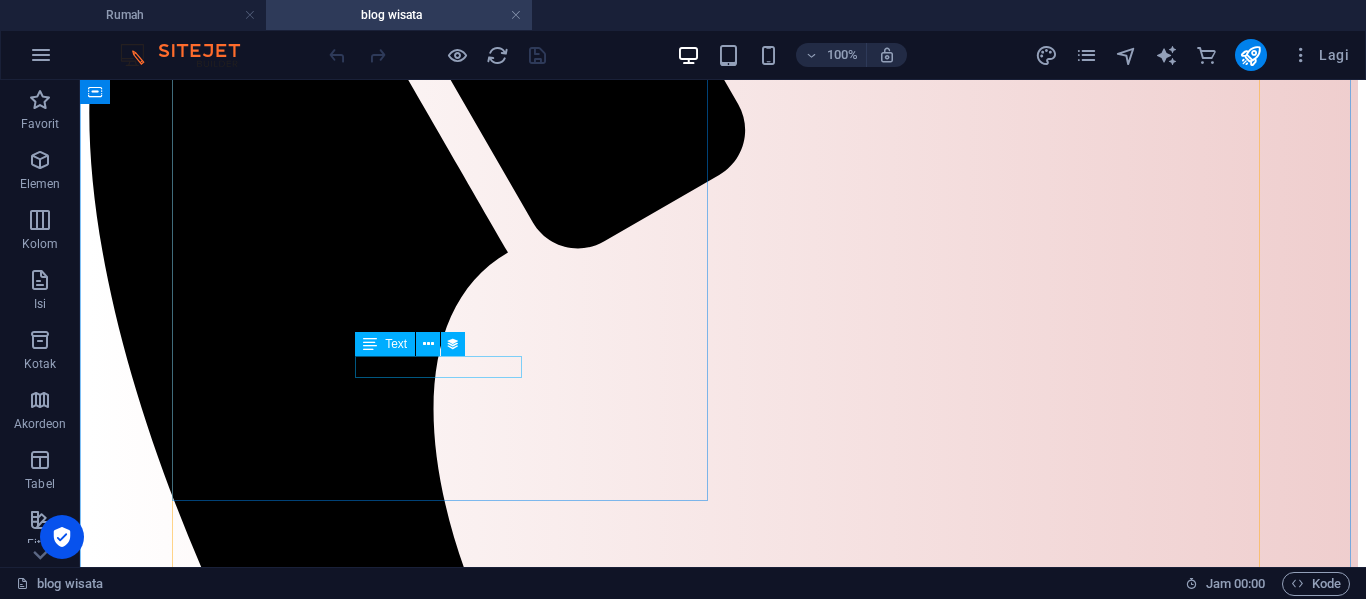 scroll, scrollTop: 600, scrollLeft: 0, axis: vertical 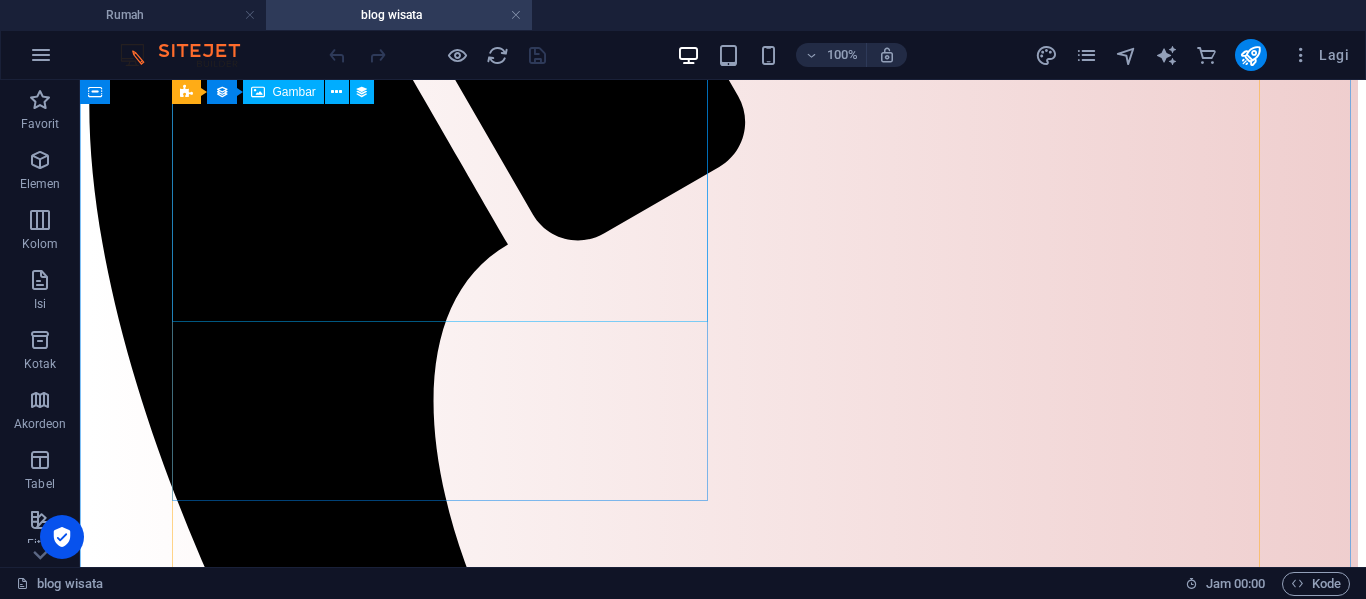 click at bounding box center [723, 2425] 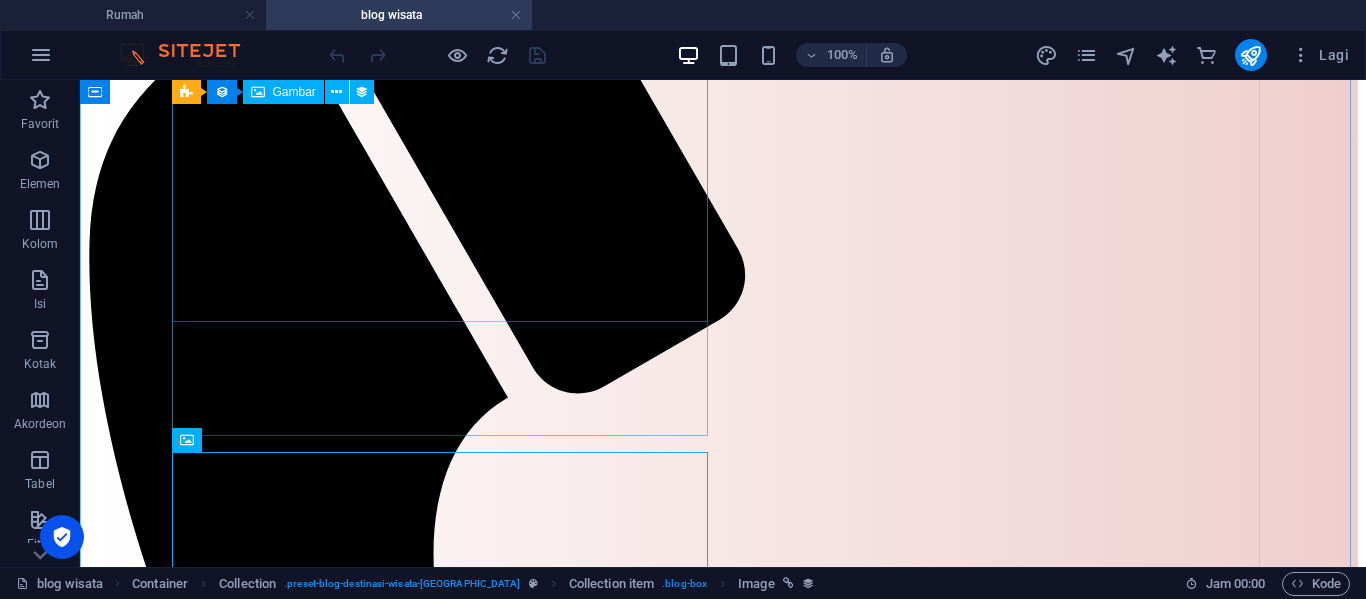 scroll, scrollTop: 200, scrollLeft: 0, axis: vertical 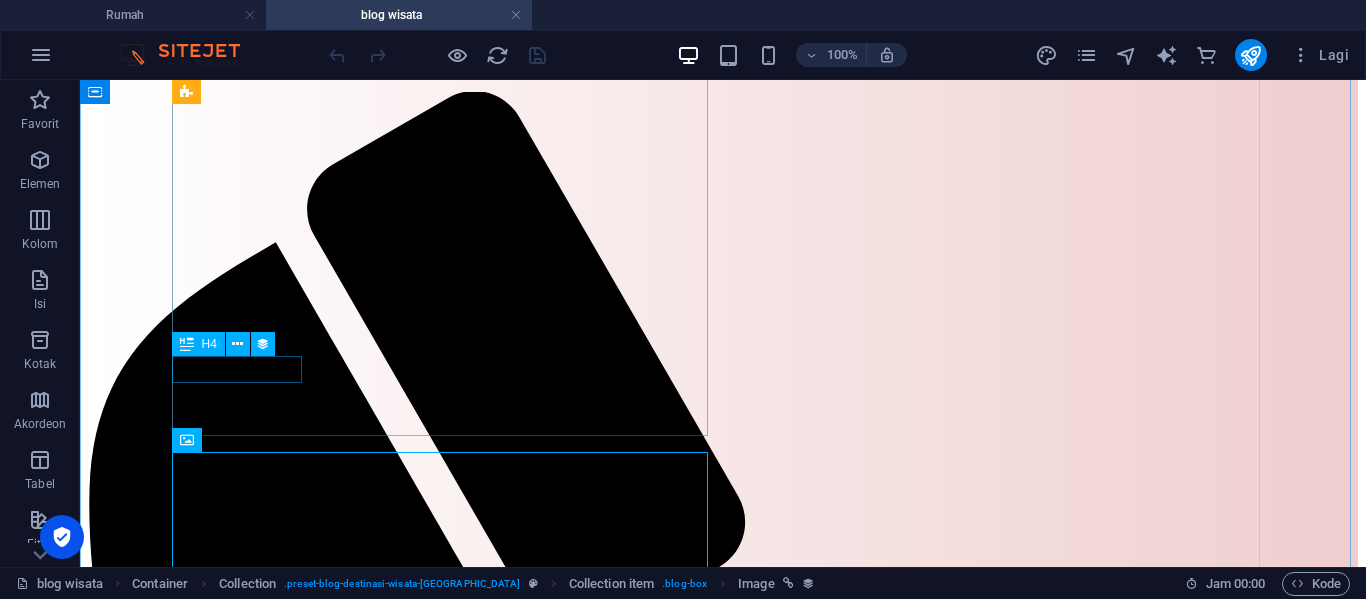 click on "7 tps berwisata" at bounding box center [723, 2116] 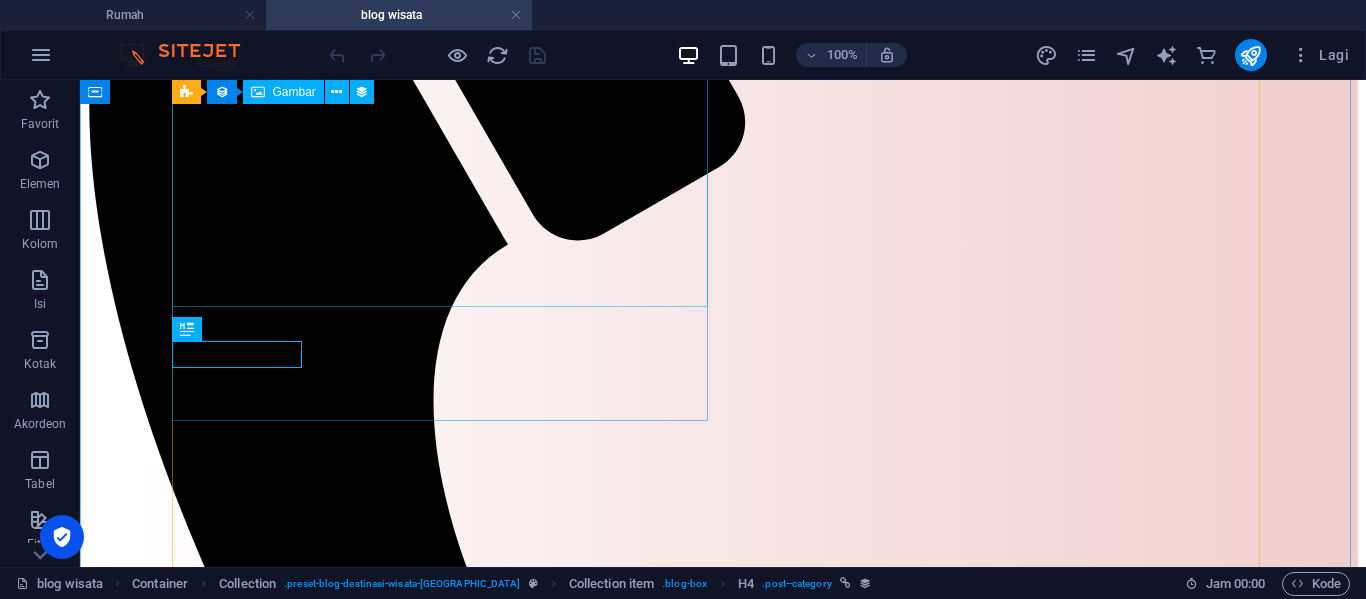 scroll, scrollTop: 200, scrollLeft: 0, axis: vertical 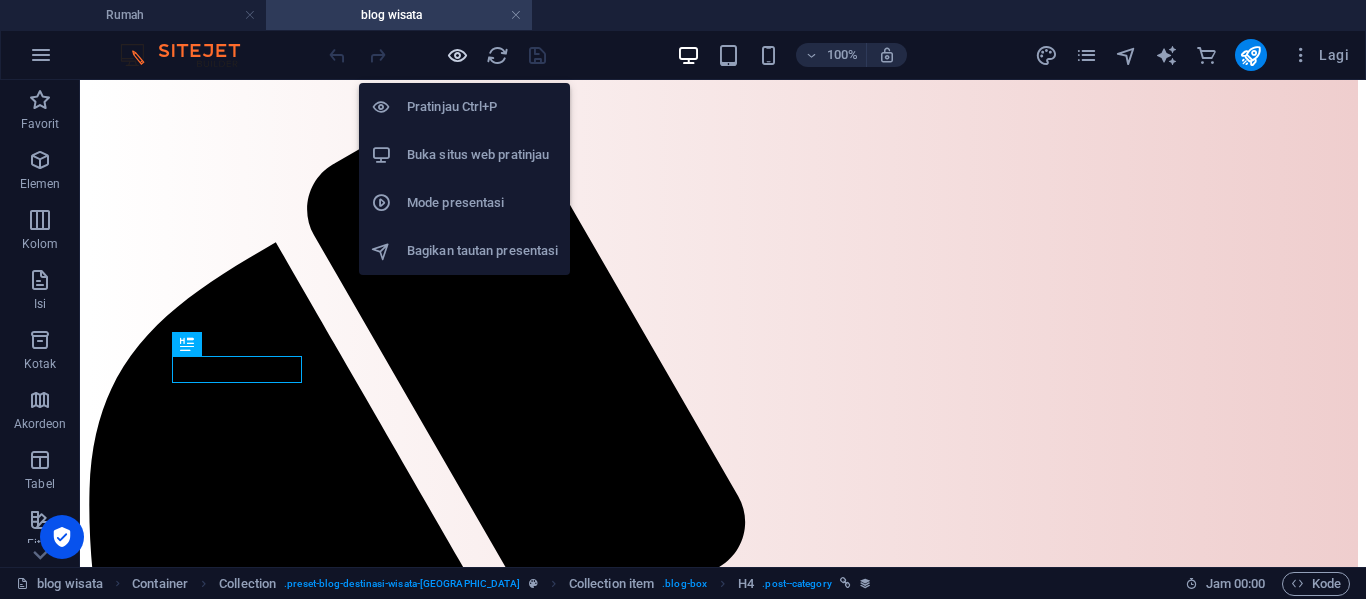 click at bounding box center [457, 55] 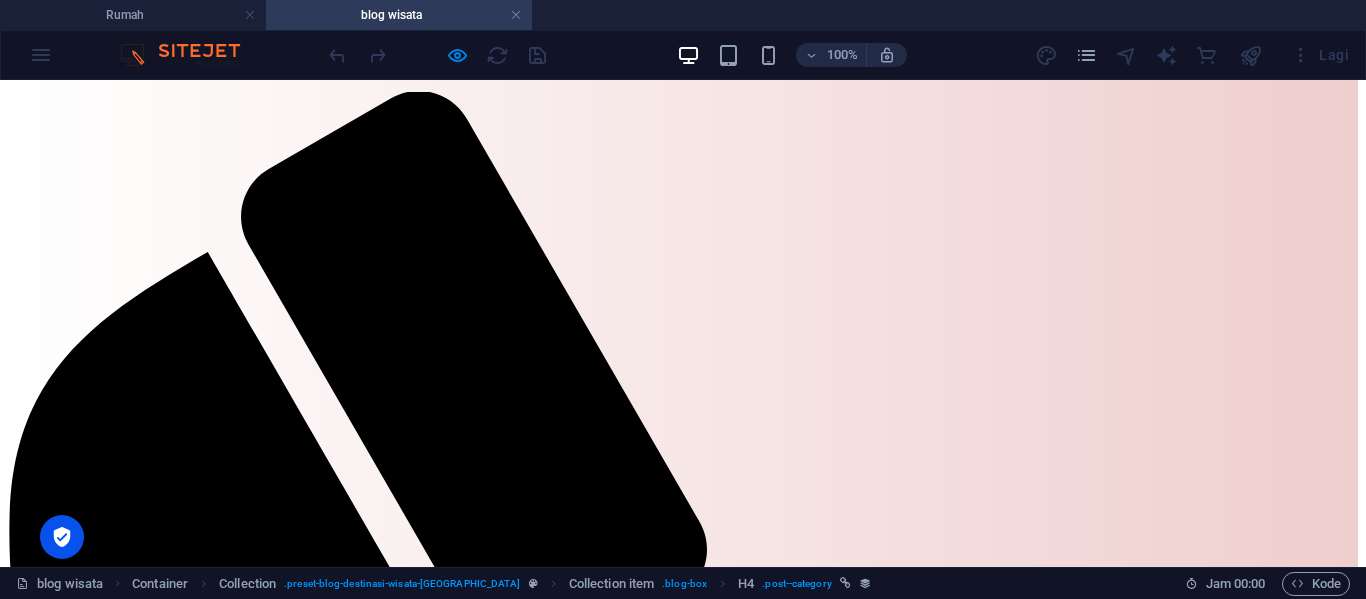 click on "7 tps berwisata" at bounding box center (59, 2221) 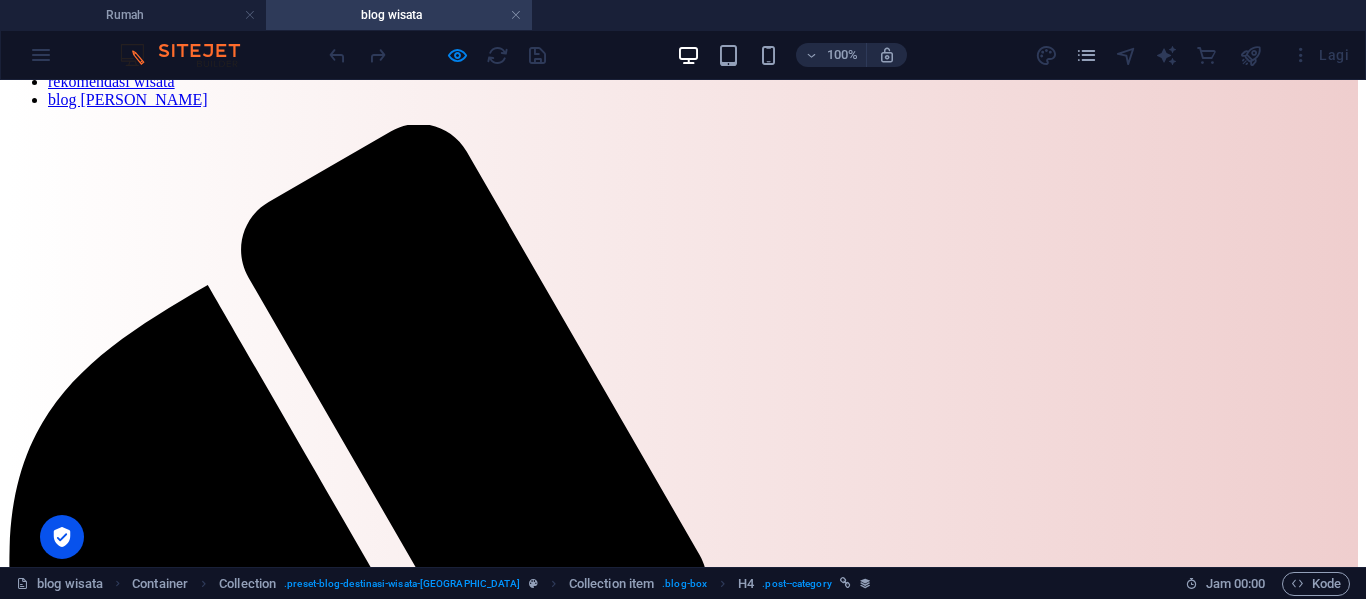scroll, scrollTop: 200, scrollLeft: 0, axis: vertical 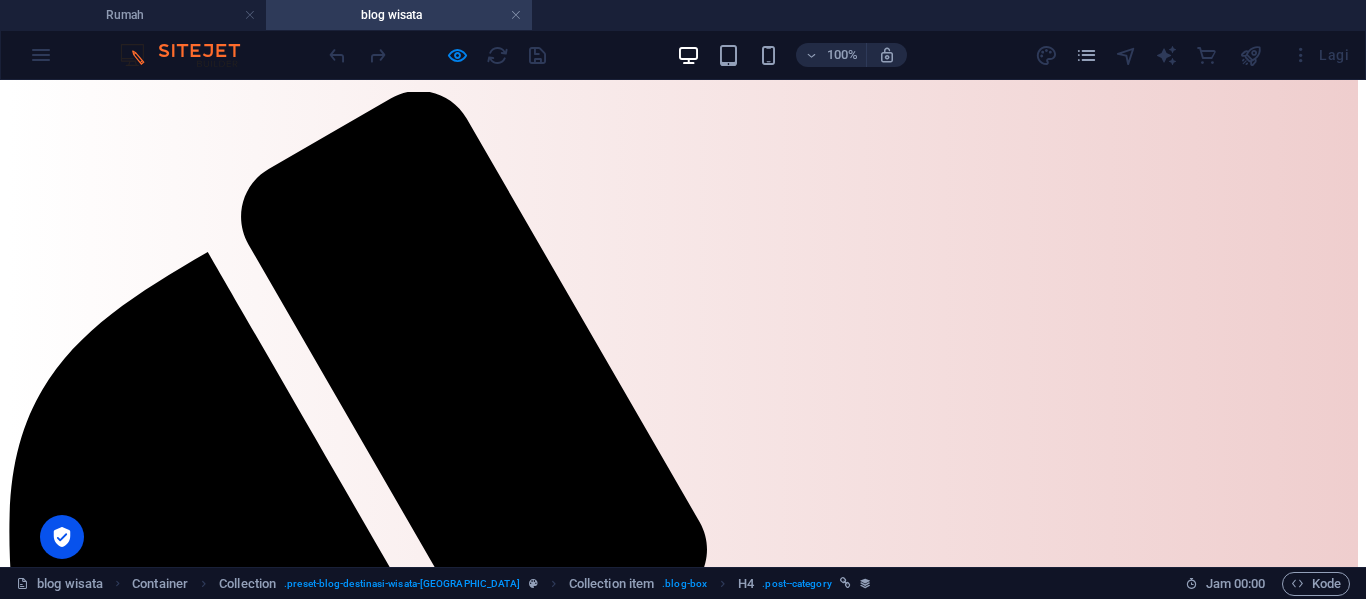 click on "10 destinasi wisaata jogja 2025, yang lagi hits" at bounding box center (683, 2180) 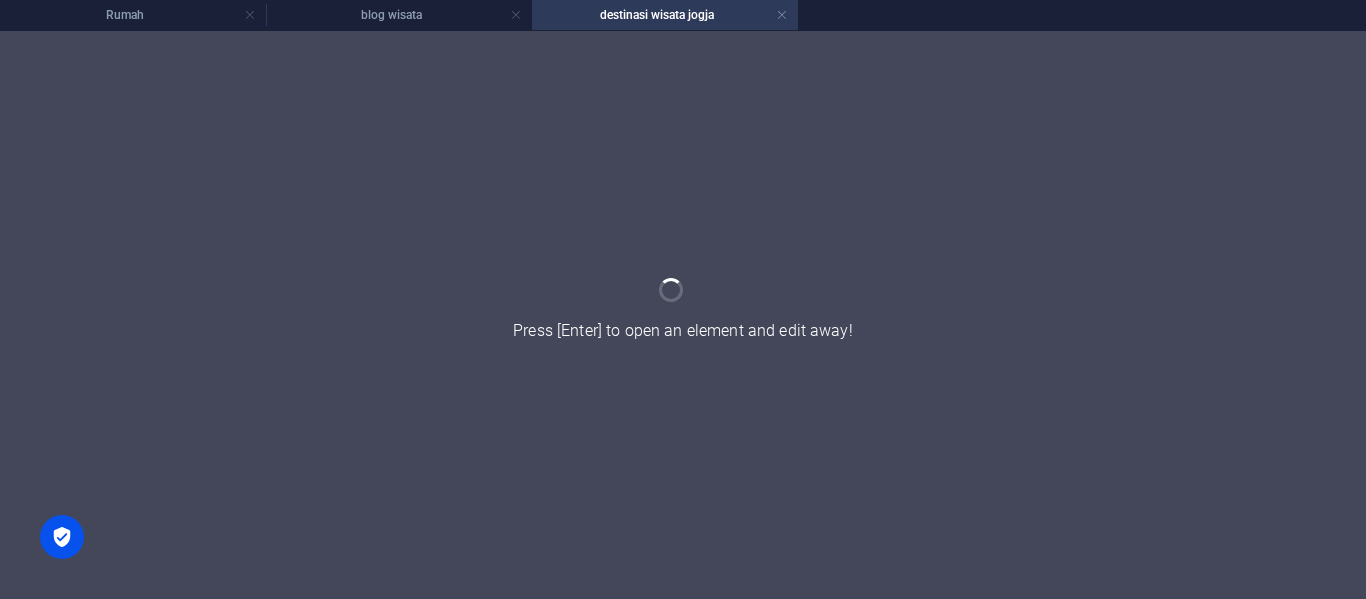scroll, scrollTop: 0, scrollLeft: 0, axis: both 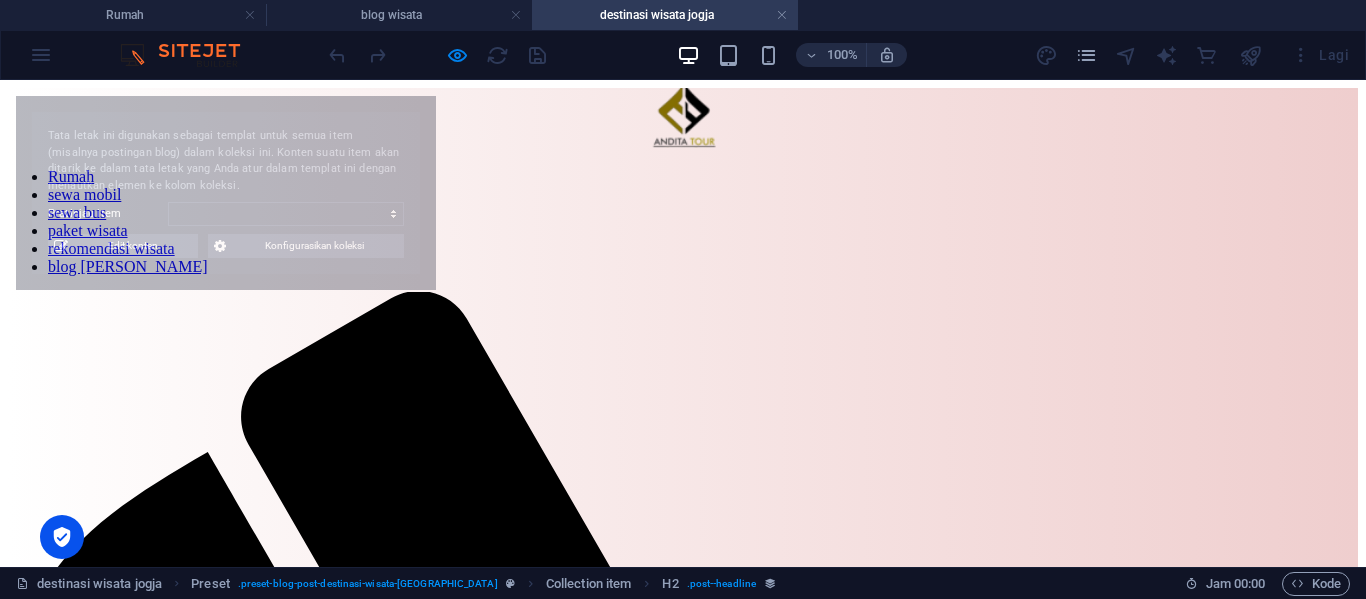 select on "68331cc6f93a3632100a06bf" 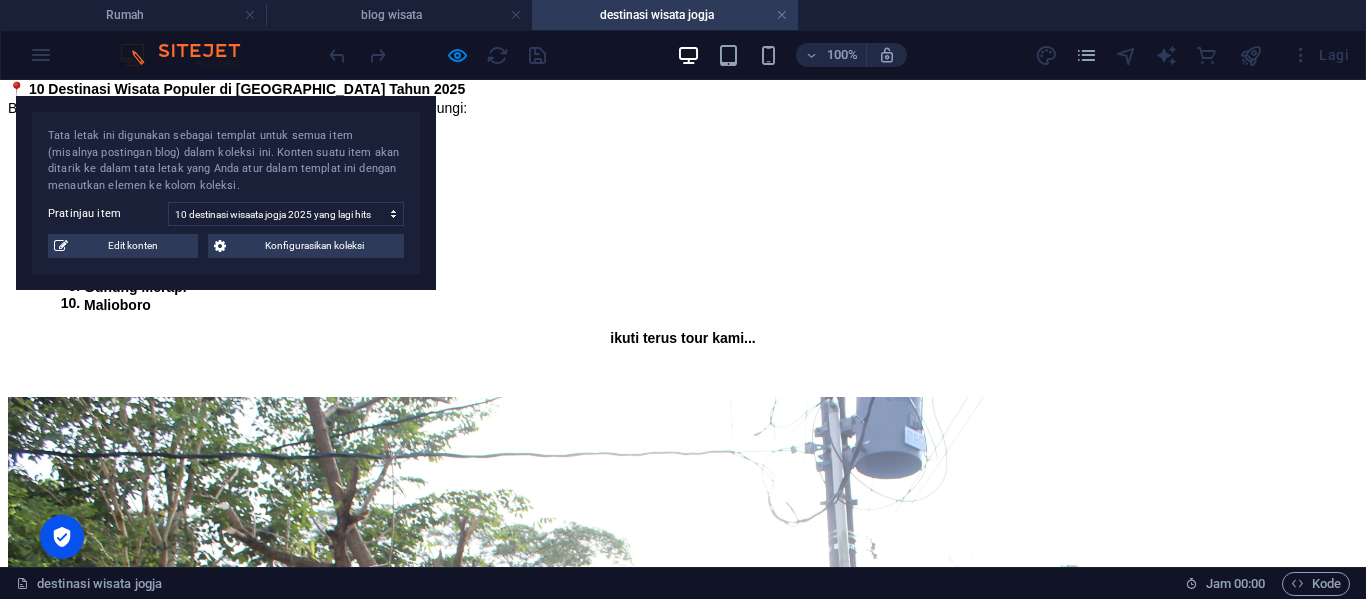 scroll, scrollTop: 3057, scrollLeft: 0, axis: vertical 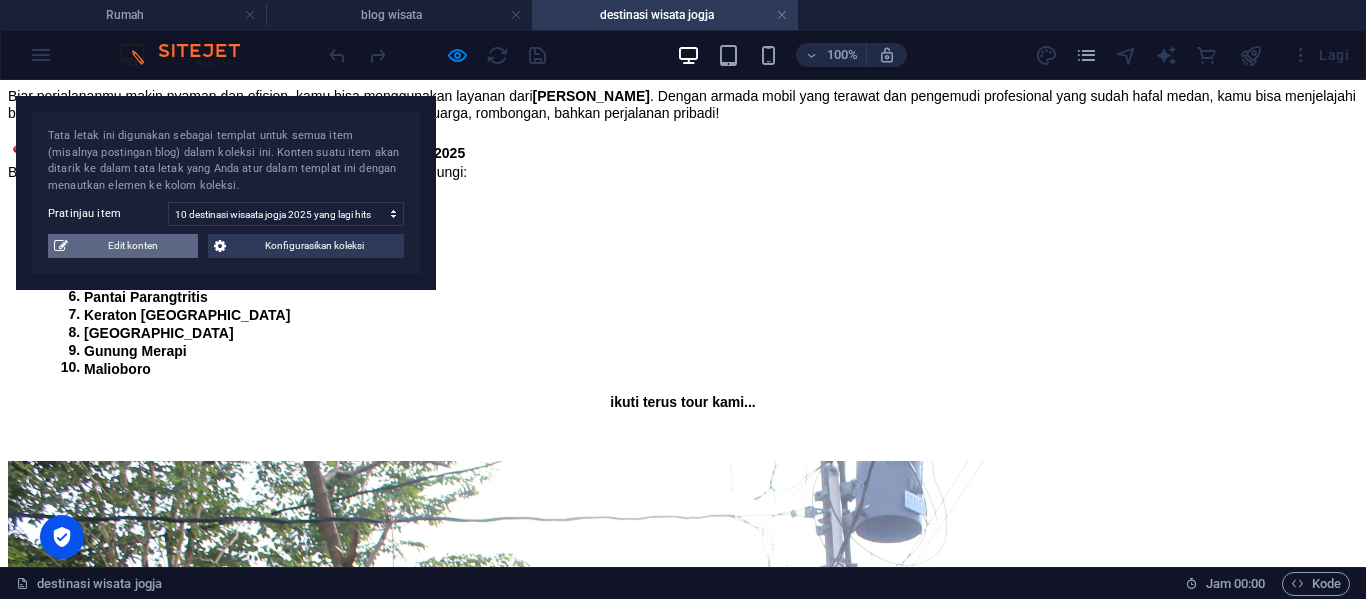 click on "Edit konten" at bounding box center [133, 245] 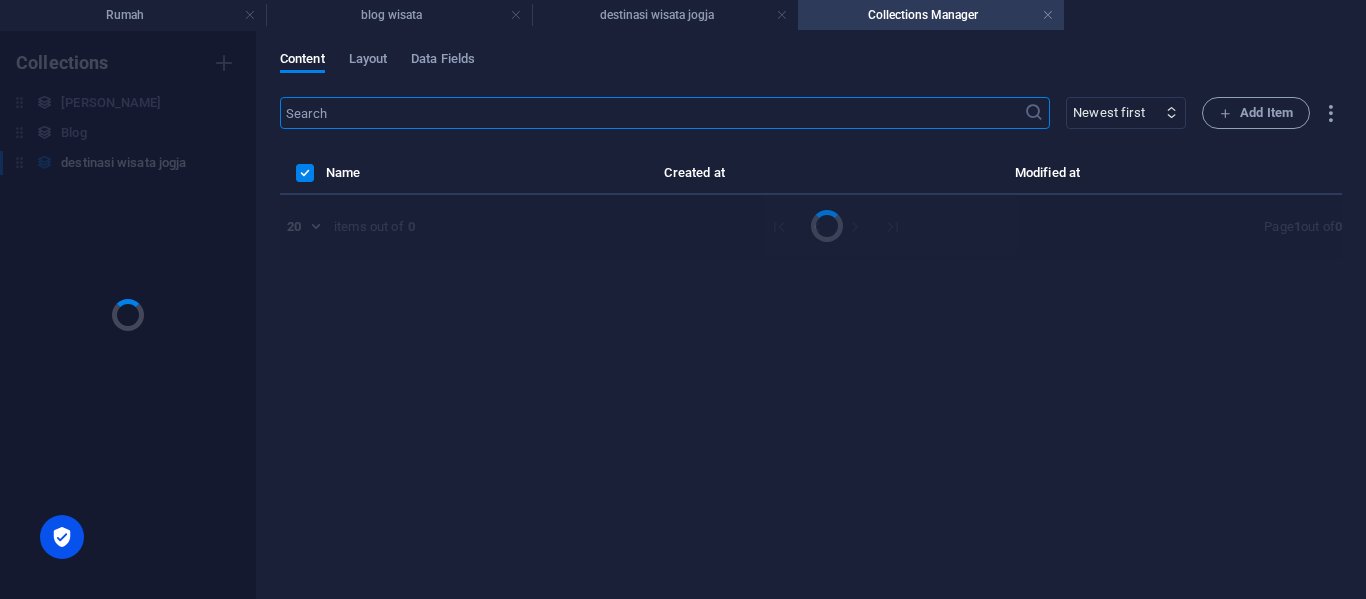 scroll, scrollTop: 0, scrollLeft: 0, axis: both 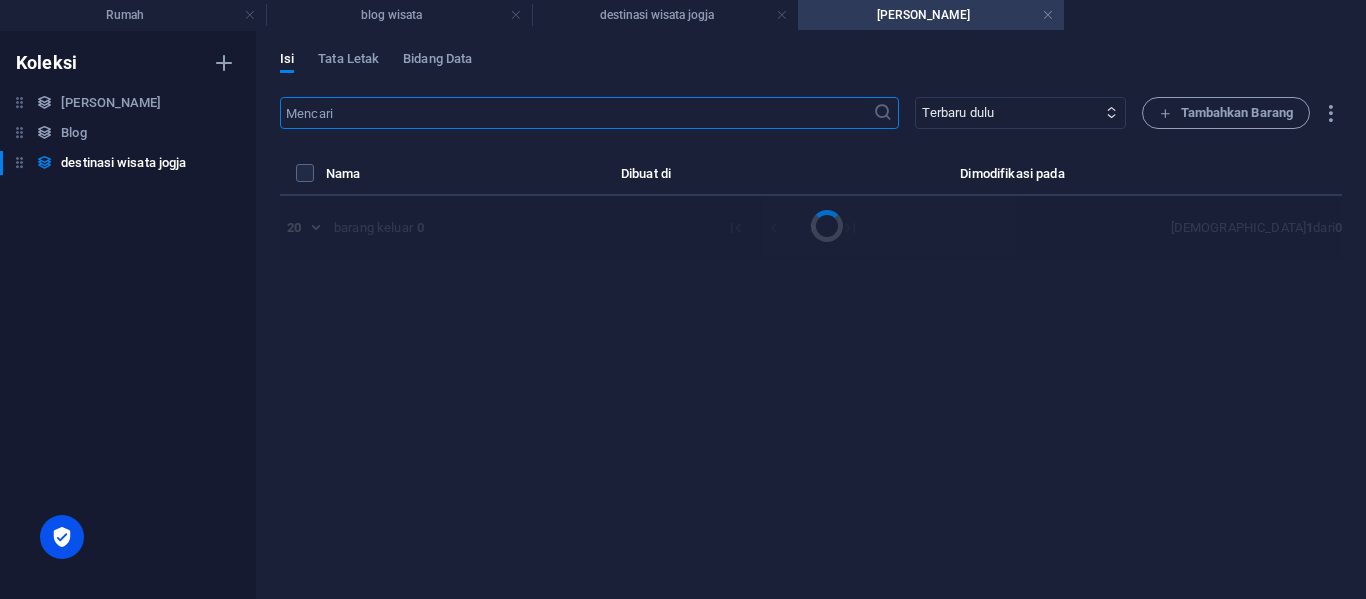 select on "7 tps berwisata" 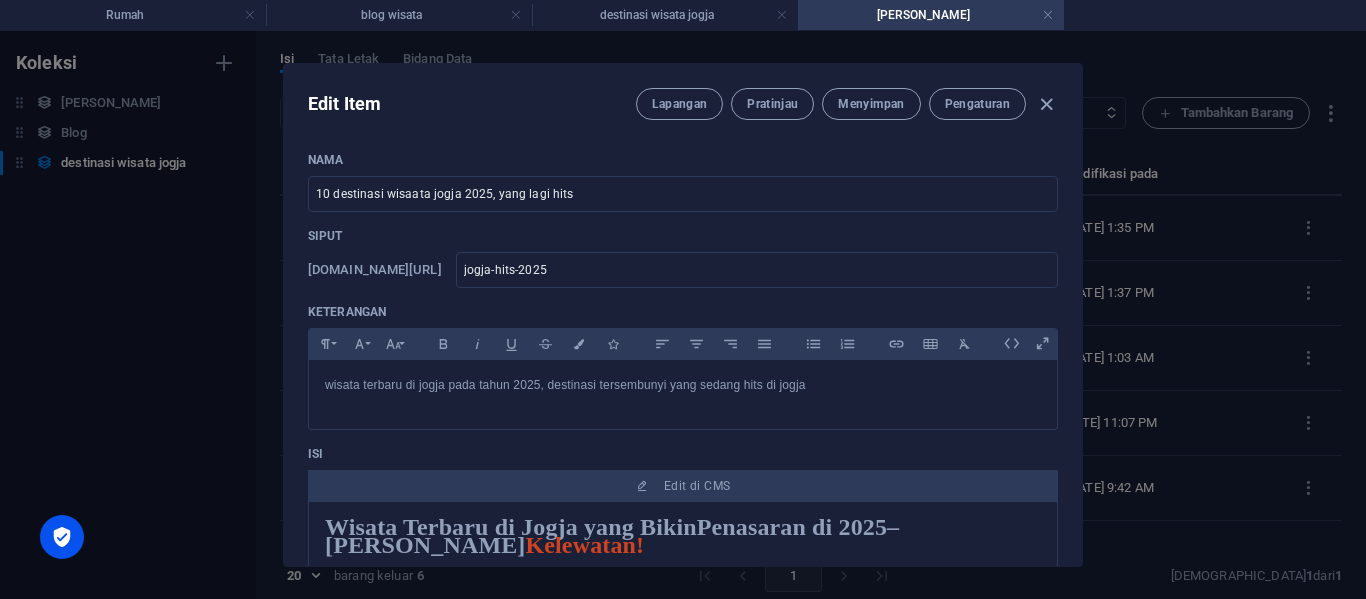 scroll, scrollTop: 300, scrollLeft: 0, axis: vertical 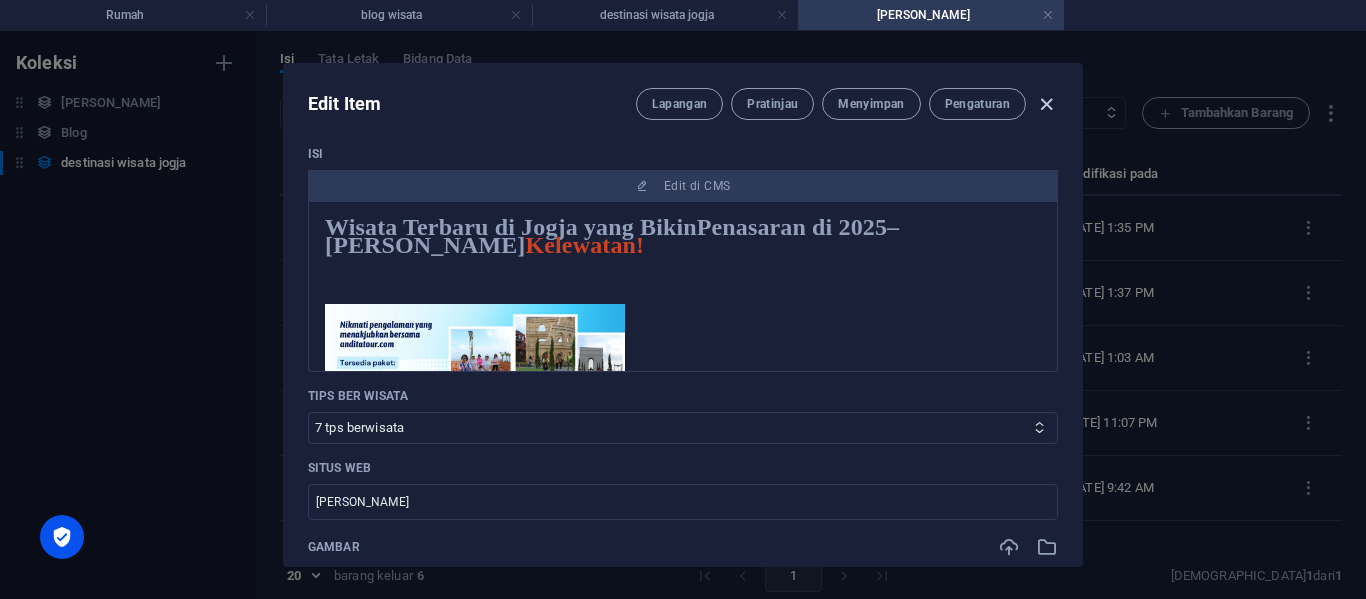 click at bounding box center [1046, 104] 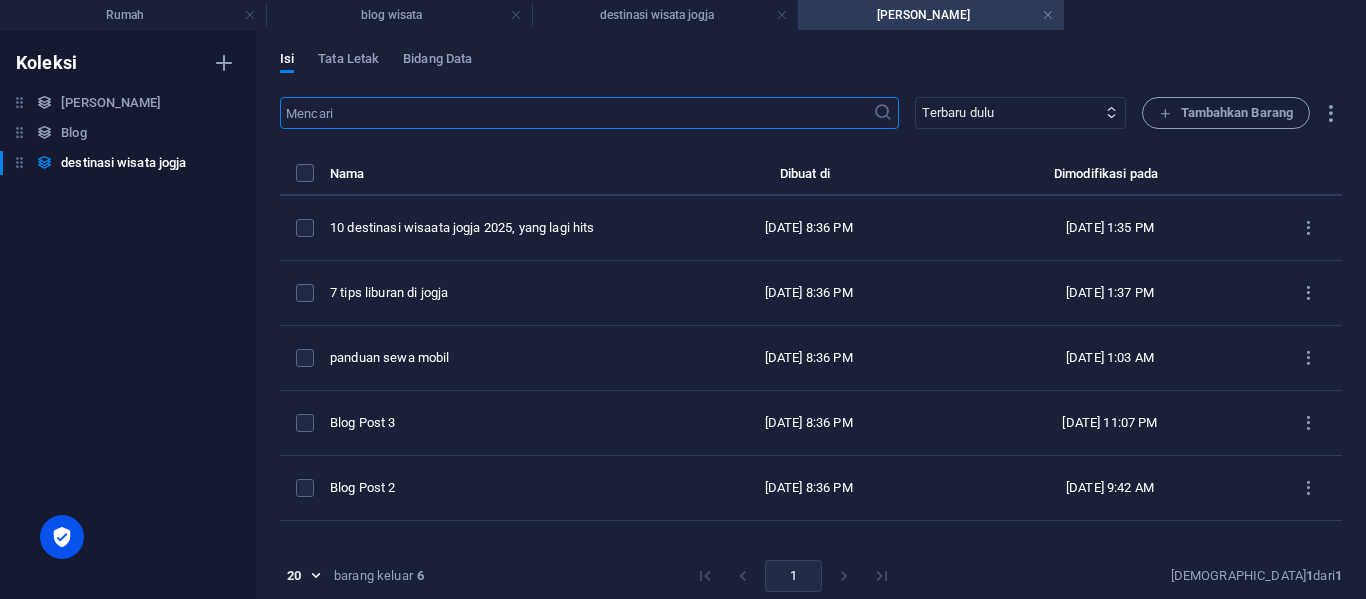 type on "[DATE]" 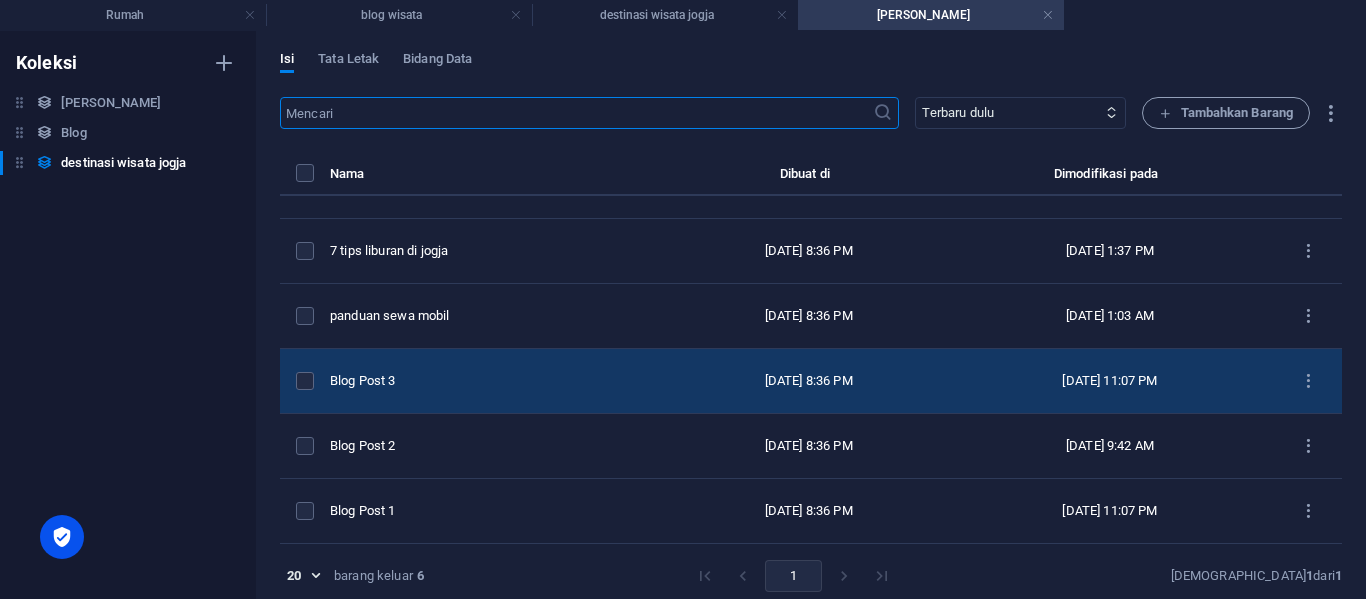 scroll, scrollTop: 0, scrollLeft: 0, axis: both 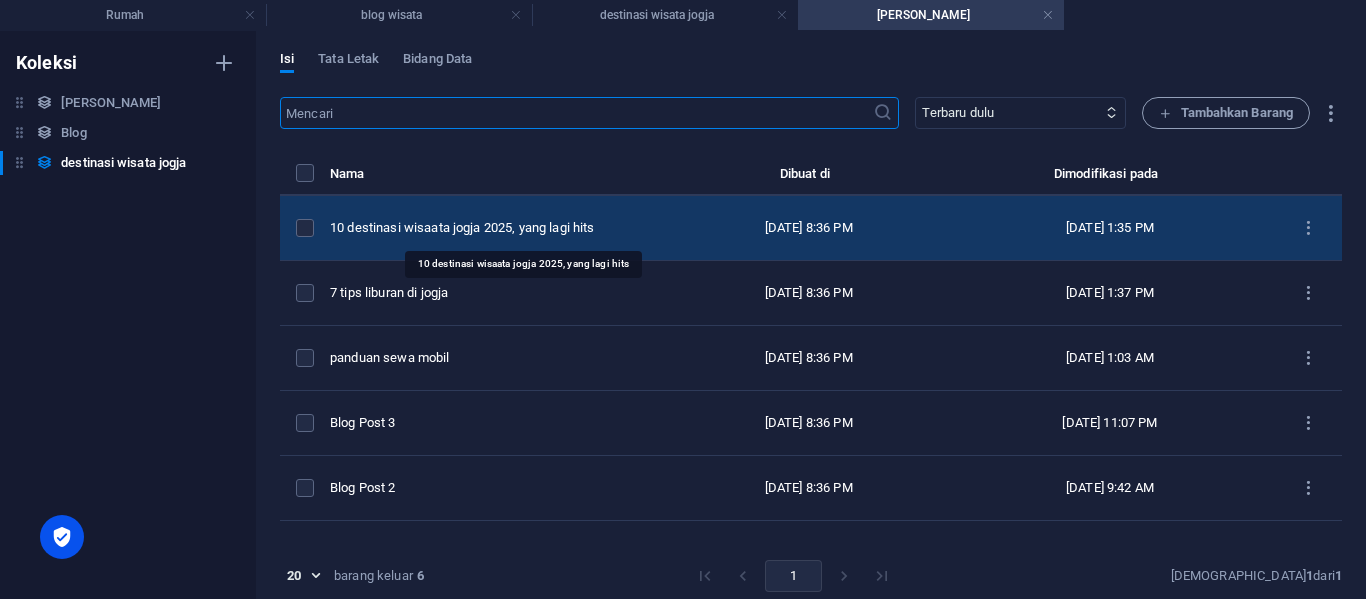 click on "10 destinasi wisaata jogja 2025, yang lagi hits" at bounding box center [493, 228] 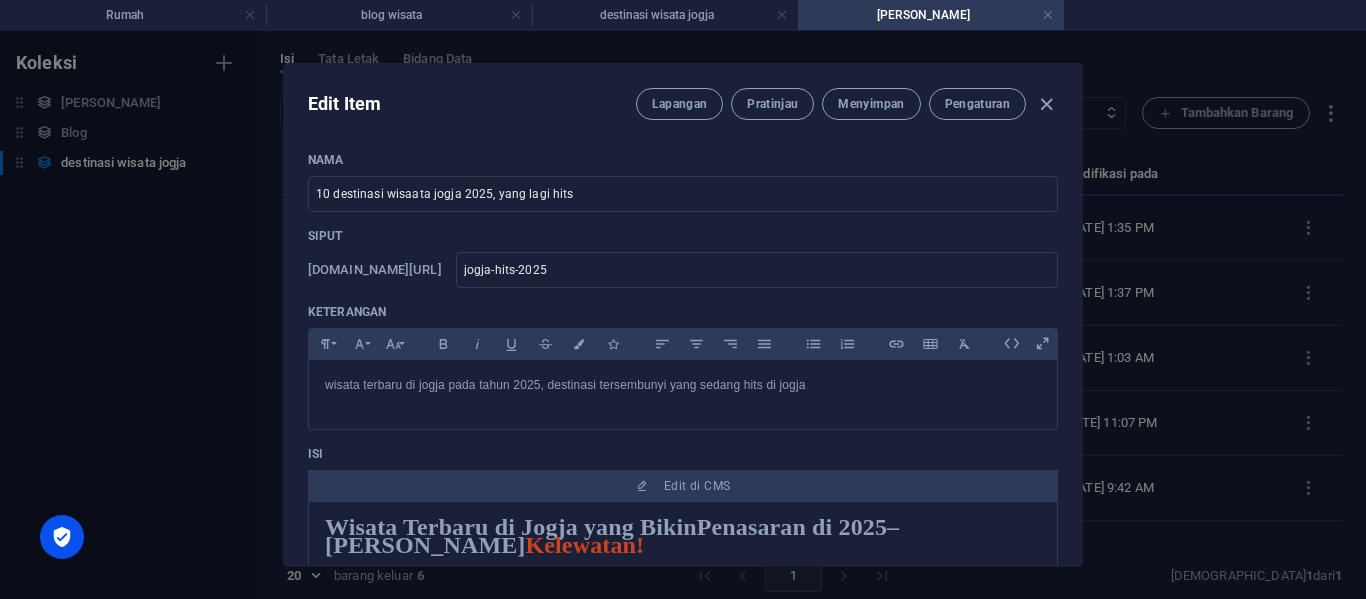 scroll, scrollTop: 300, scrollLeft: 0, axis: vertical 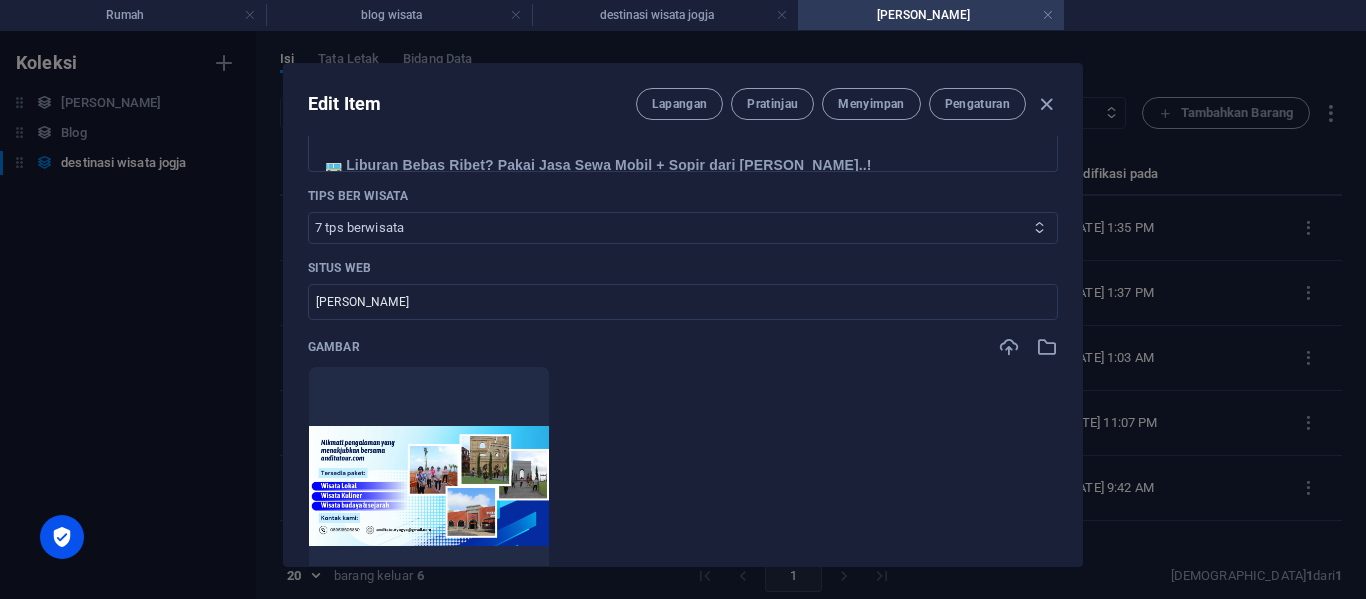 click on "7 tps berwisata baca selengkapnya 2 panduan sewa mobil" at bounding box center [683, 228] 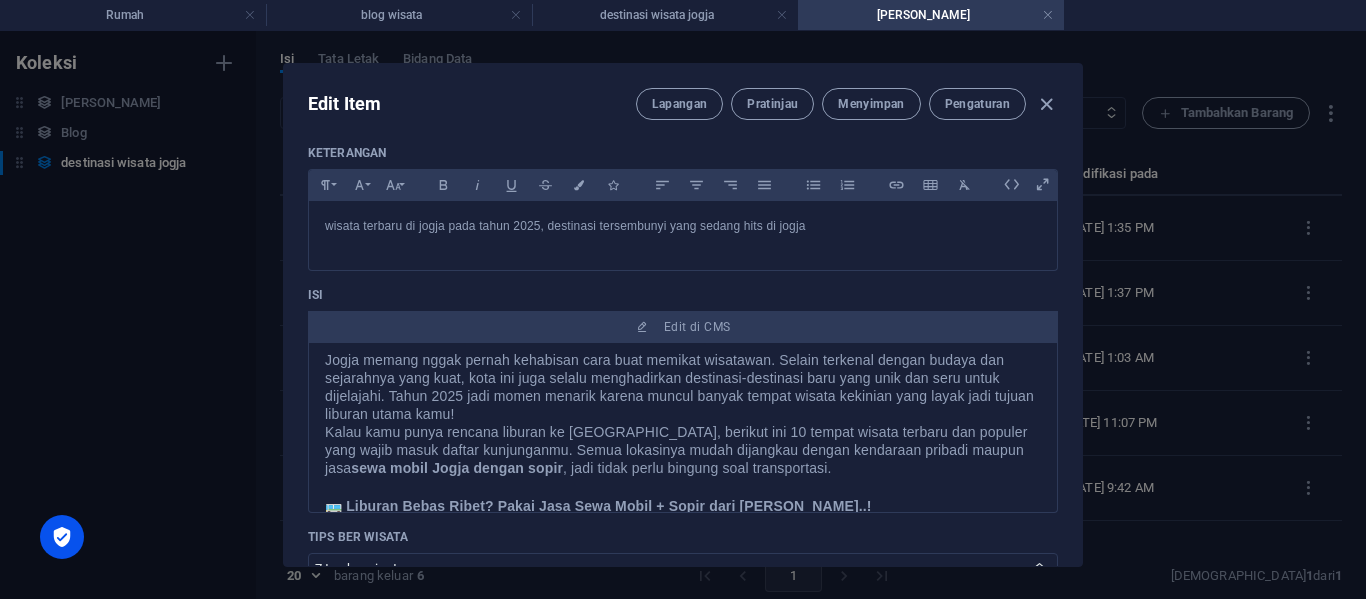 scroll, scrollTop: 200, scrollLeft: 0, axis: vertical 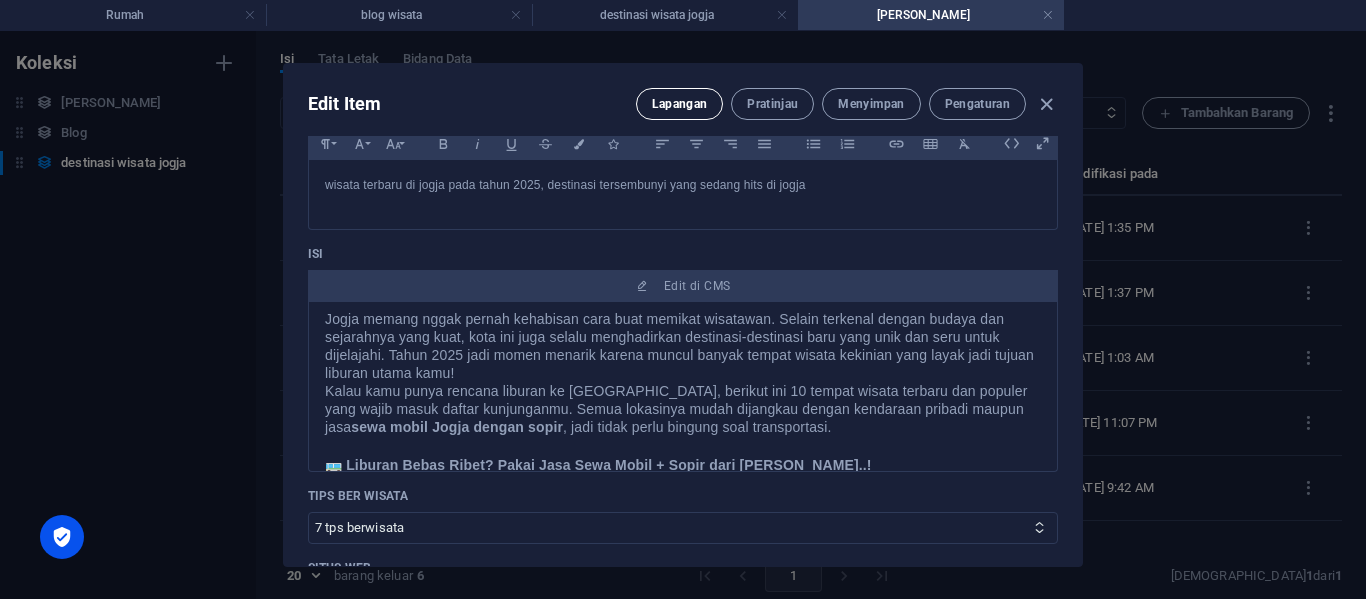 click on "Lapangan" at bounding box center (680, 104) 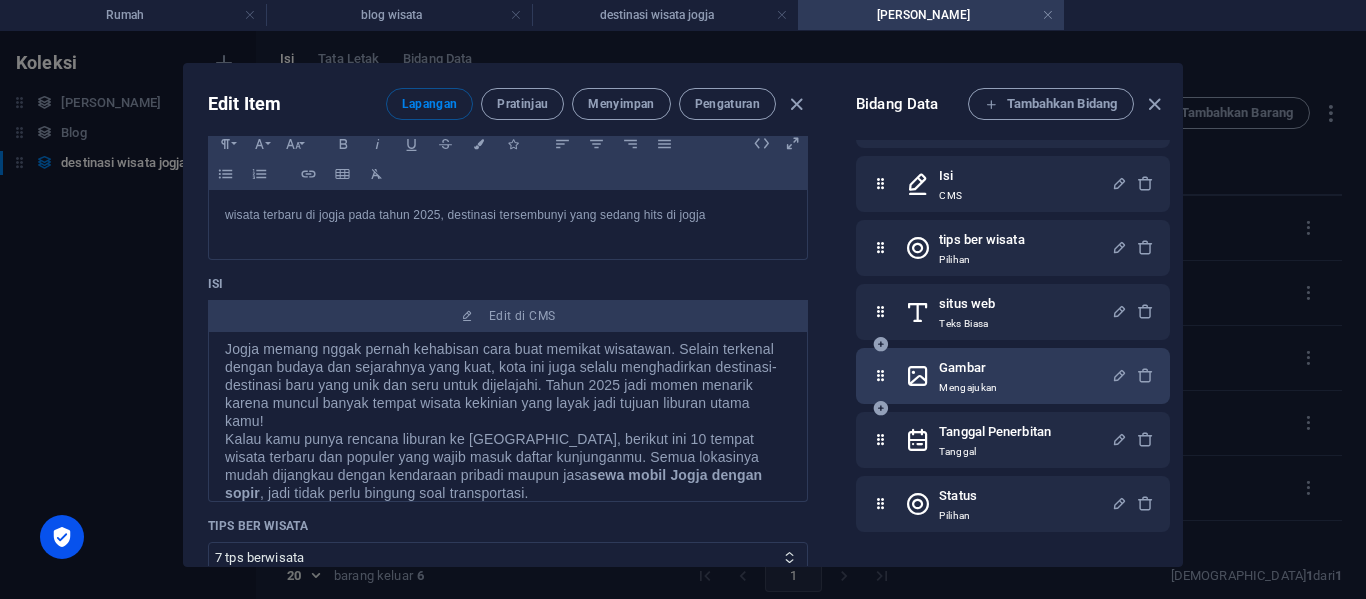 scroll, scrollTop: 189, scrollLeft: 0, axis: vertical 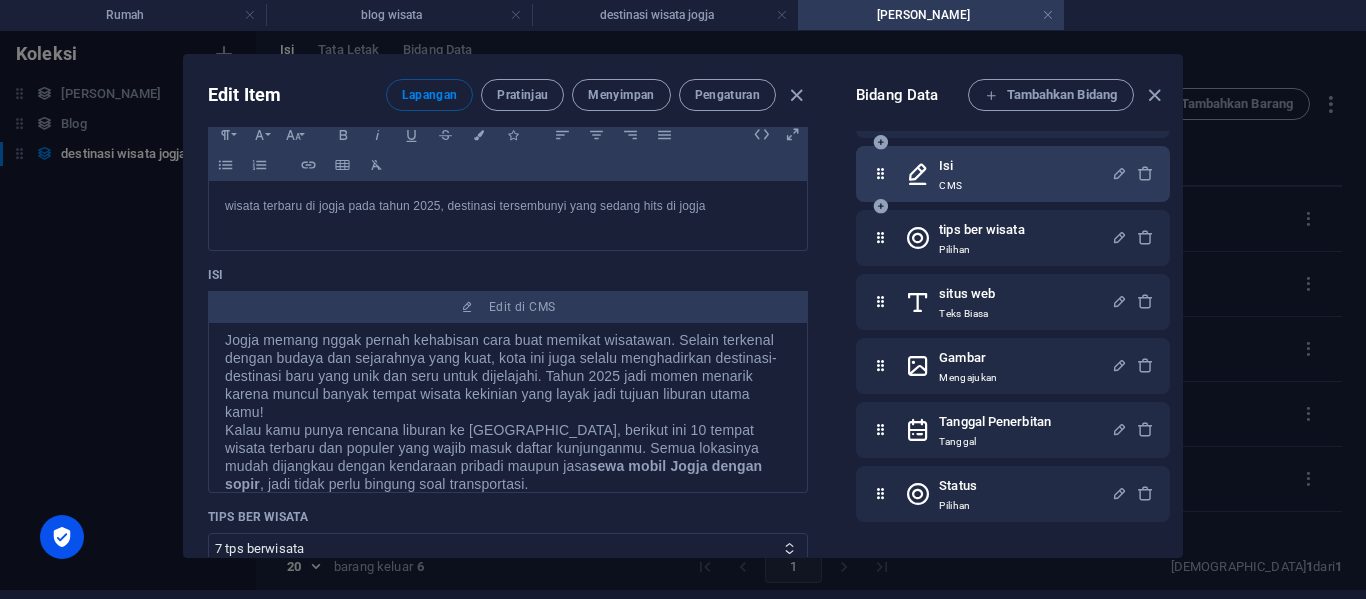 click on "Isi CMS" at bounding box center [1008, 174] 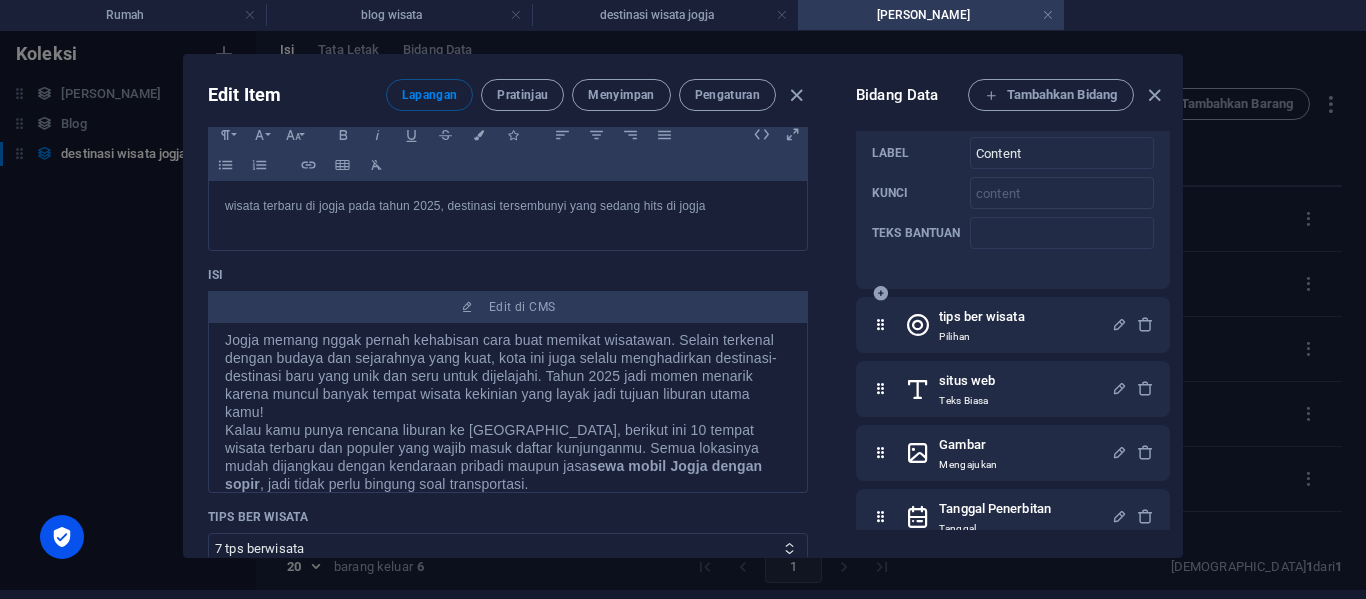 scroll, scrollTop: 365, scrollLeft: 0, axis: vertical 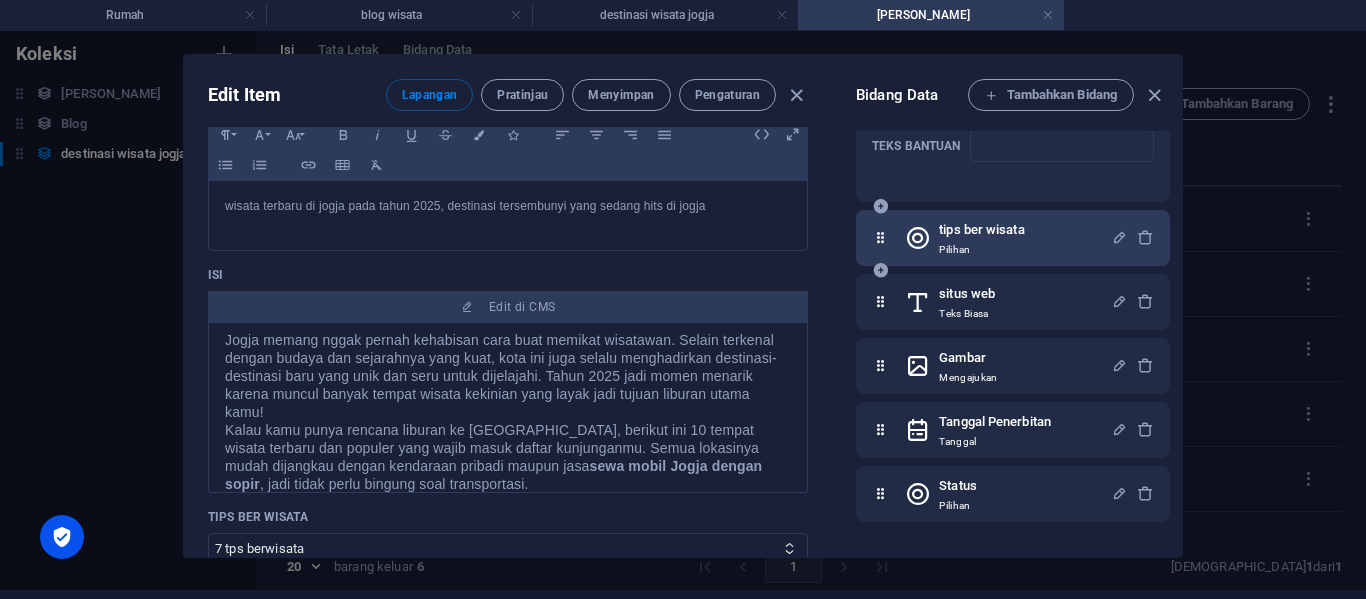 click on "tips ber wisata Pilihan" at bounding box center [1008, 238] 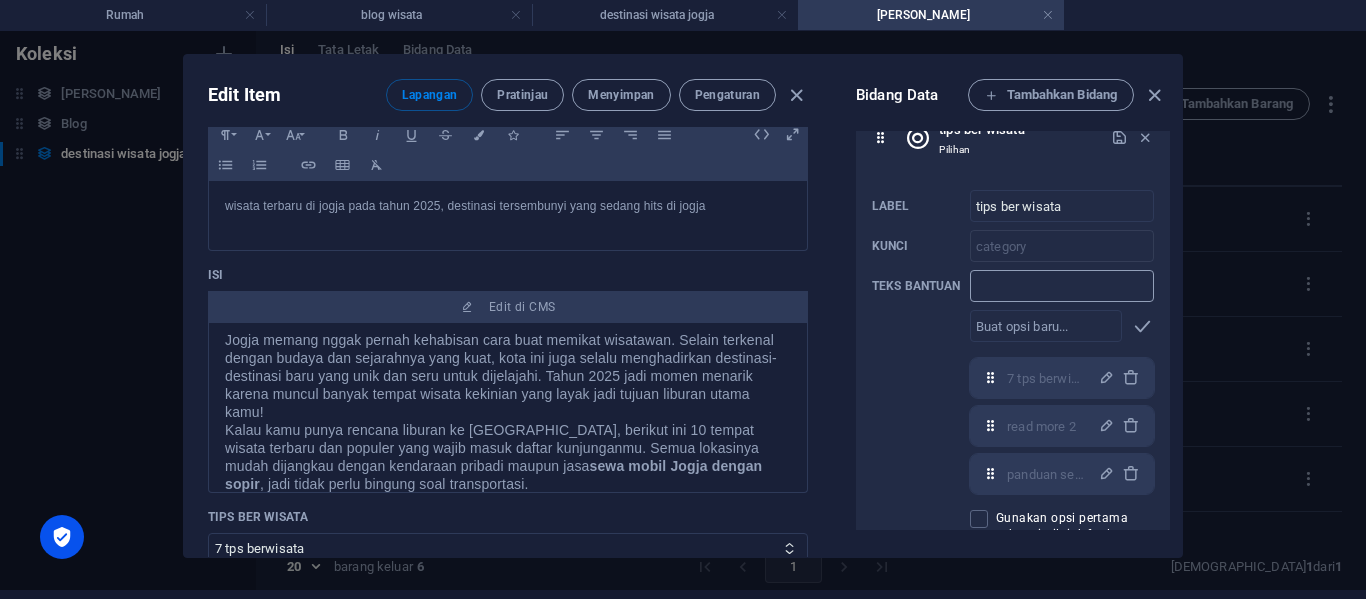 scroll, scrollTop: 565, scrollLeft: 0, axis: vertical 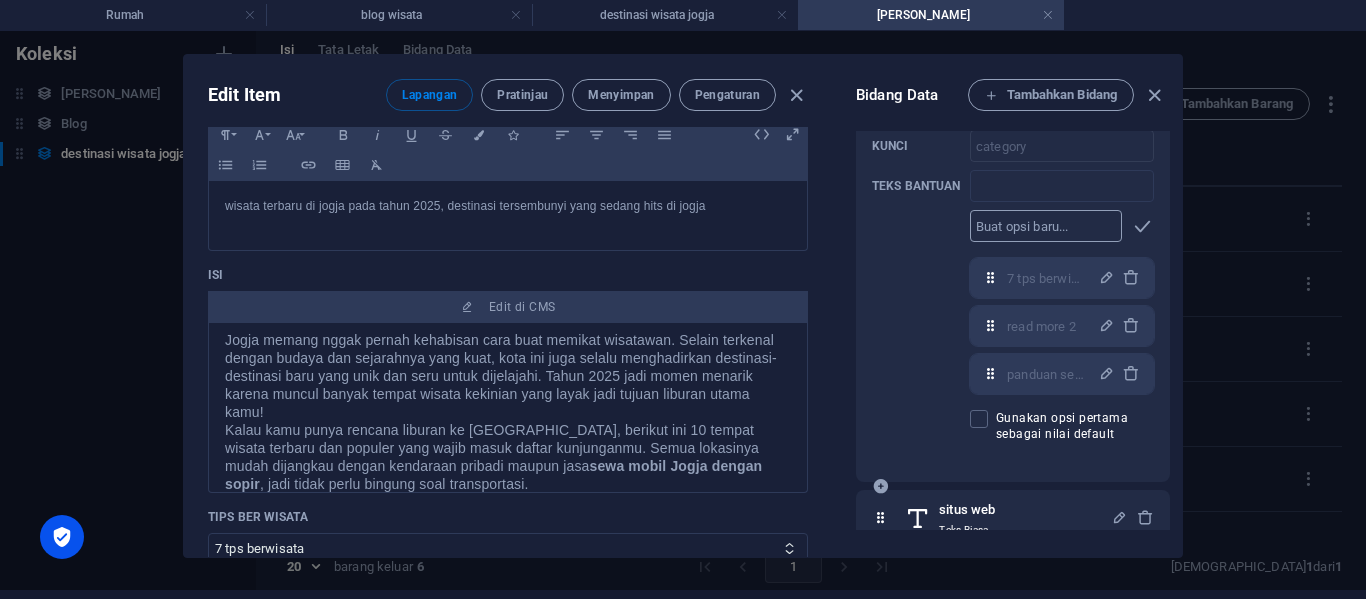 click at bounding box center [1046, 226] 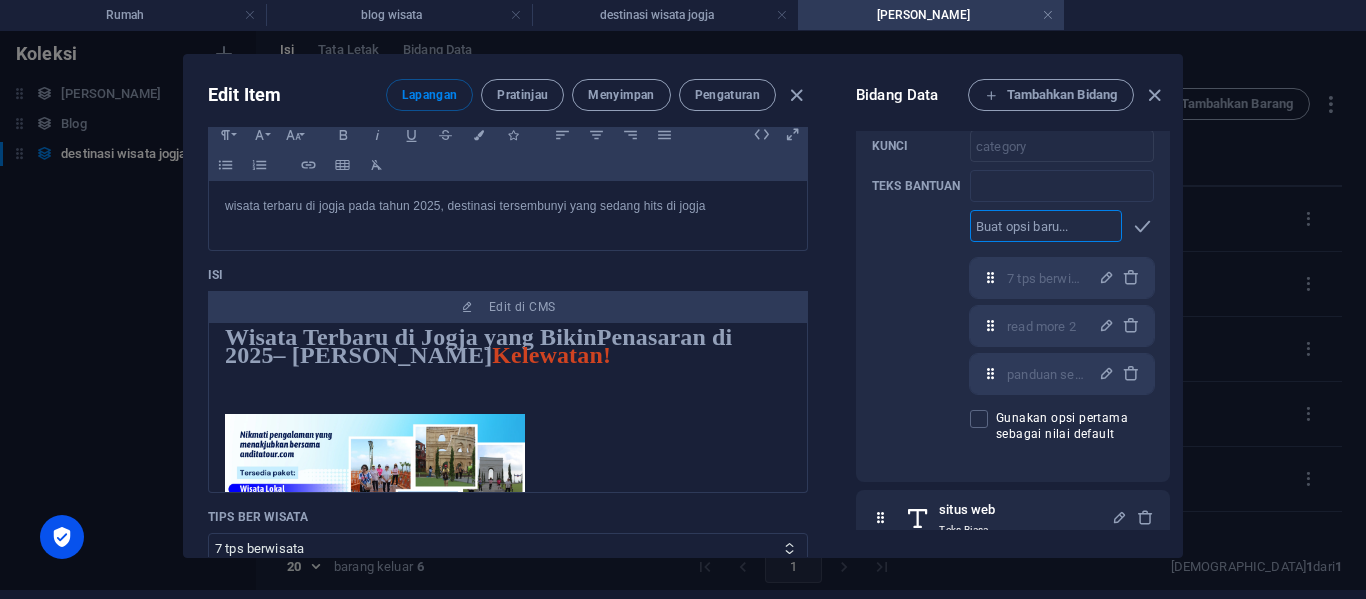 scroll, scrollTop: 0, scrollLeft: 0, axis: both 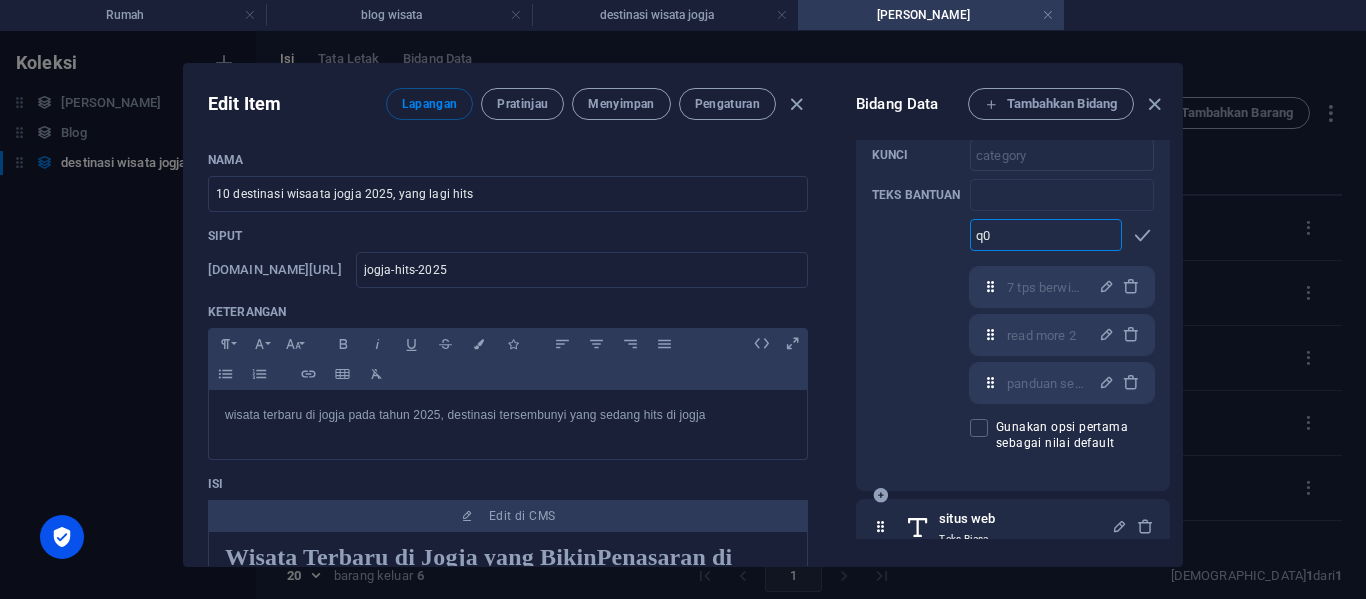 type on "q" 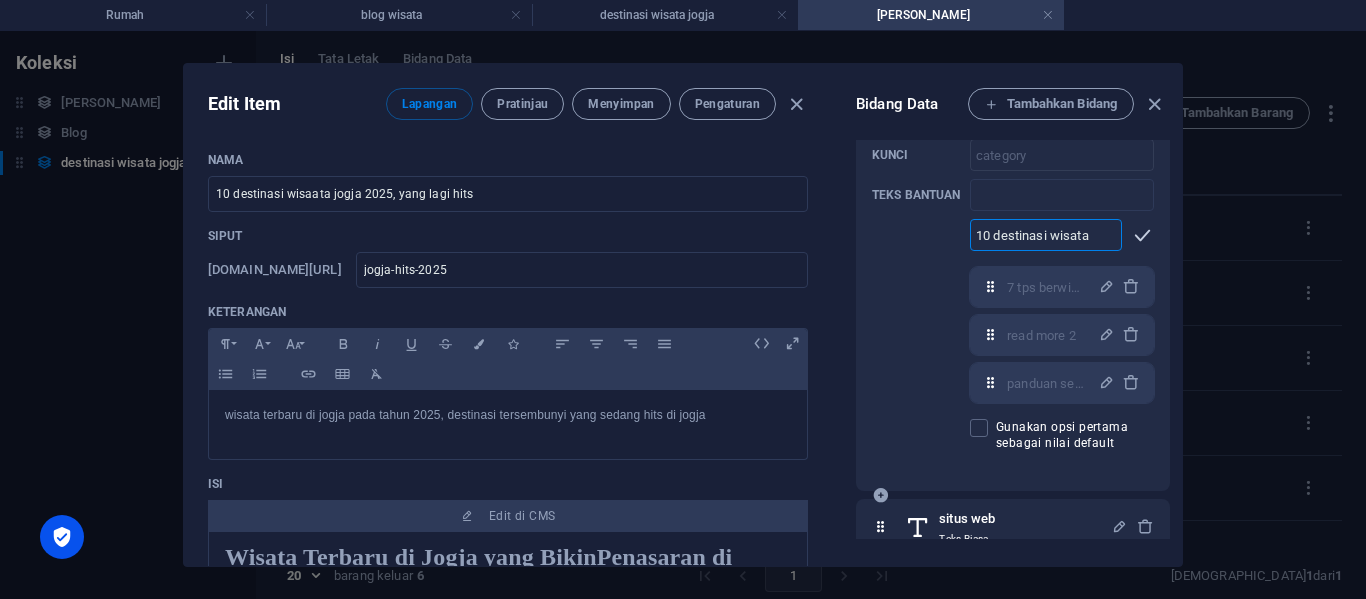 type on "10 destinasi wisata" 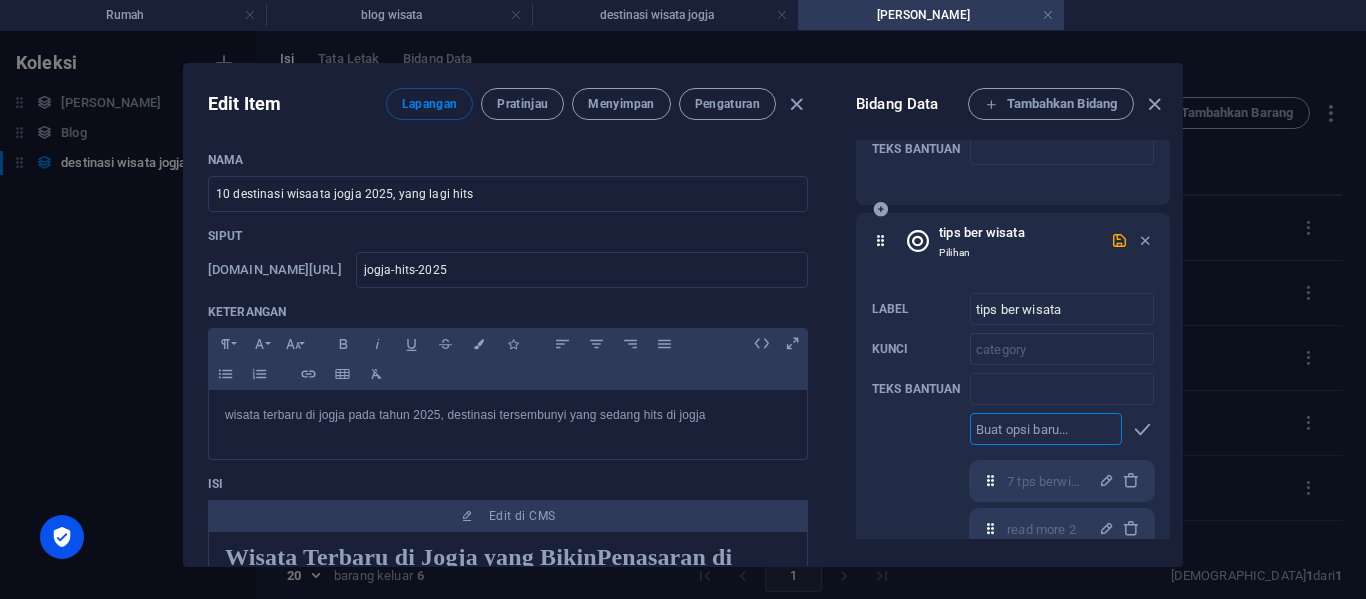 scroll, scrollTop: 365, scrollLeft: 0, axis: vertical 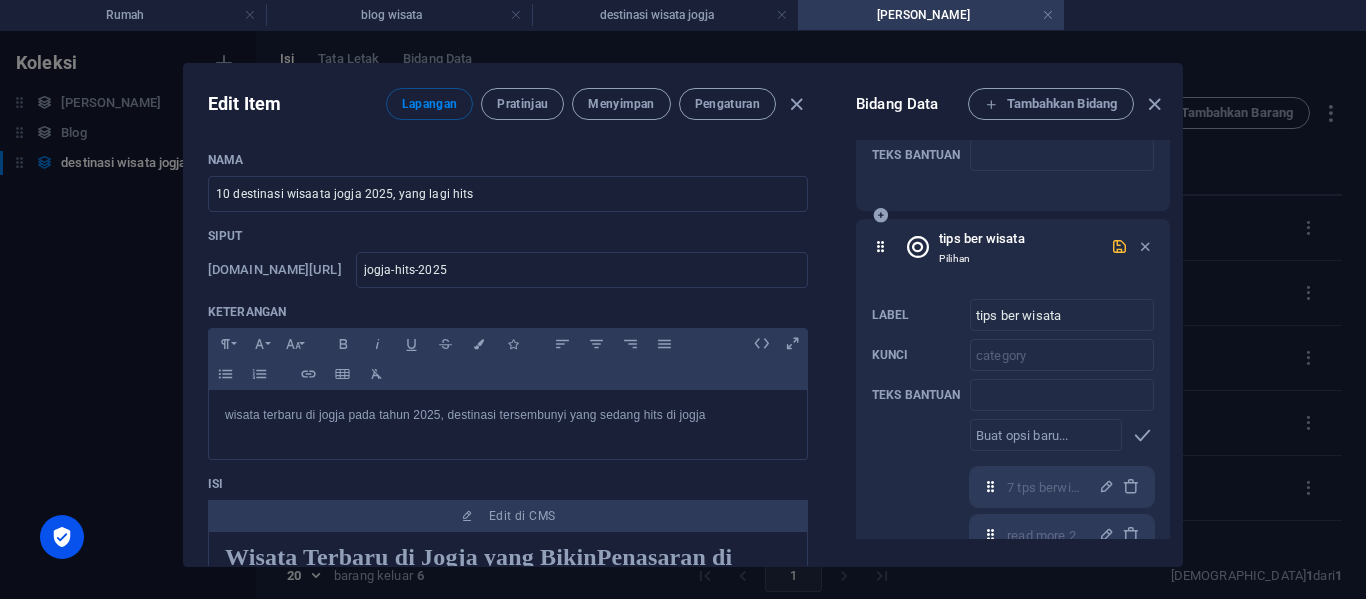 click at bounding box center (1119, 246) 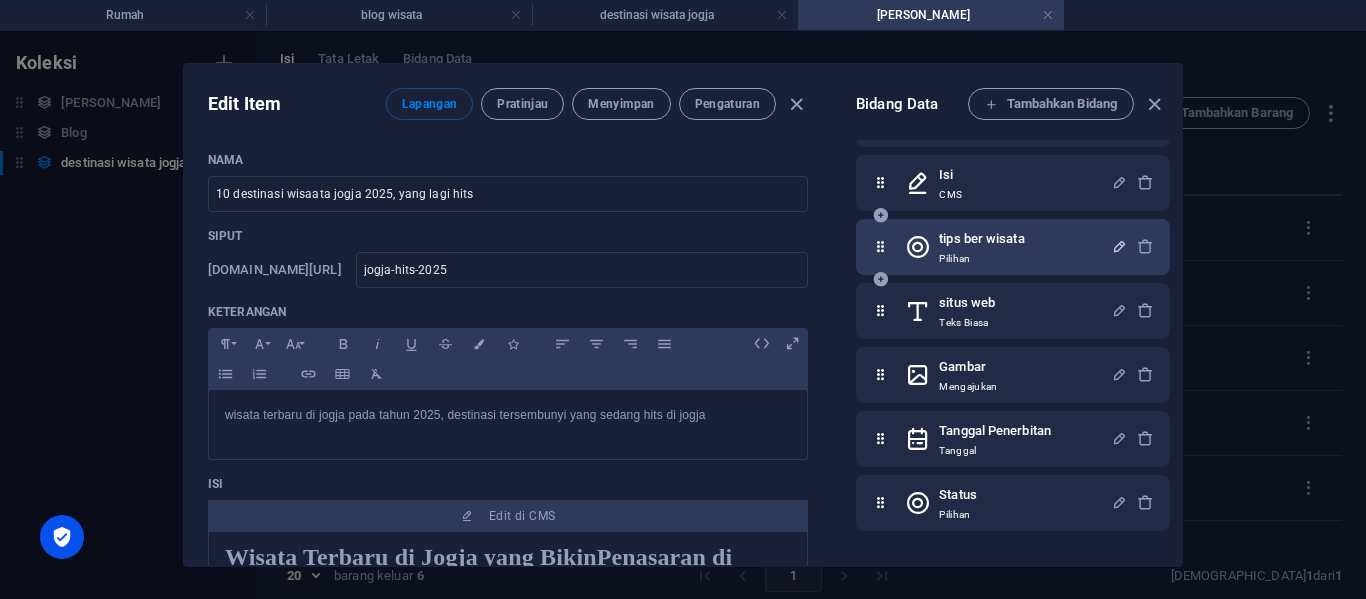 scroll, scrollTop: 189, scrollLeft: 0, axis: vertical 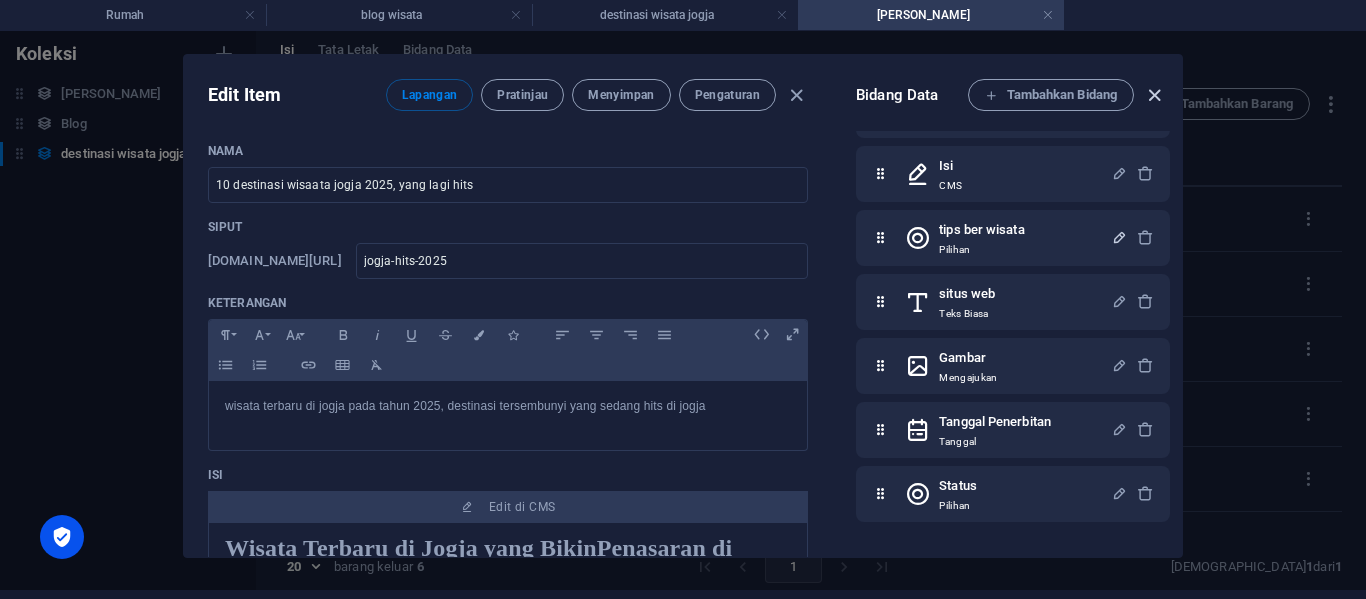 click at bounding box center (1154, 95) 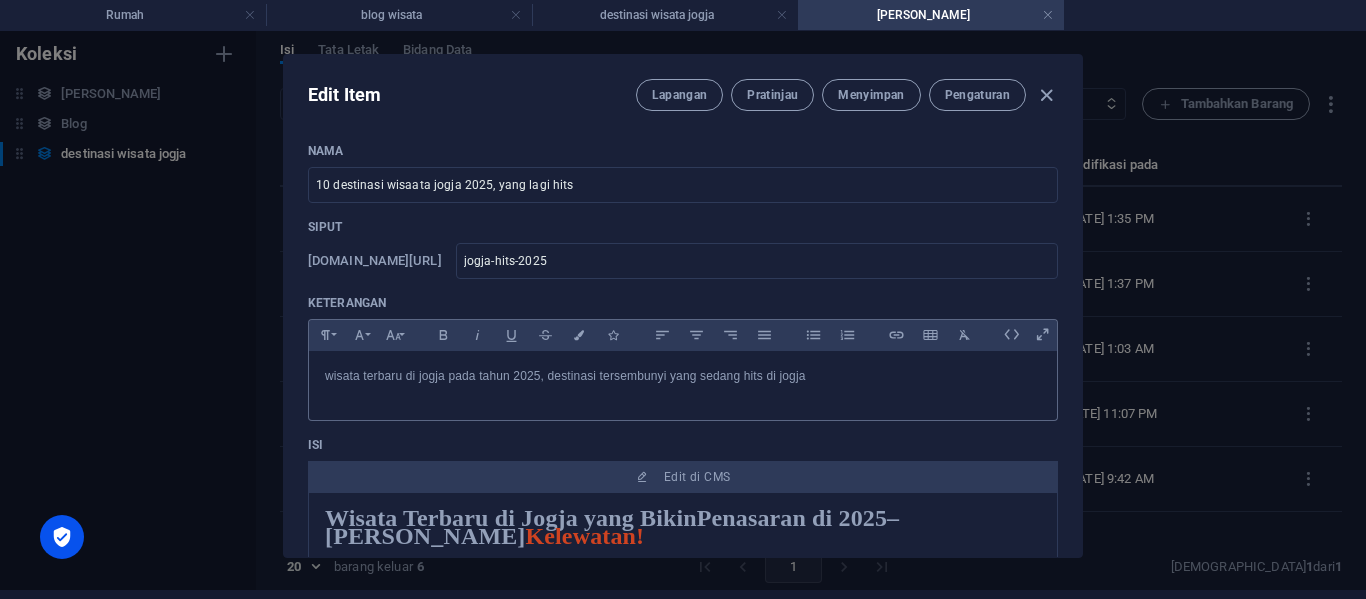 scroll, scrollTop: 400, scrollLeft: 0, axis: vertical 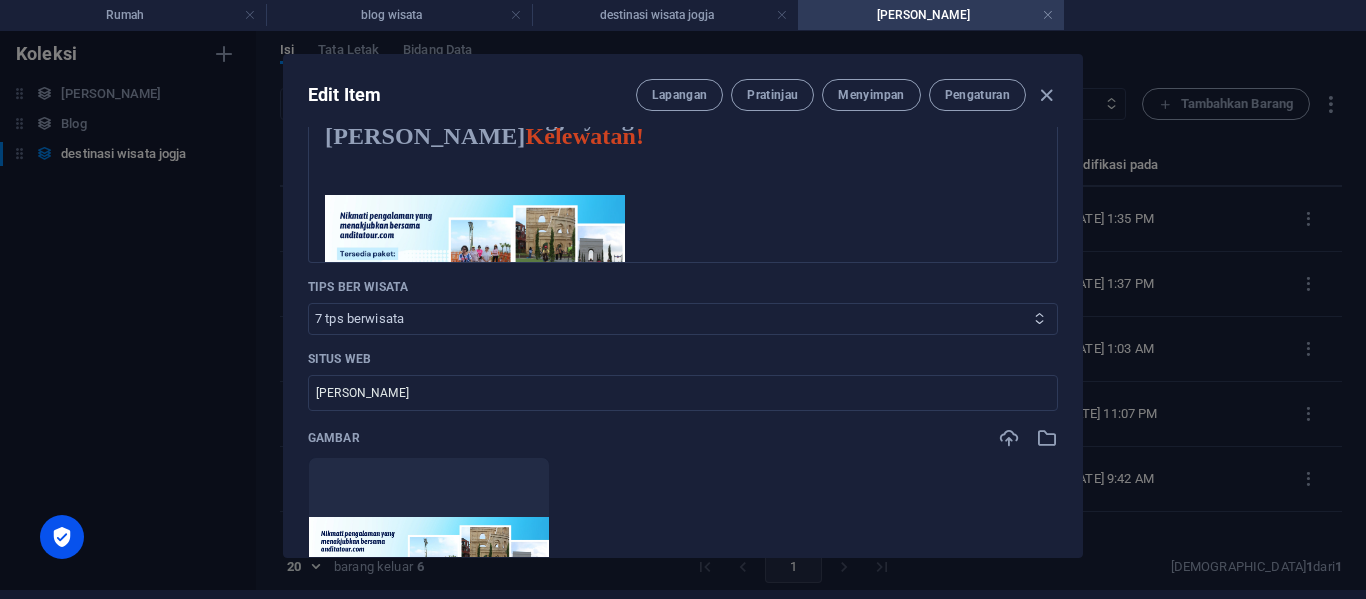 click on "7 tps berwisata baca selengkapnya 2 panduan sewa mobil 10 destinasi wisata" at bounding box center (683, 319) 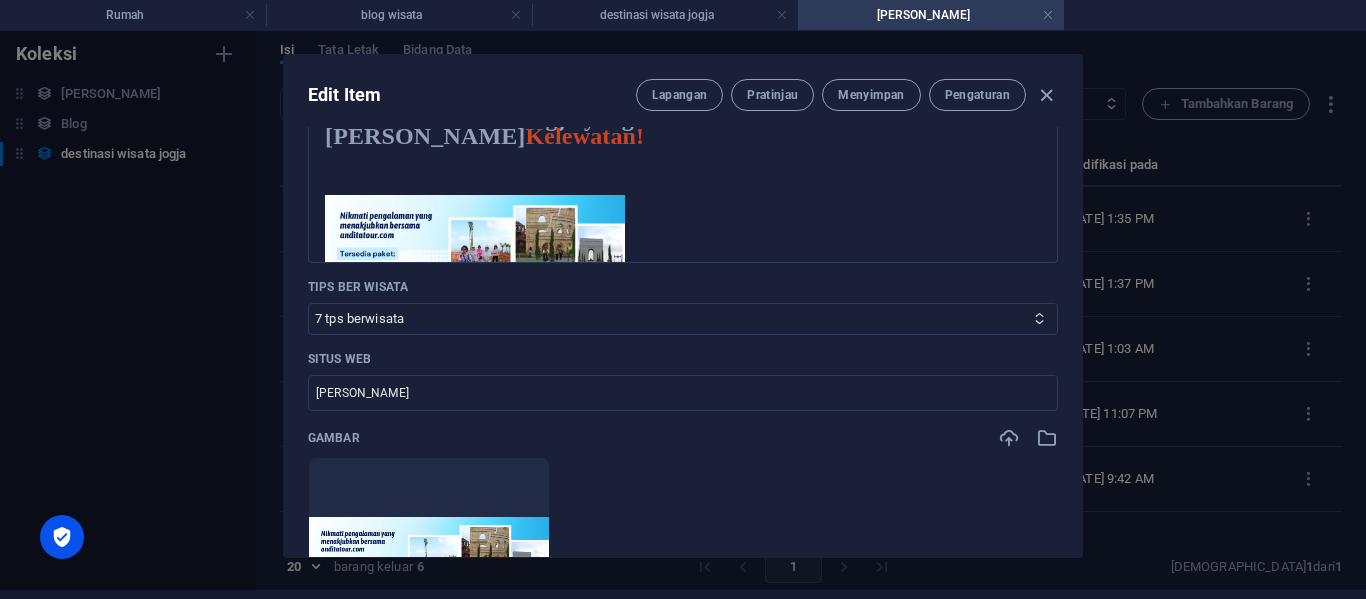 select on "10 destinasi wisata" 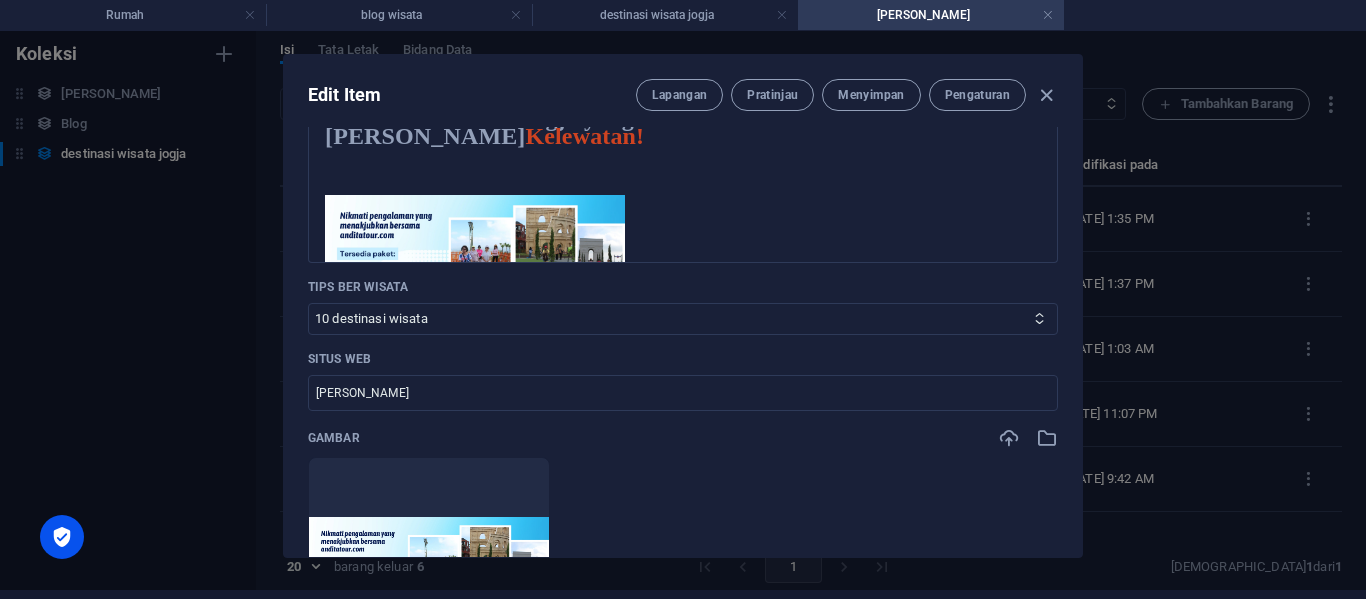 click on "7 tps berwisata baca selengkapnya 2 panduan sewa mobil 10 destinasi wisata" at bounding box center (683, 319) 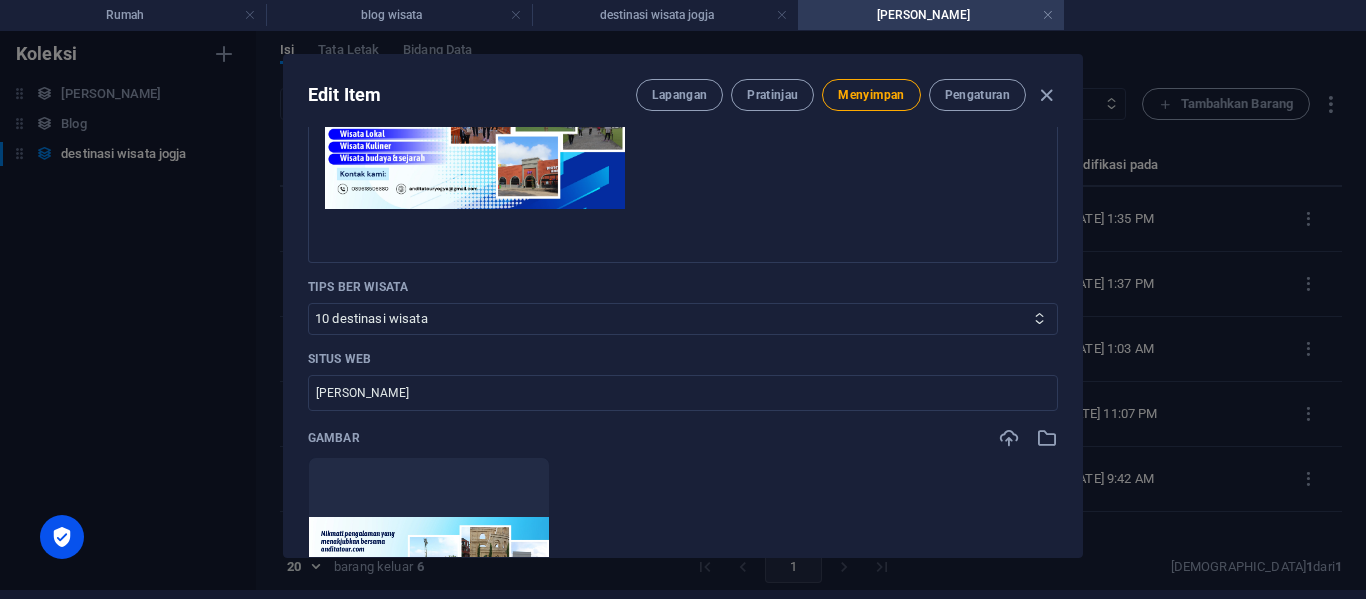 scroll, scrollTop: 100, scrollLeft: 0, axis: vertical 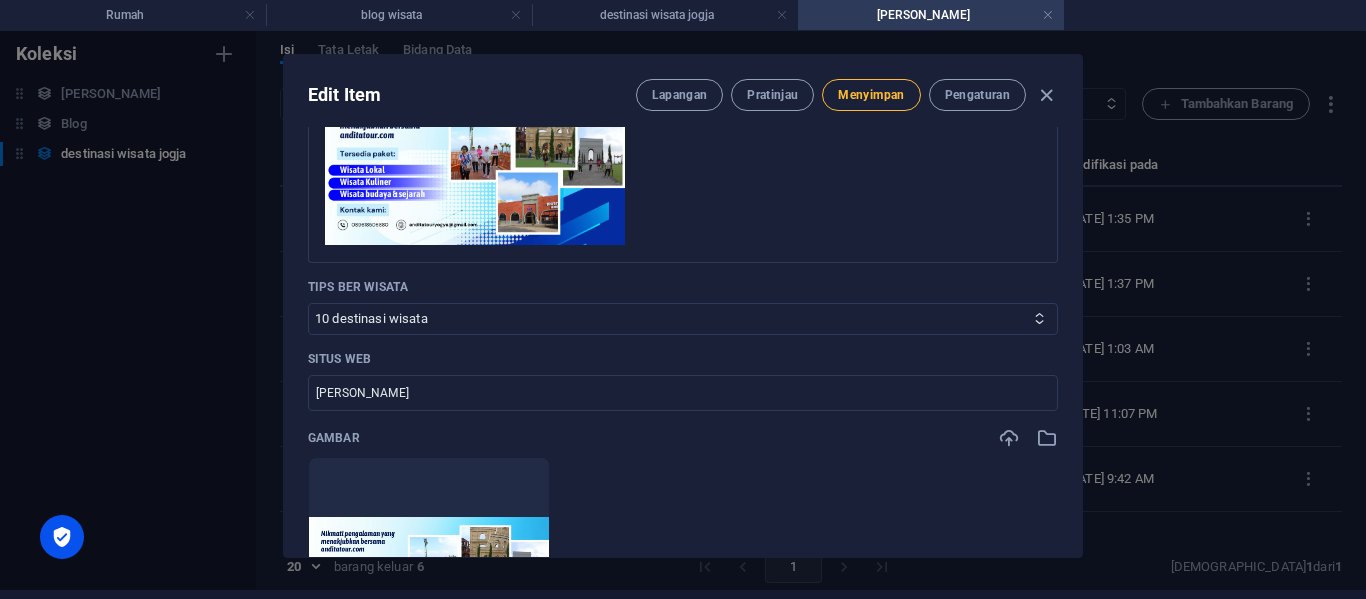 click on "Menyimpan" at bounding box center [871, 95] 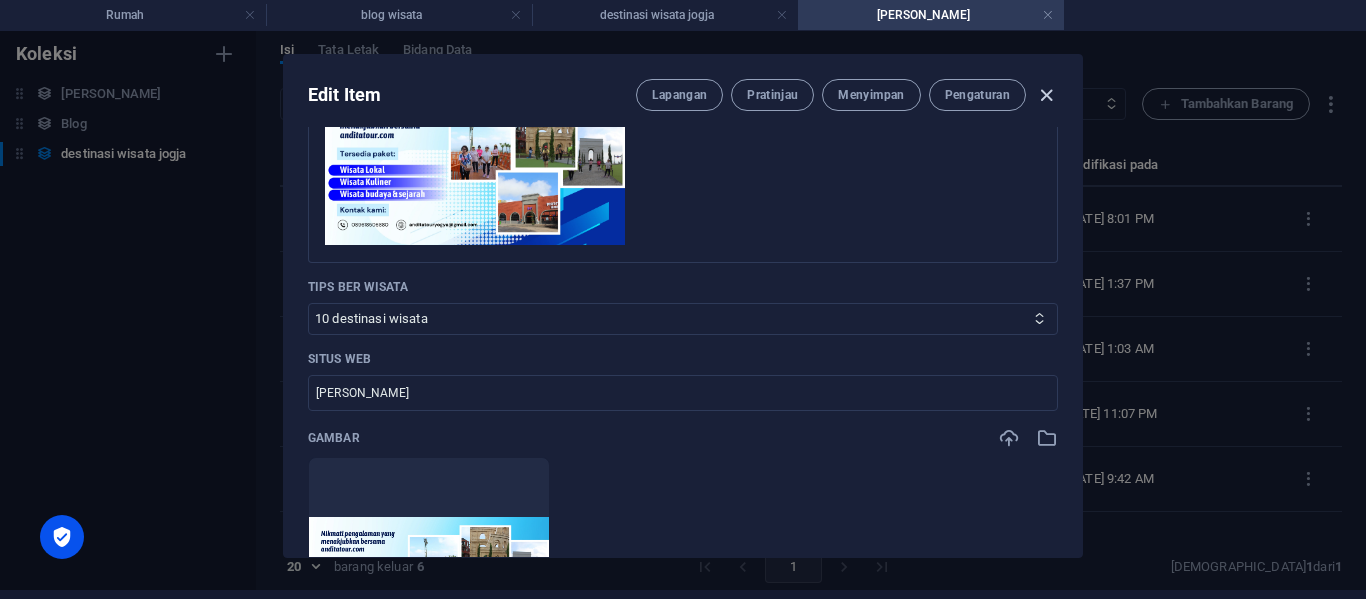 click at bounding box center (1046, 95) 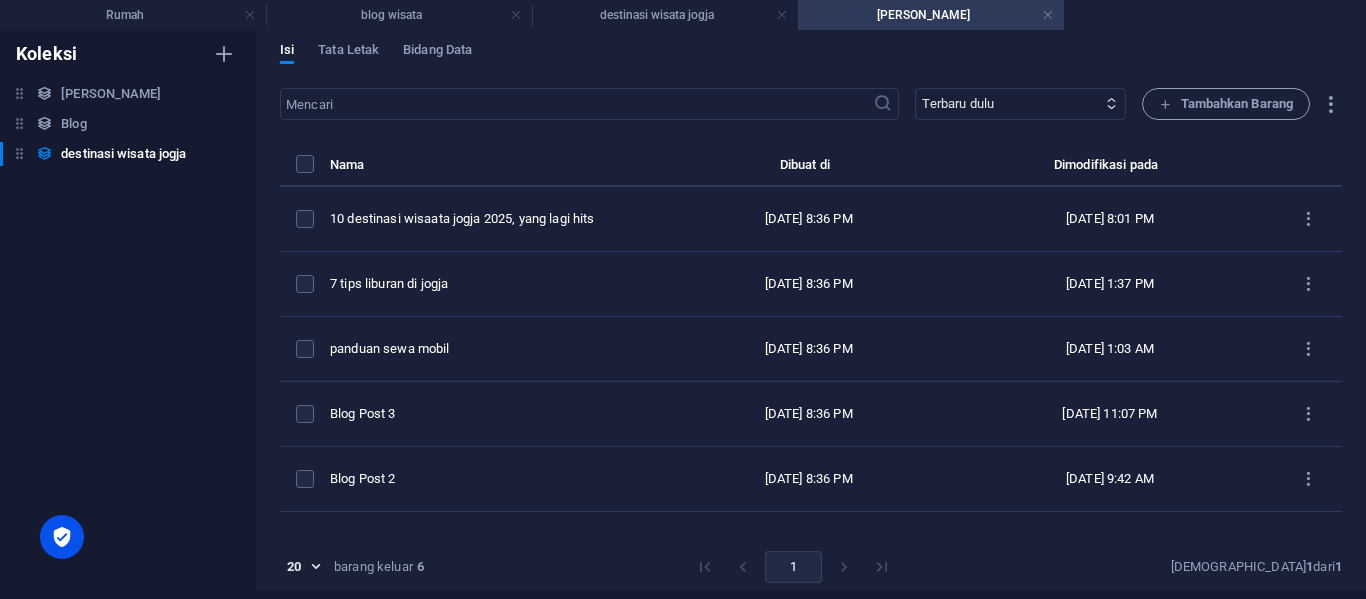 type on "[DATE]" 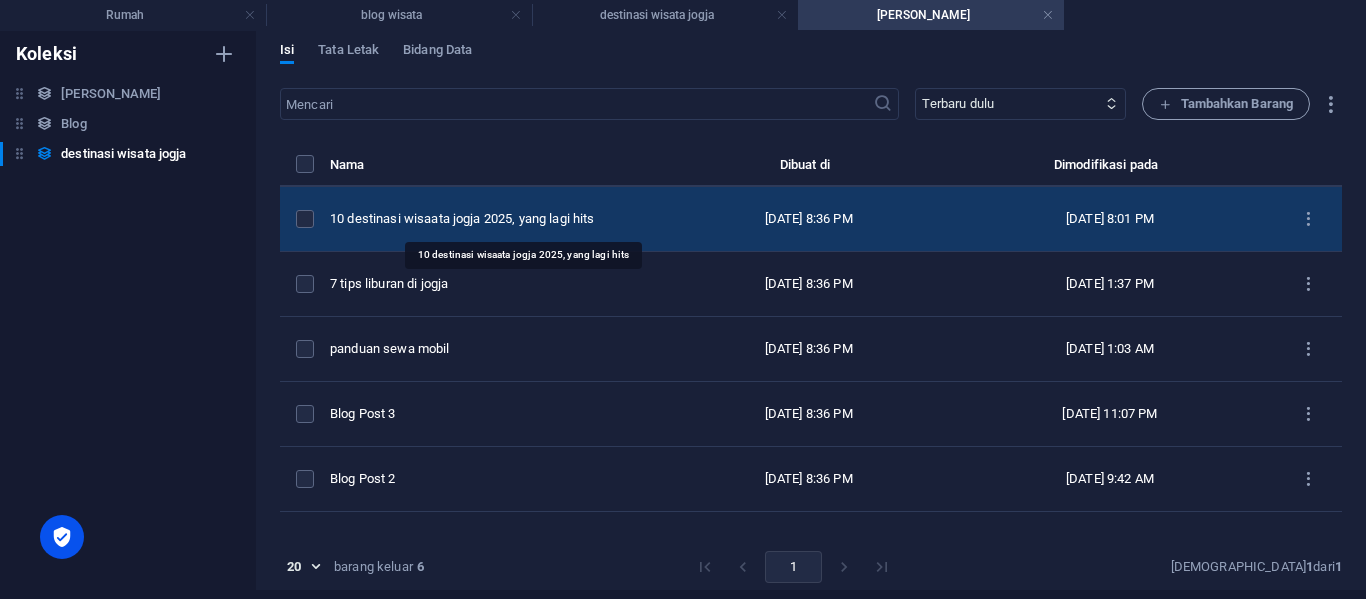 click on "10 destinasi wisaata jogja 2025, yang lagi hits" at bounding box center (493, 219) 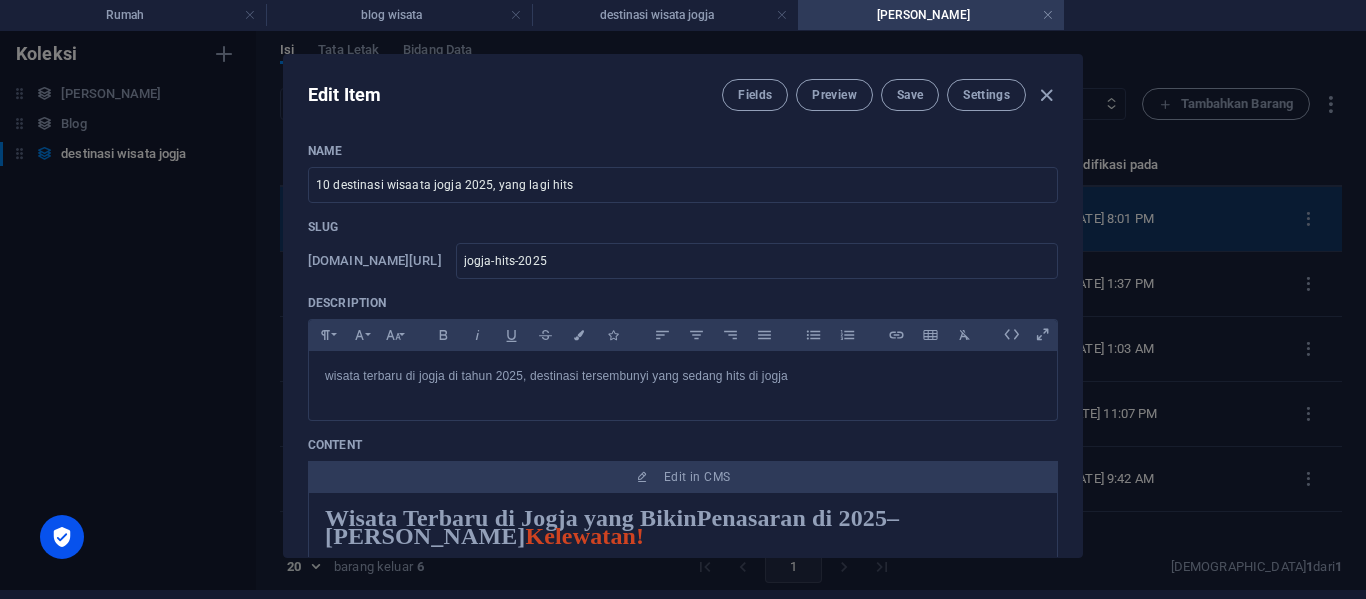scroll, scrollTop: 0, scrollLeft: 0, axis: both 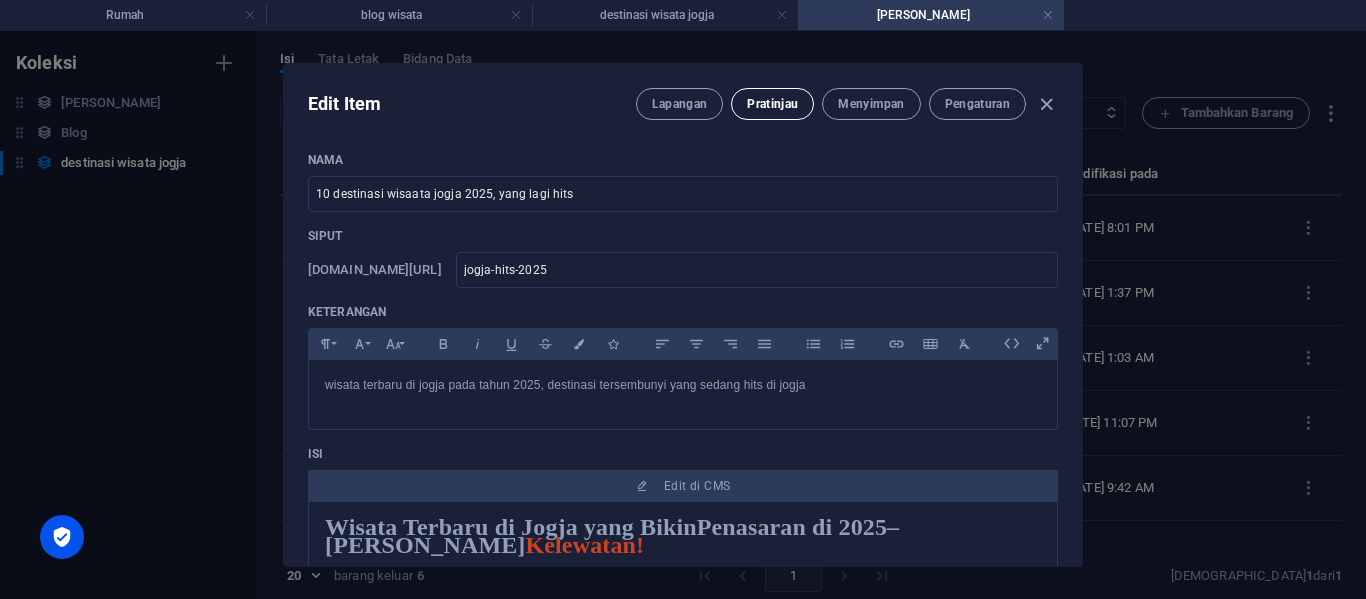click on "Pratinjau" at bounding box center (772, 104) 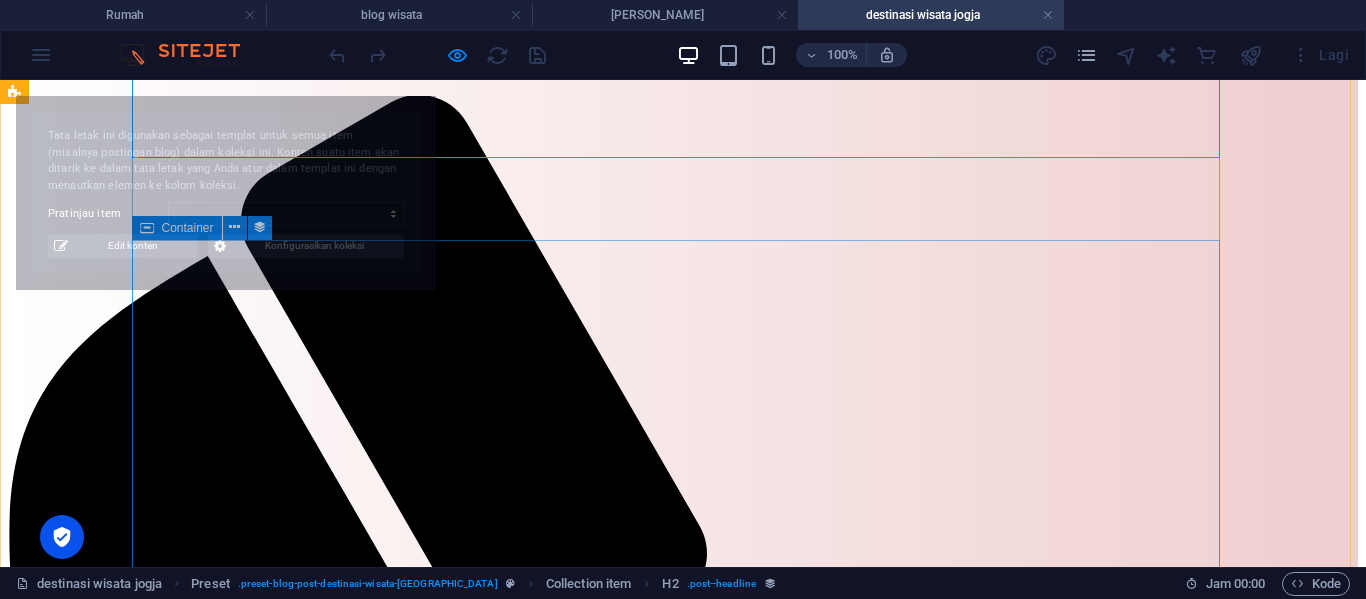 scroll, scrollTop: 250, scrollLeft: 0, axis: vertical 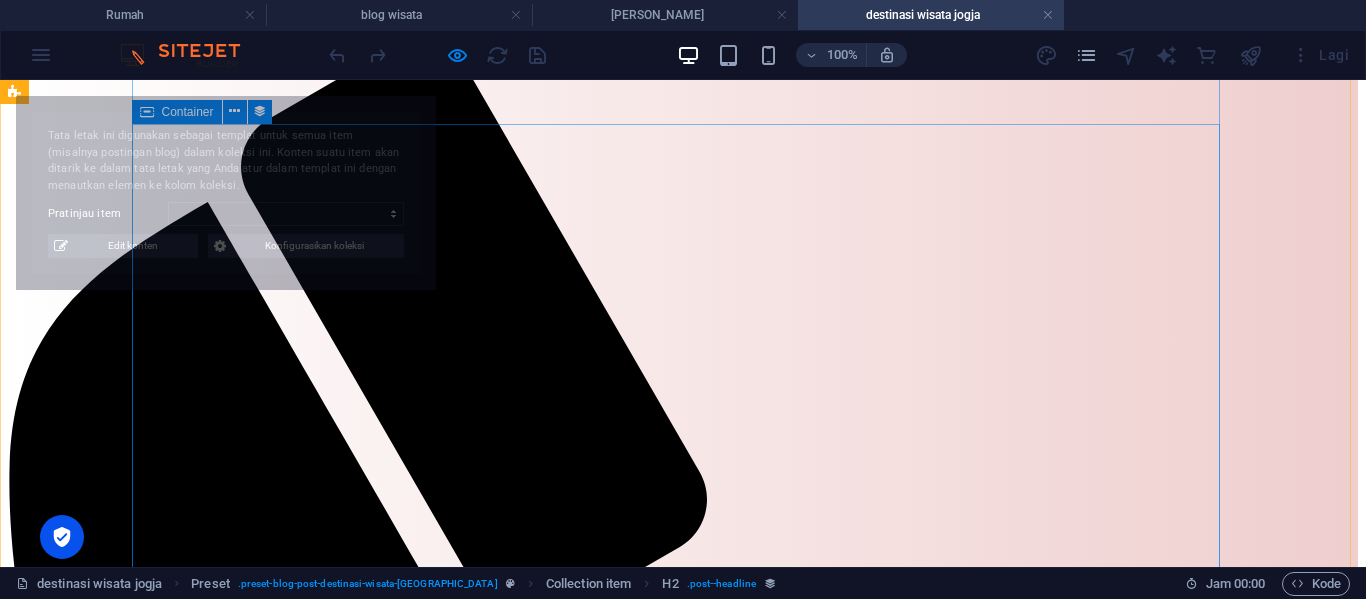select on "68331cc6f93a3632100a06bf" 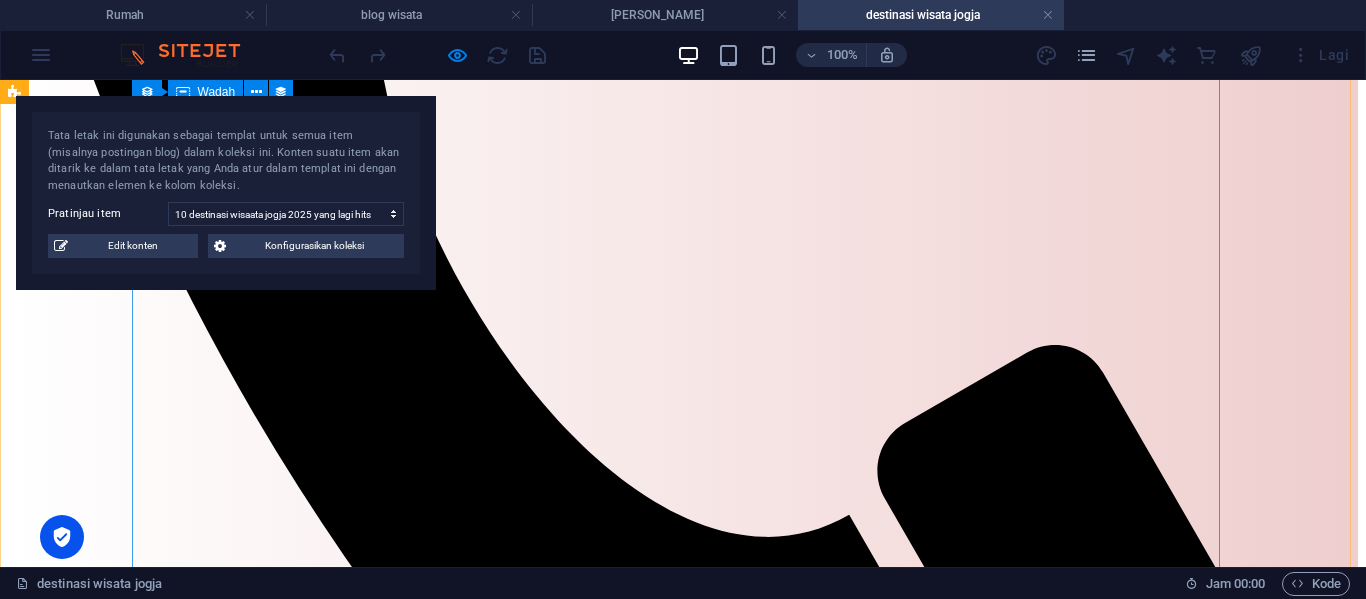 scroll, scrollTop: 700, scrollLeft: 0, axis: vertical 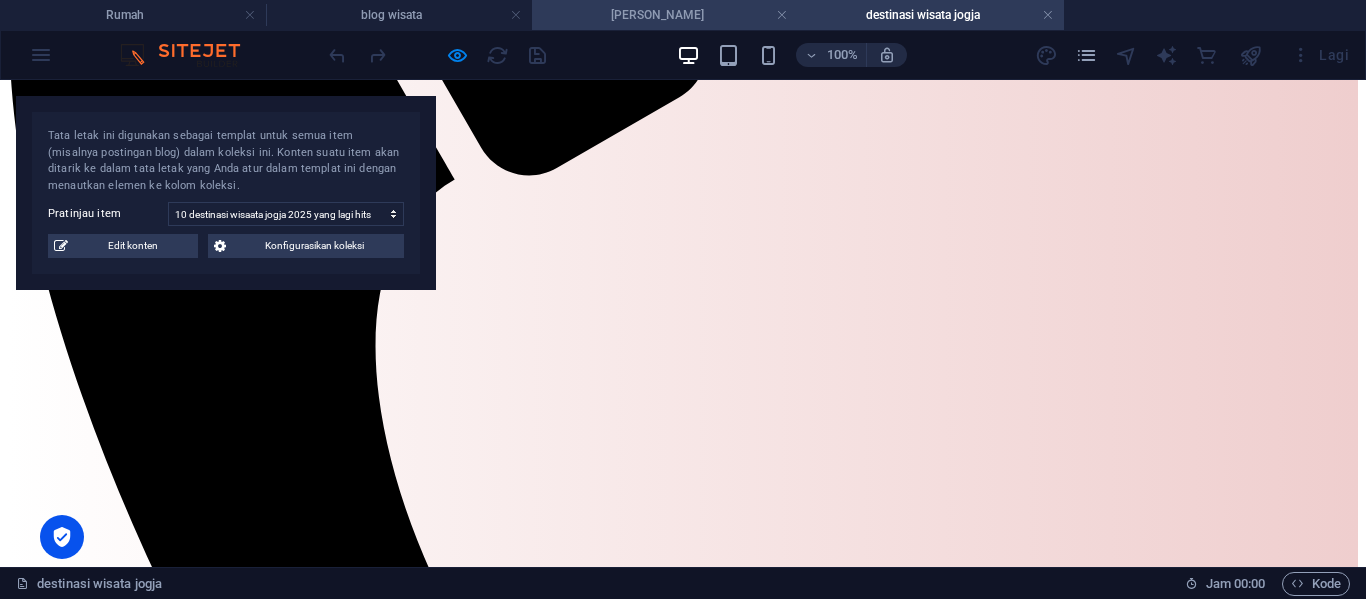 click on "[PERSON_NAME]" at bounding box center [657, 15] 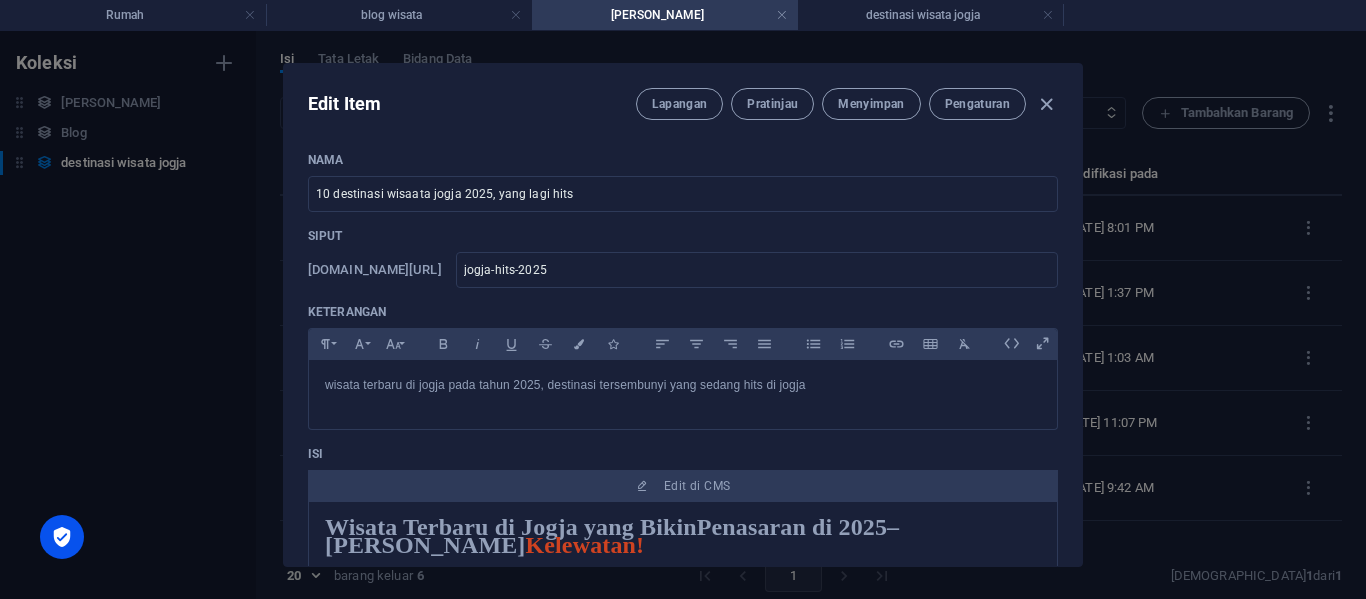 scroll, scrollTop: 0, scrollLeft: 0, axis: both 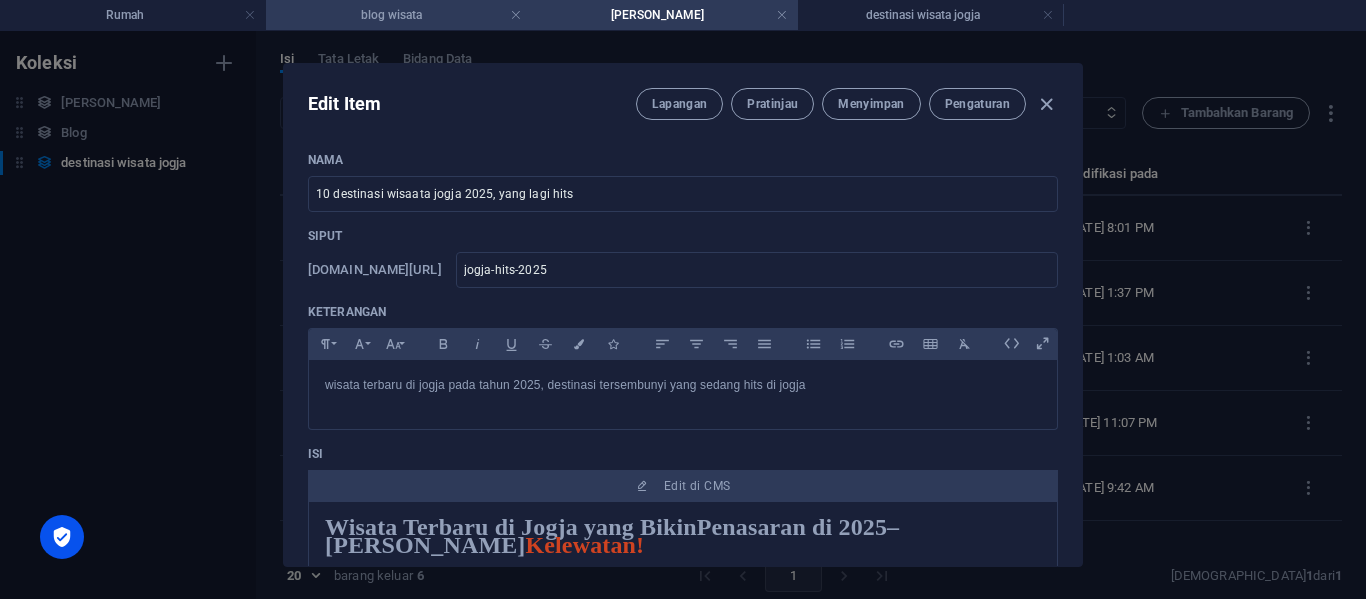 click on "blog wisata" at bounding box center (399, 15) 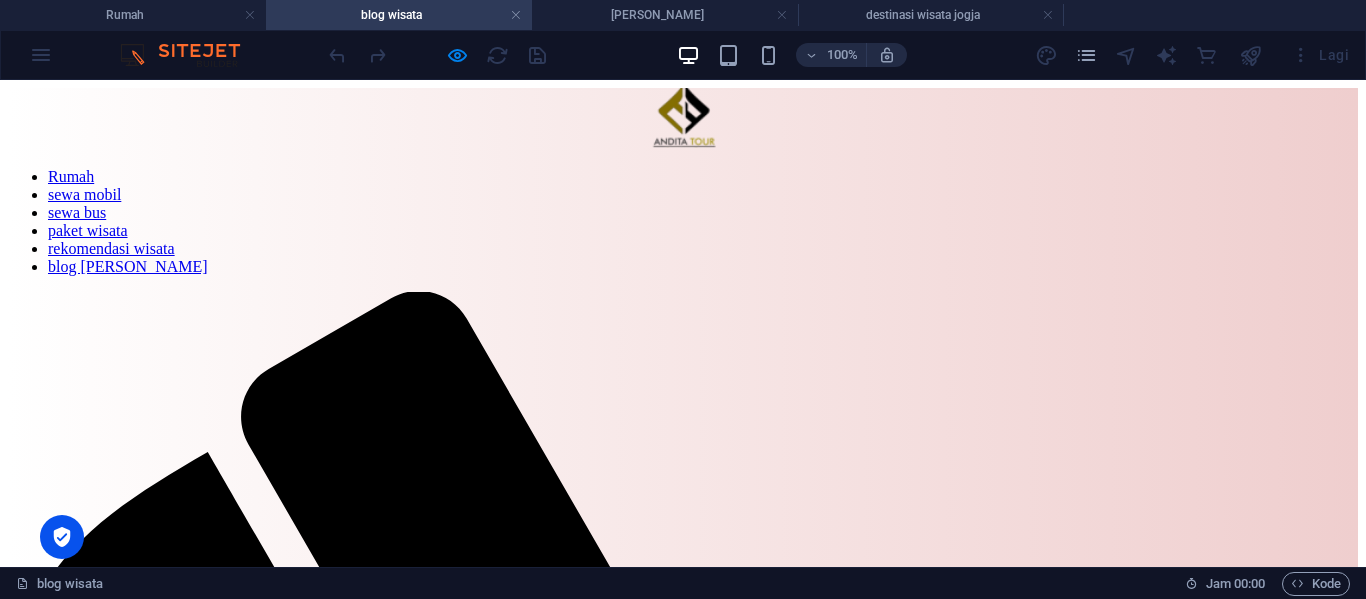scroll, scrollTop: 200, scrollLeft: 0, axis: vertical 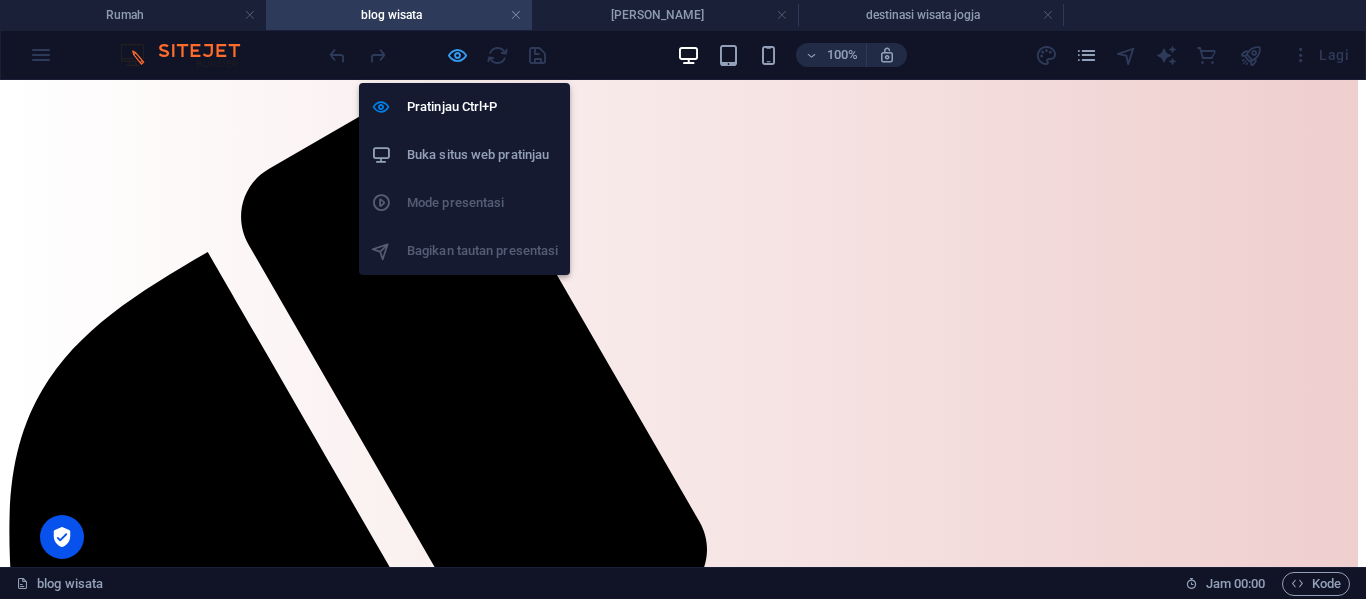 click at bounding box center (457, 55) 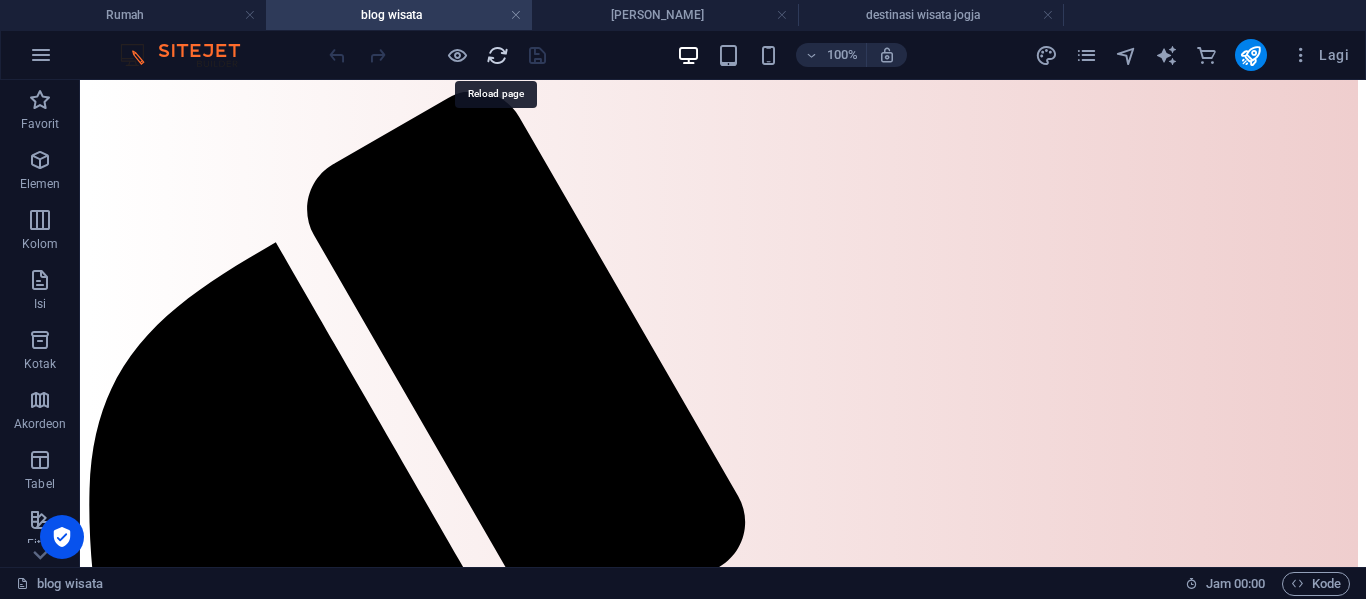 click at bounding box center [497, 55] 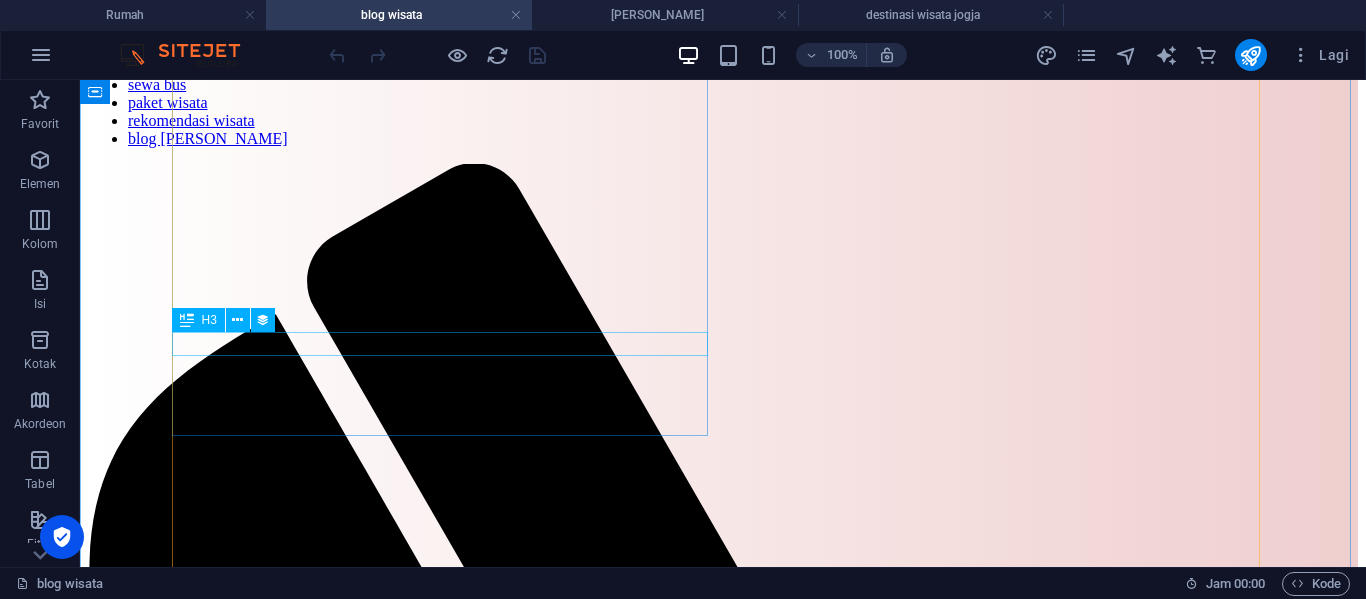 scroll, scrollTop: 200, scrollLeft: 0, axis: vertical 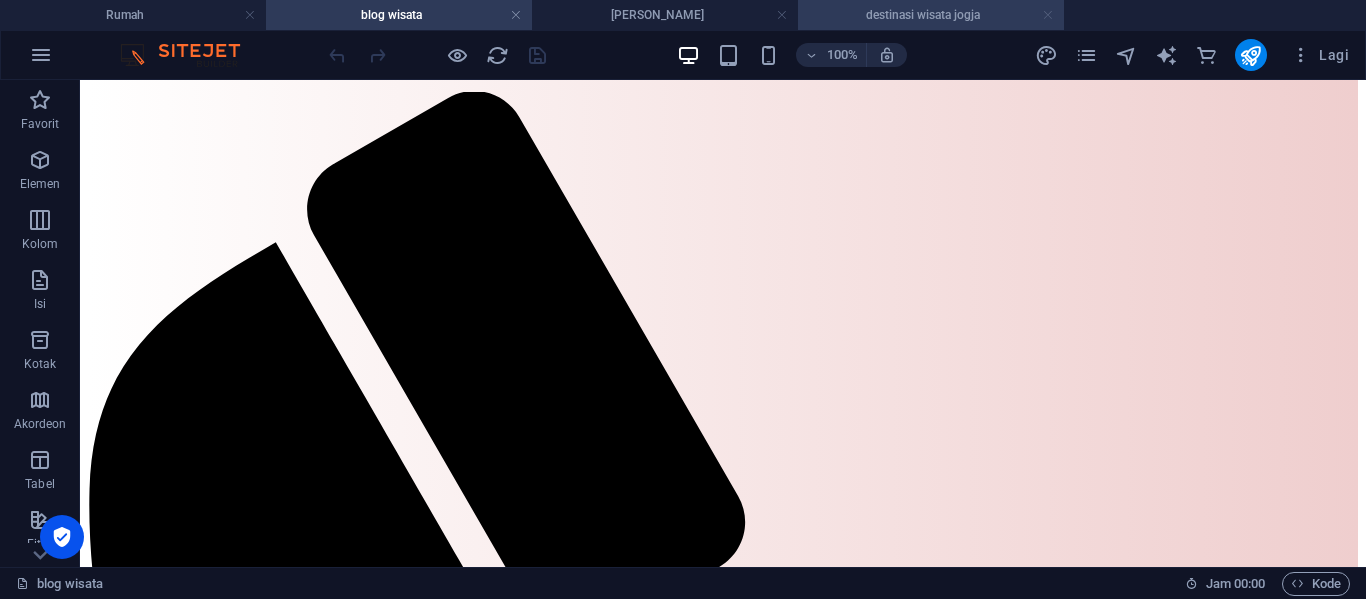 click at bounding box center (1048, 15) 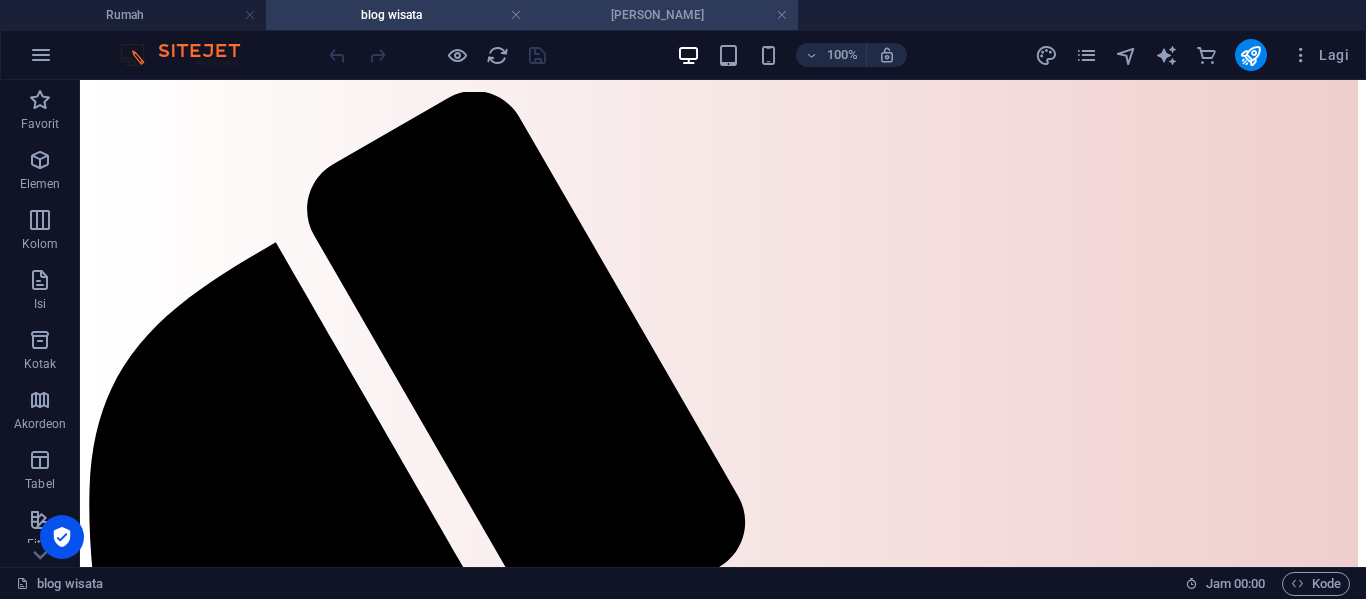 click on "[PERSON_NAME]" at bounding box center [657, 15] 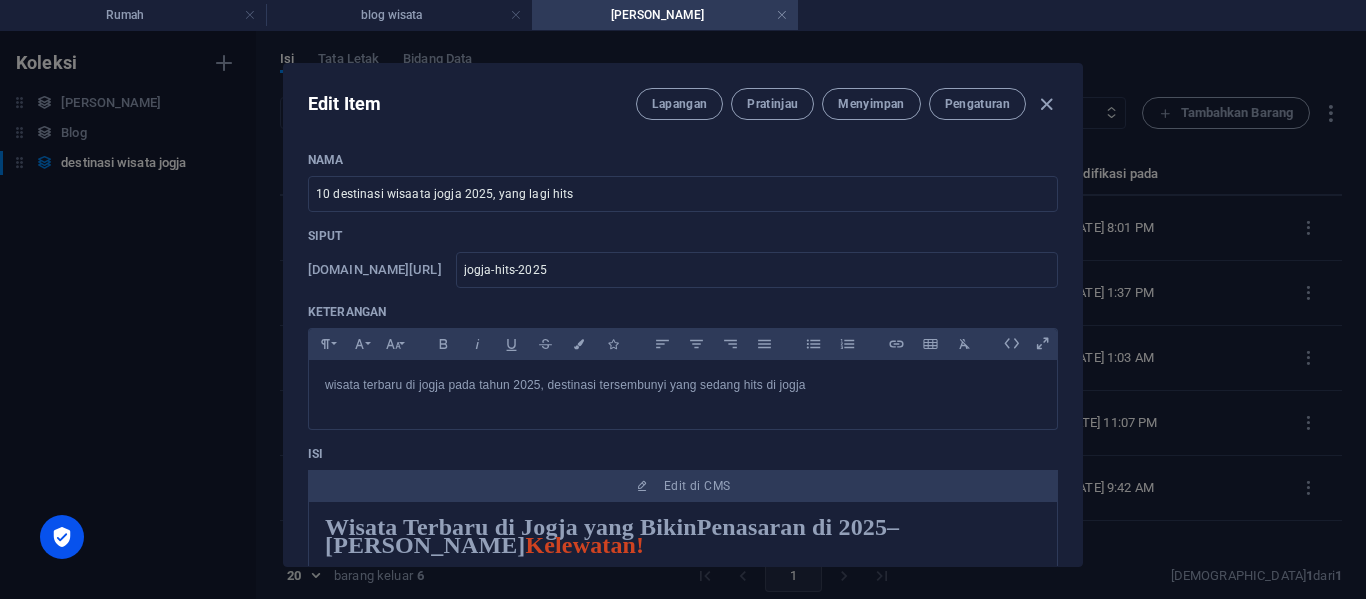 scroll, scrollTop: 0, scrollLeft: 0, axis: both 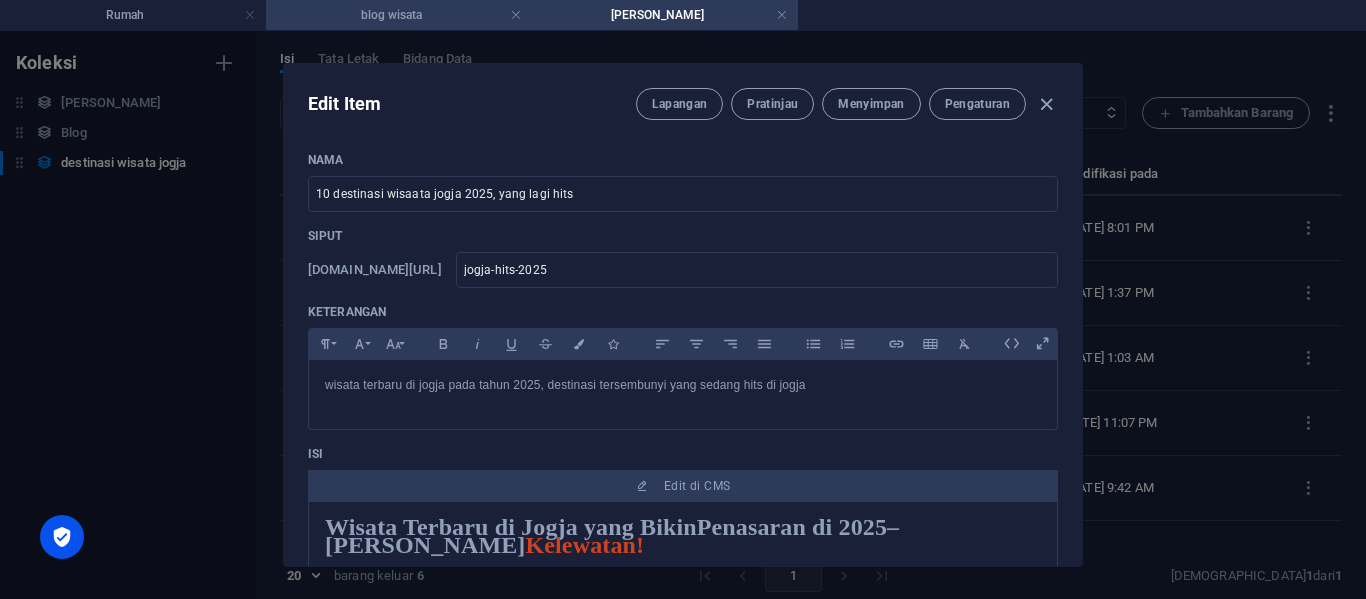 click on "blog wisata" at bounding box center [399, 15] 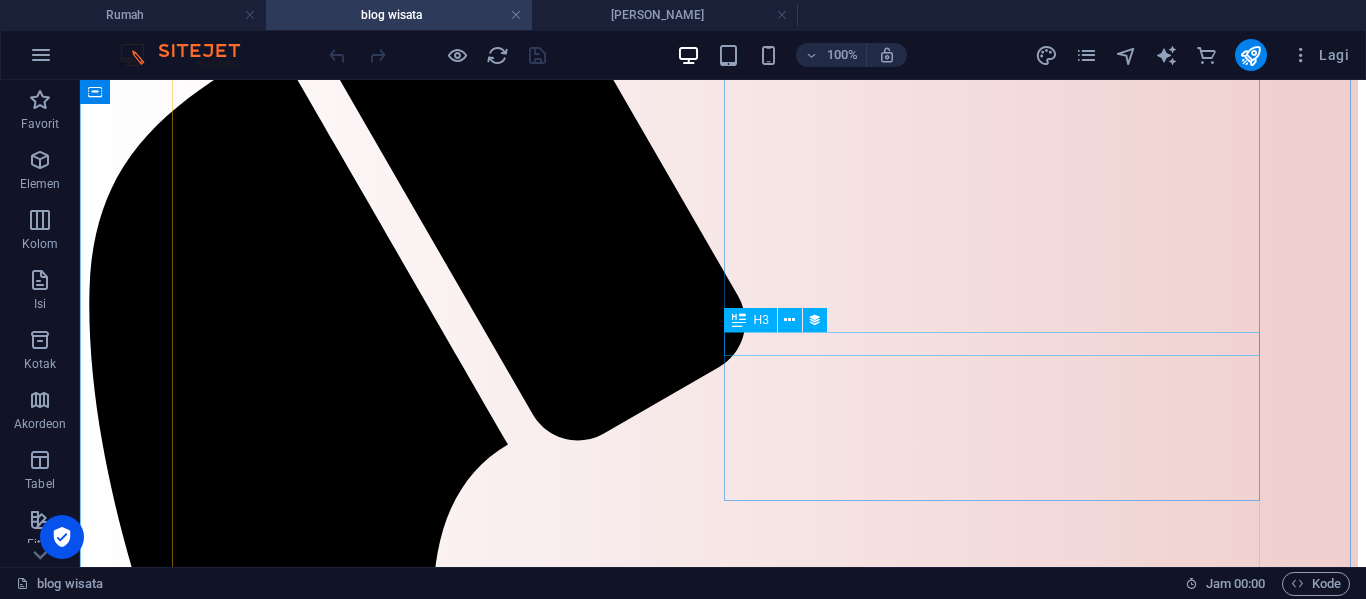 scroll, scrollTop: 600, scrollLeft: 0, axis: vertical 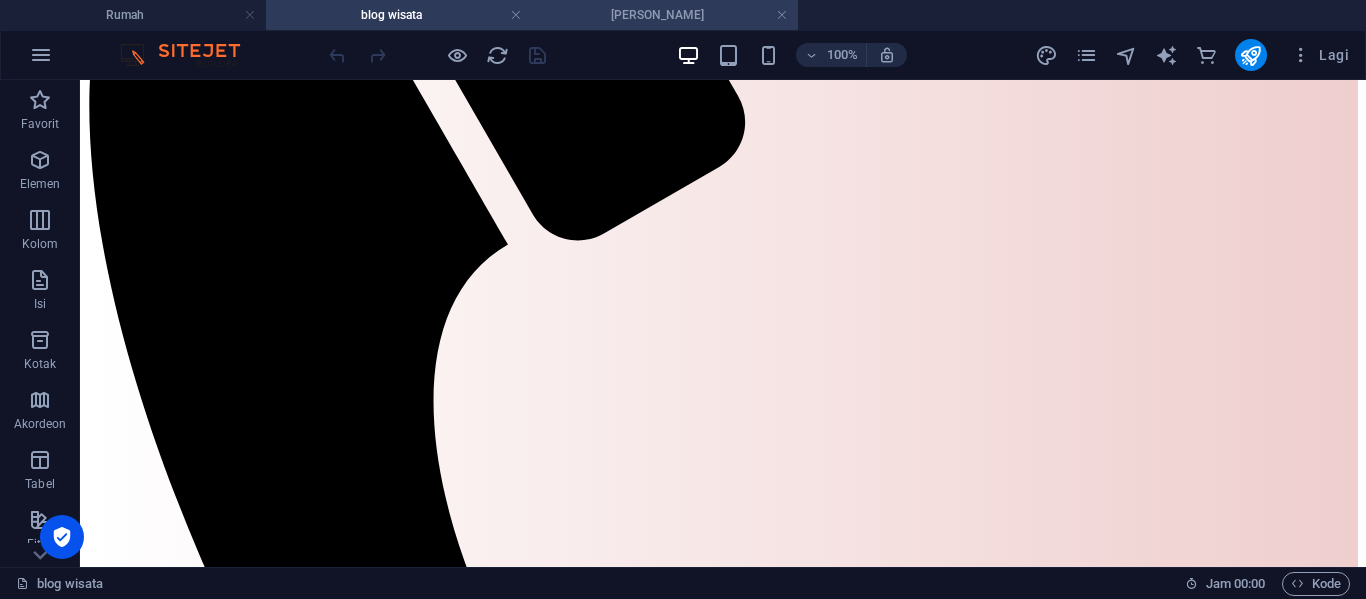 click on "[PERSON_NAME]" at bounding box center (665, 15) 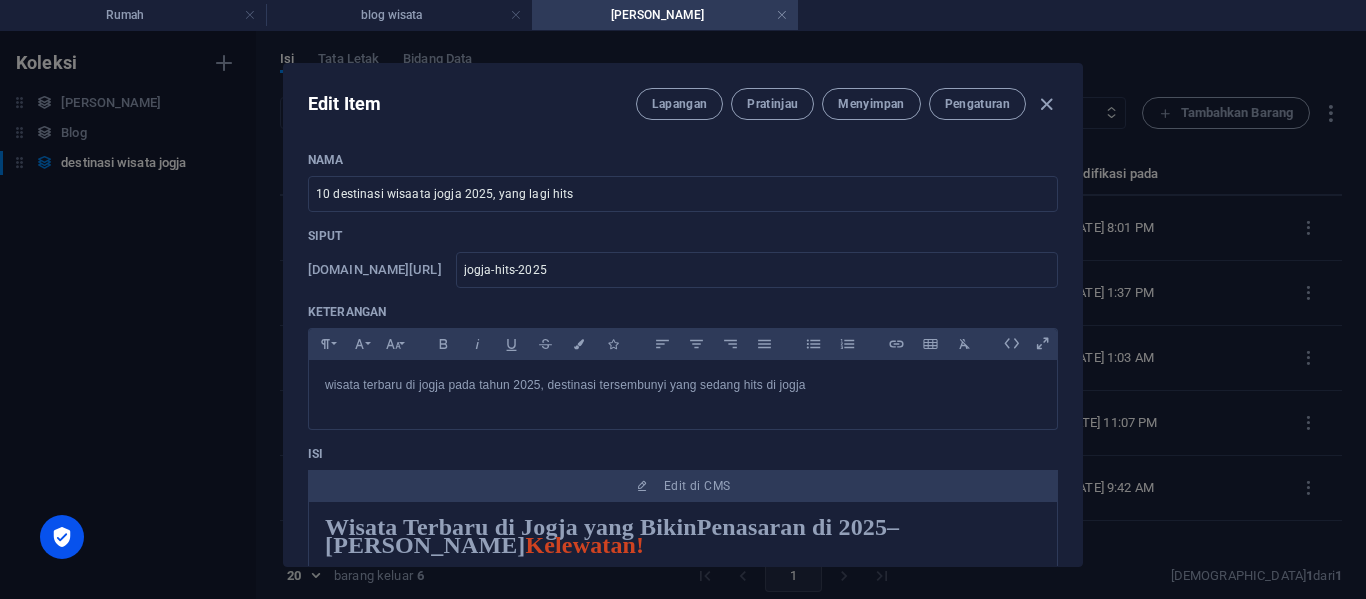 scroll, scrollTop: 0, scrollLeft: 0, axis: both 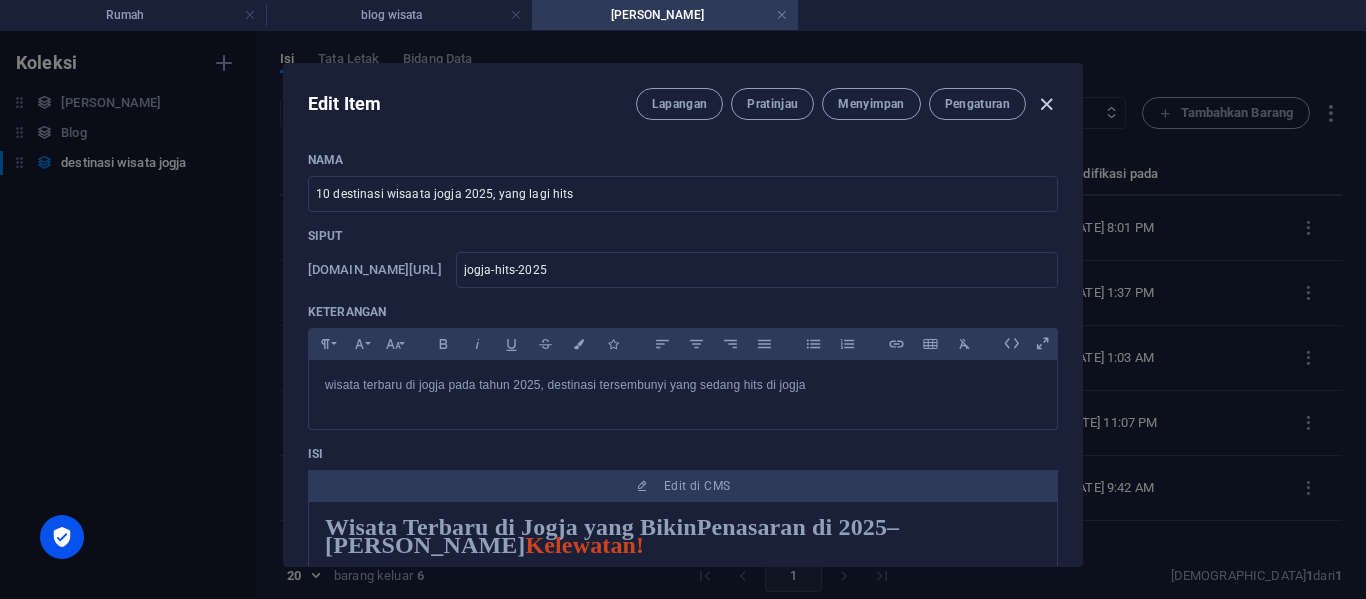 click at bounding box center (1046, 104) 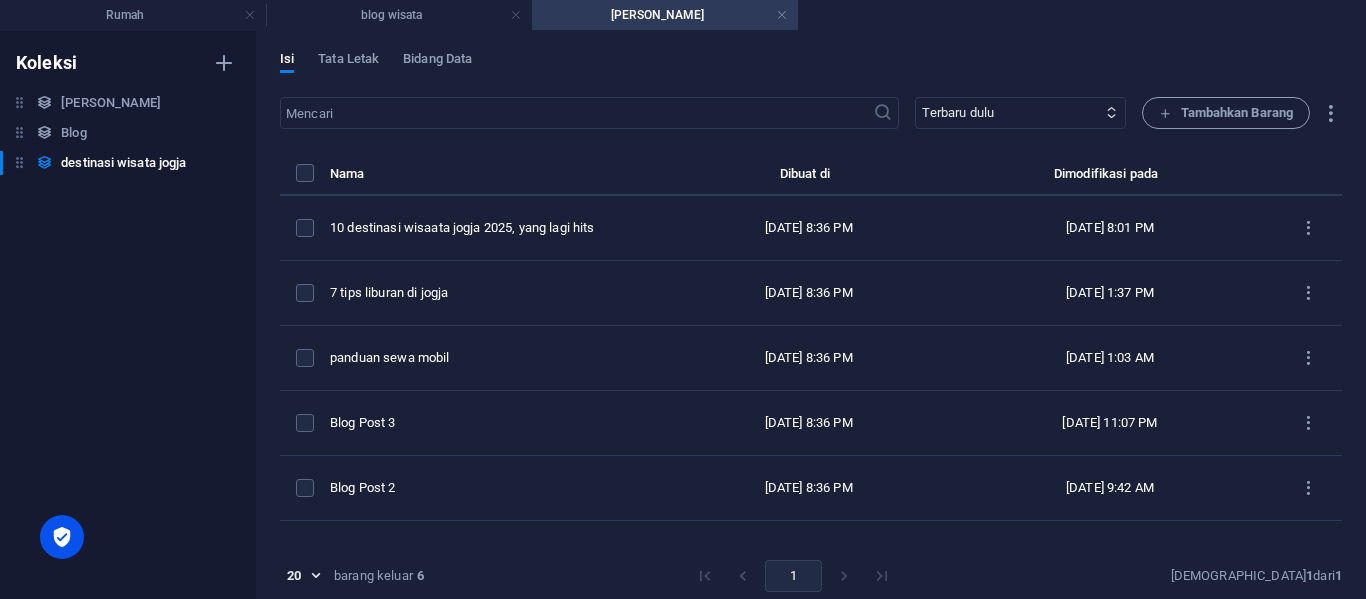 type on "[DATE]" 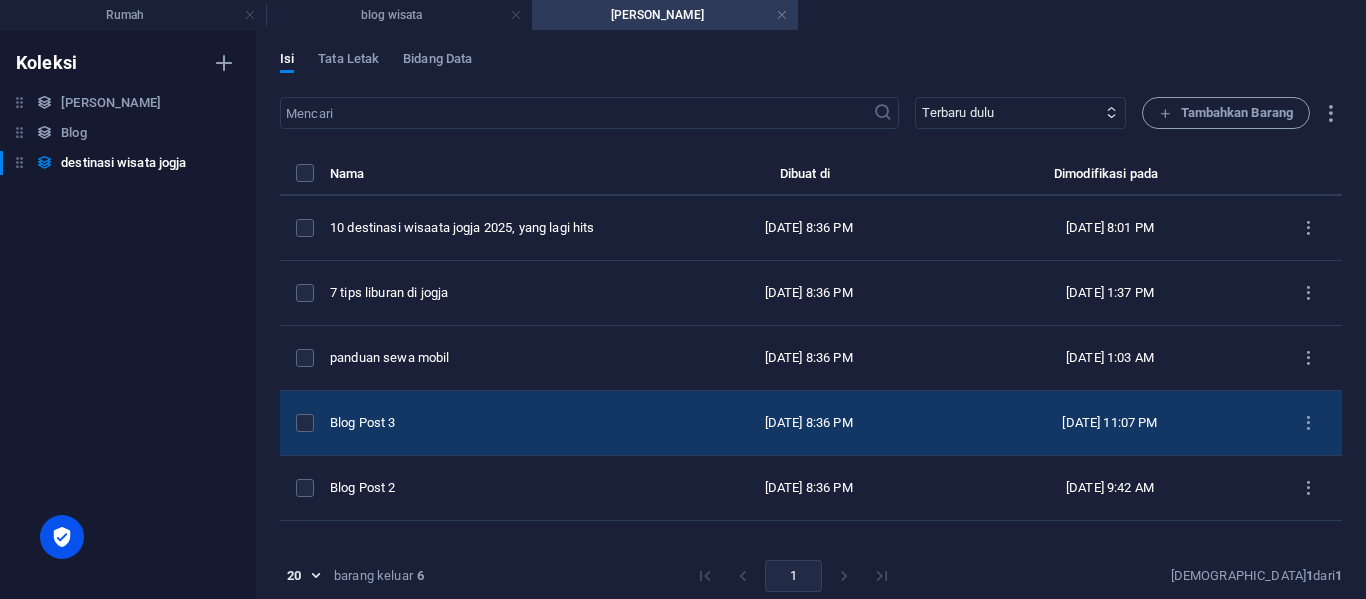 click on "Blog Post 3" at bounding box center (493, 423) 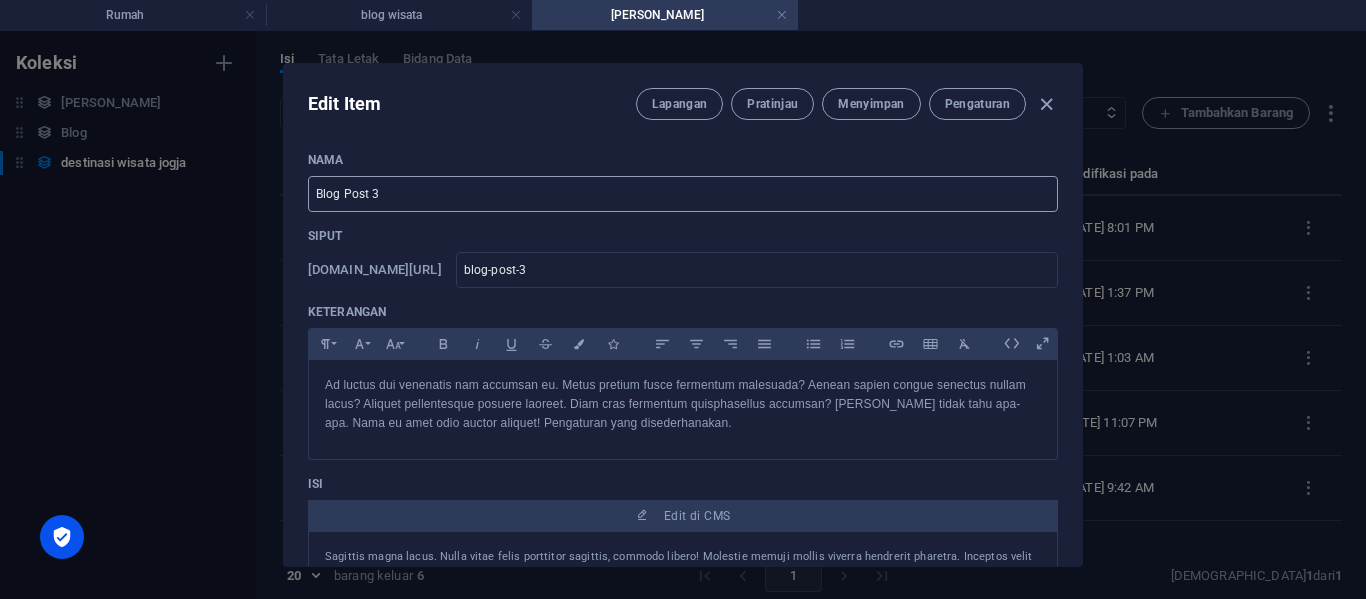 click on "Blog Post 3" at bounding box center [683, 194] 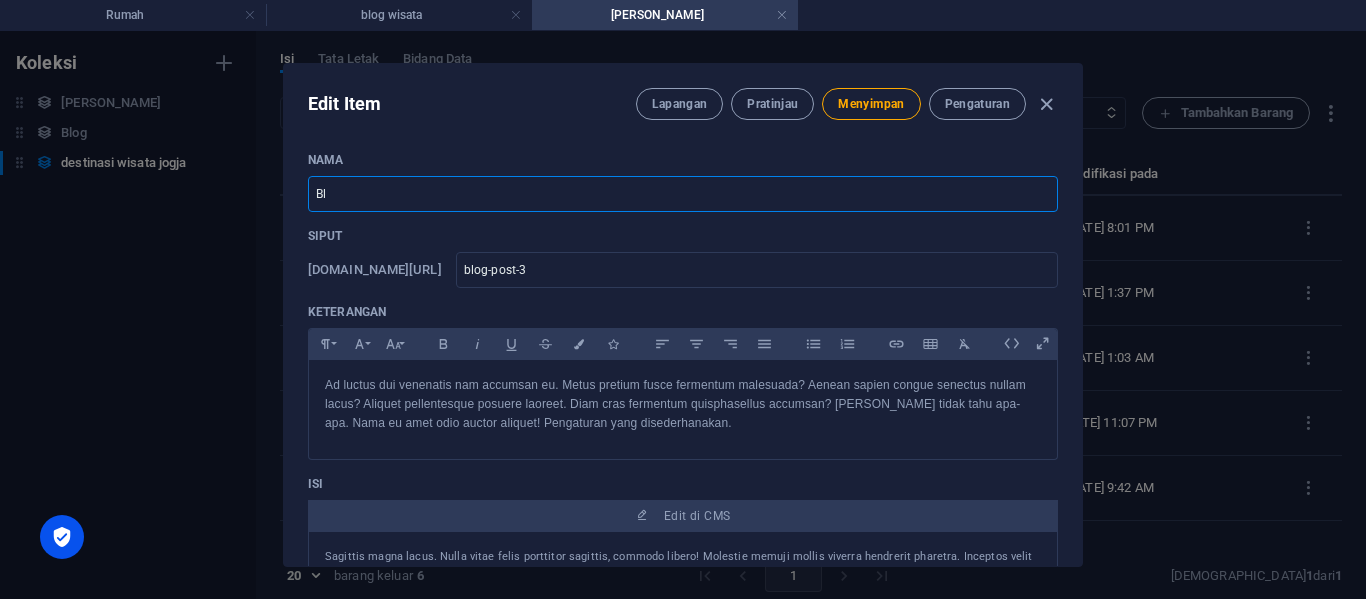 type on "B" 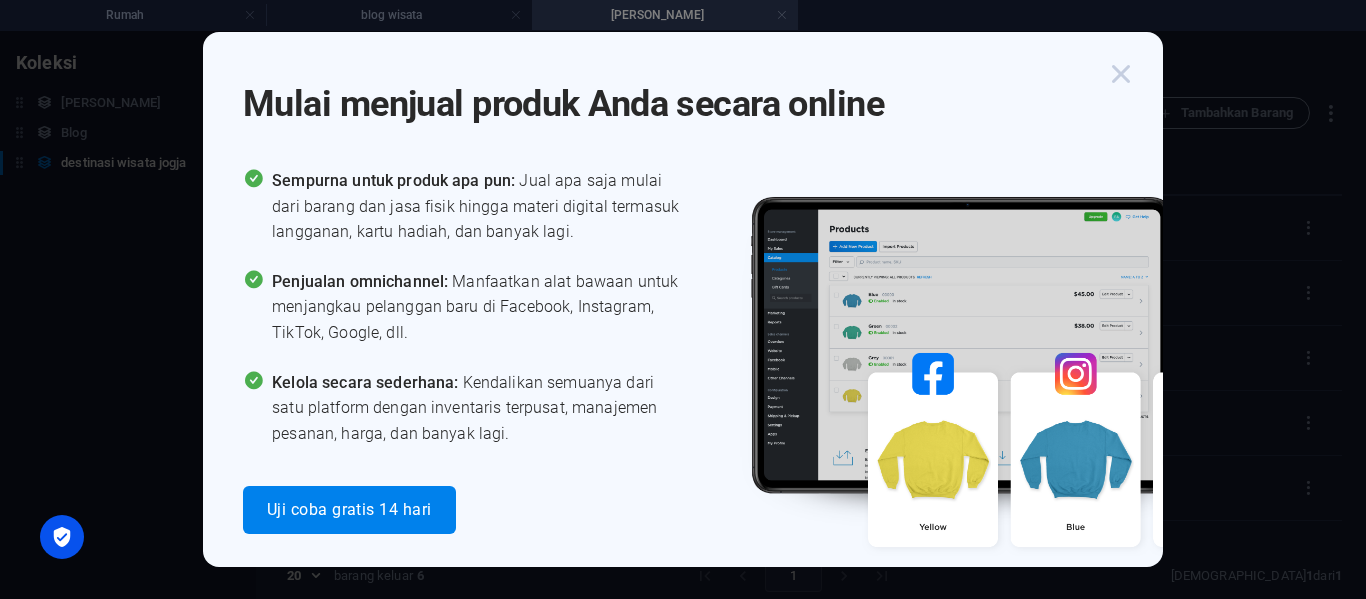 click at bounding box center [1121, 74] 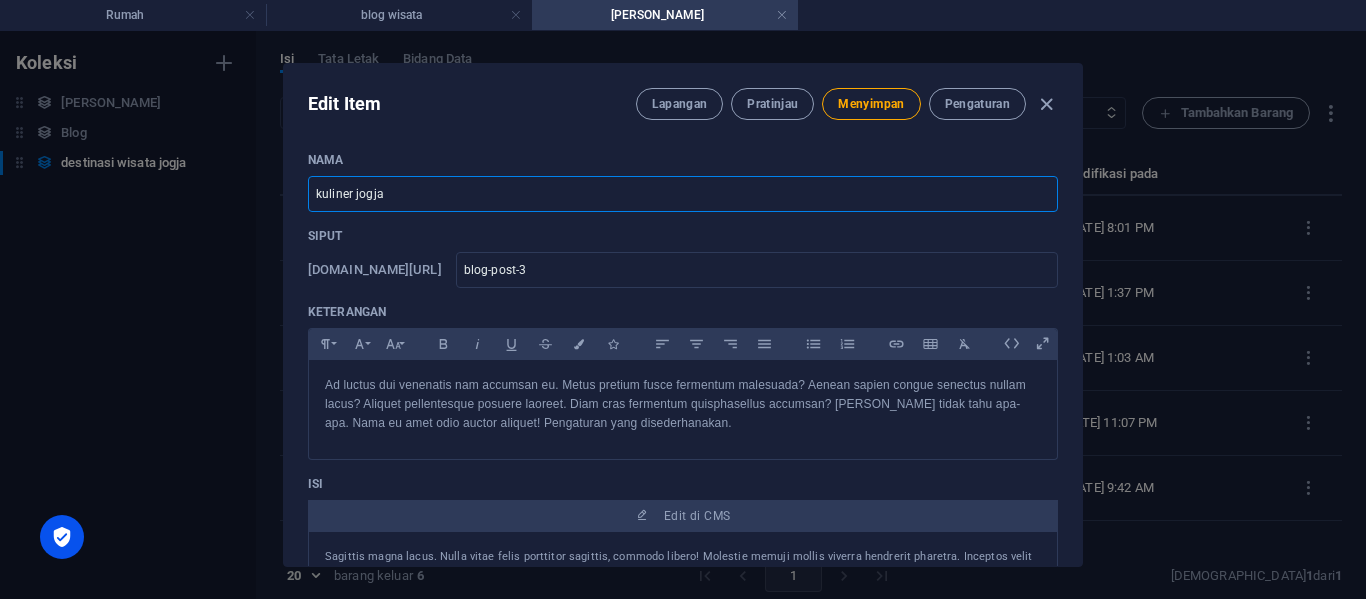 type on "kuliner jogja" 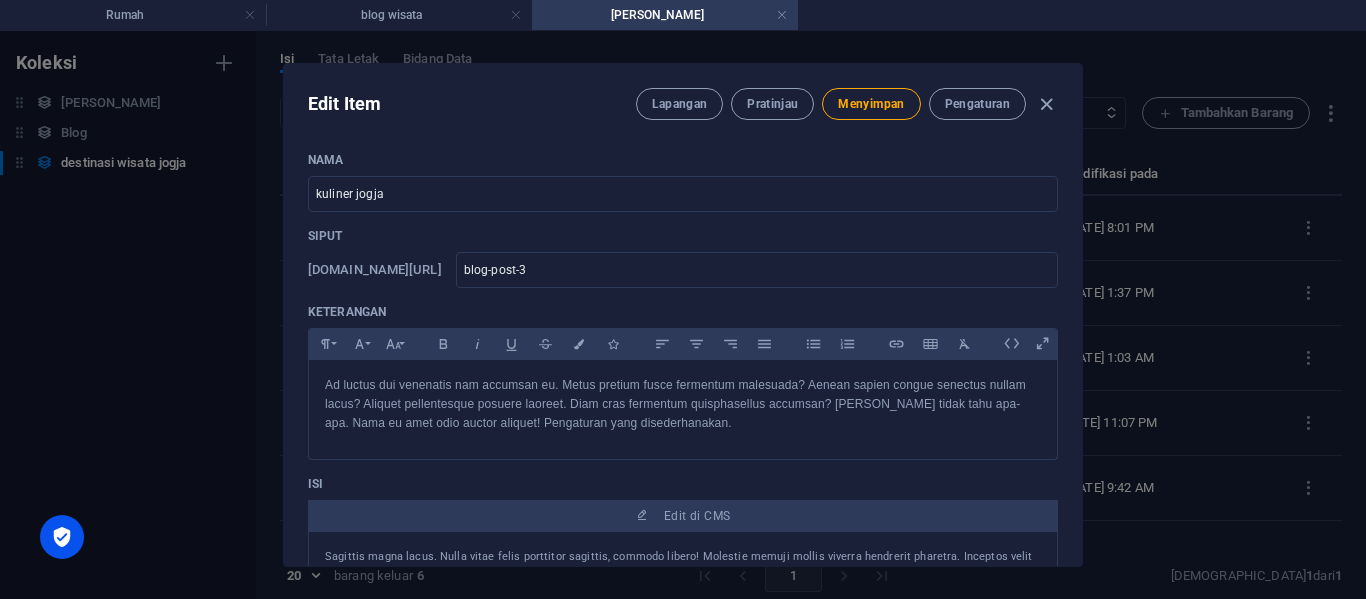 click on "Edit Item Lapangan Pratinjau Menyimpan Pengaturan Nama kuliner jogja ​ Siput [DOMAIN_NAME][URL] blog-post-3 ​ Keterangan Format Paragraf Normal Judul 1 Judul 2 Judul 3 Judul 4 Judul 5 Judul 6 Kode Keluarga Font Arial [US_STATE] Dampak Tahoma Times New Roman Verdana Ukuran Font 8 9 10 11 12 14 18 24 30 36 48 60 72 96 Berani Miring Menggarisbawahi Coret Warna Ikon Rata Kiri Sejajarkan Tengah Rata Kanan Ratakan Ratakan Daftar Tidak Berurut Daftar Berurut Sisipkan Tautan Sisipkan Tabel Pemformatan yang Jelas Ad luctus dui venenatis nam accumsan eu. Metus pretium fusce fermentum malesuada? Aenean sapien congue senectus nullam lacus? Aliquet pellentesque posuere laoreet. Diam cras fermentum quisphasellus accumsan? [PERSON_NAME] tidak tahu apa-apa. Nama eu amet odio auctor aliquet! Pengaturan yang disederhanakan. Isi Edit di CMS tips ber wisata 7 tps berwisata baca selengkapnya 2 panduan sewa mobil 10 destinasi wisata situs web [PERSON_NAME] Tanggal Penerbitan [DATE] ​ Status Draf" at bounding box center (683, 315) 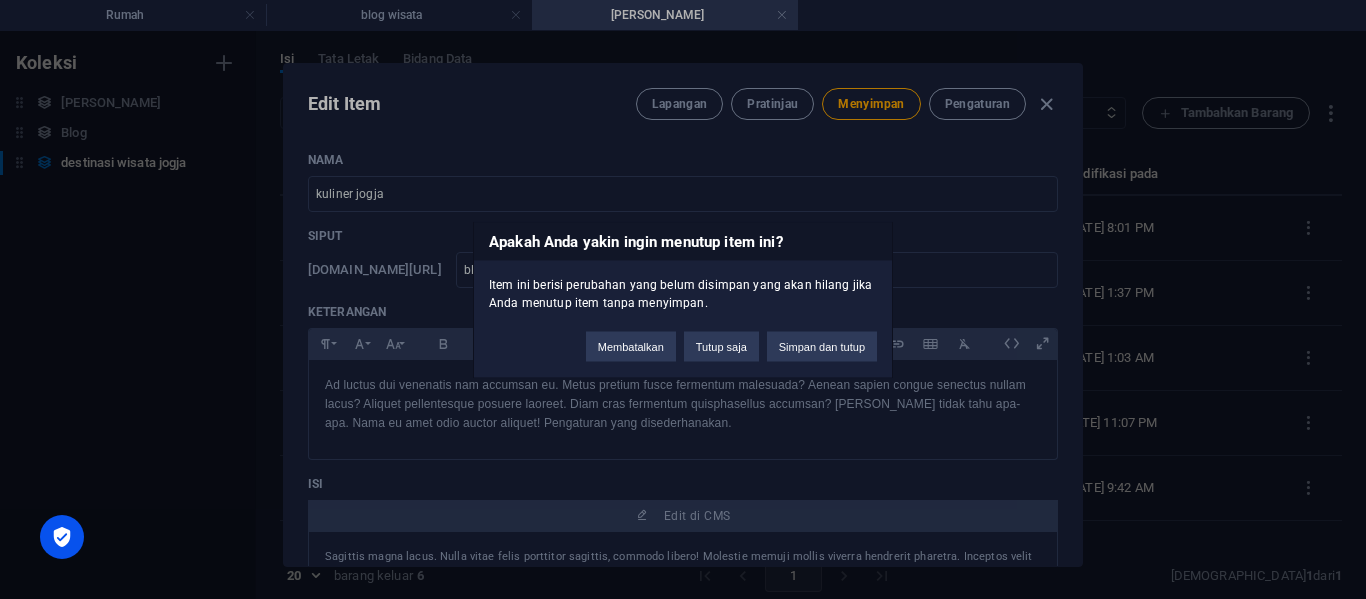 drag, startPoint x: 1011, startPoint y: 228, endPoint x: 949, endPoint y: 231, distance: 62.072536 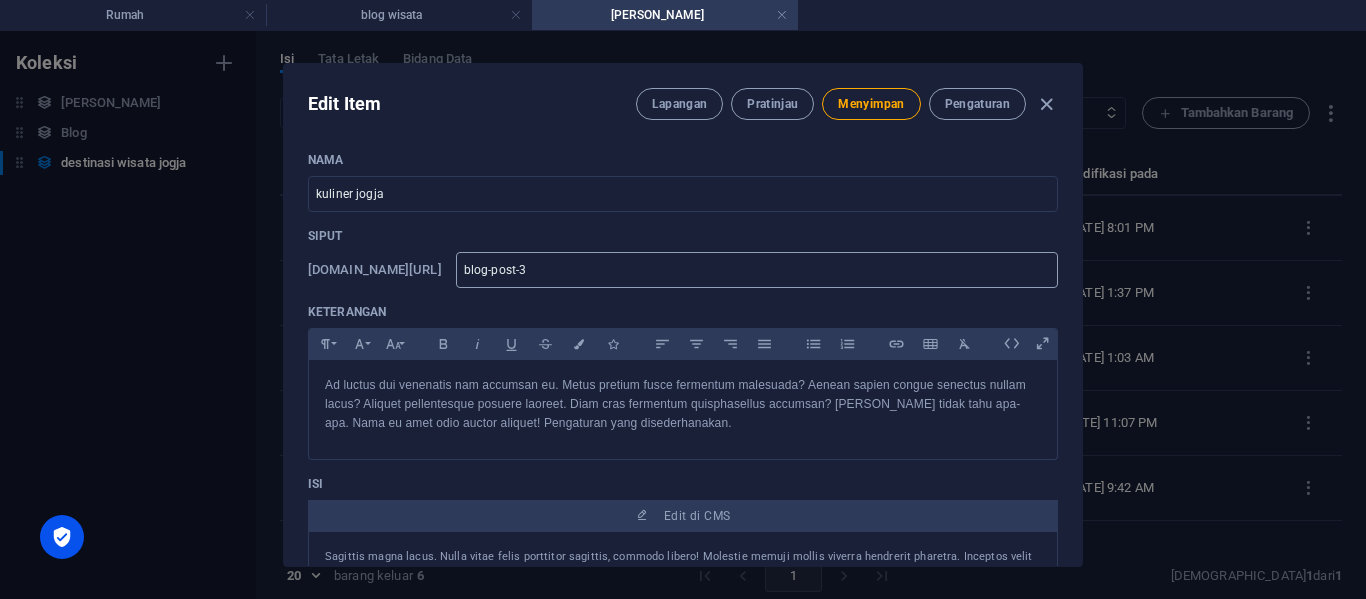 click on "blog-post-3" at bounding box center (757, 270) 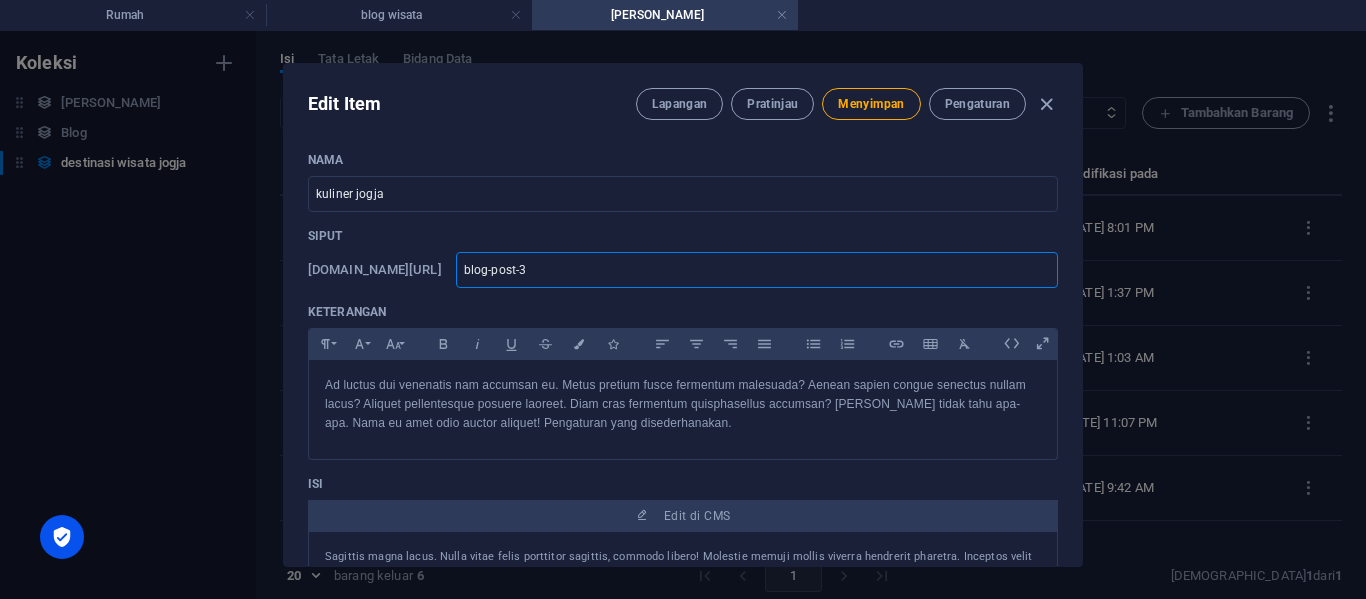 type on "blog-post-" 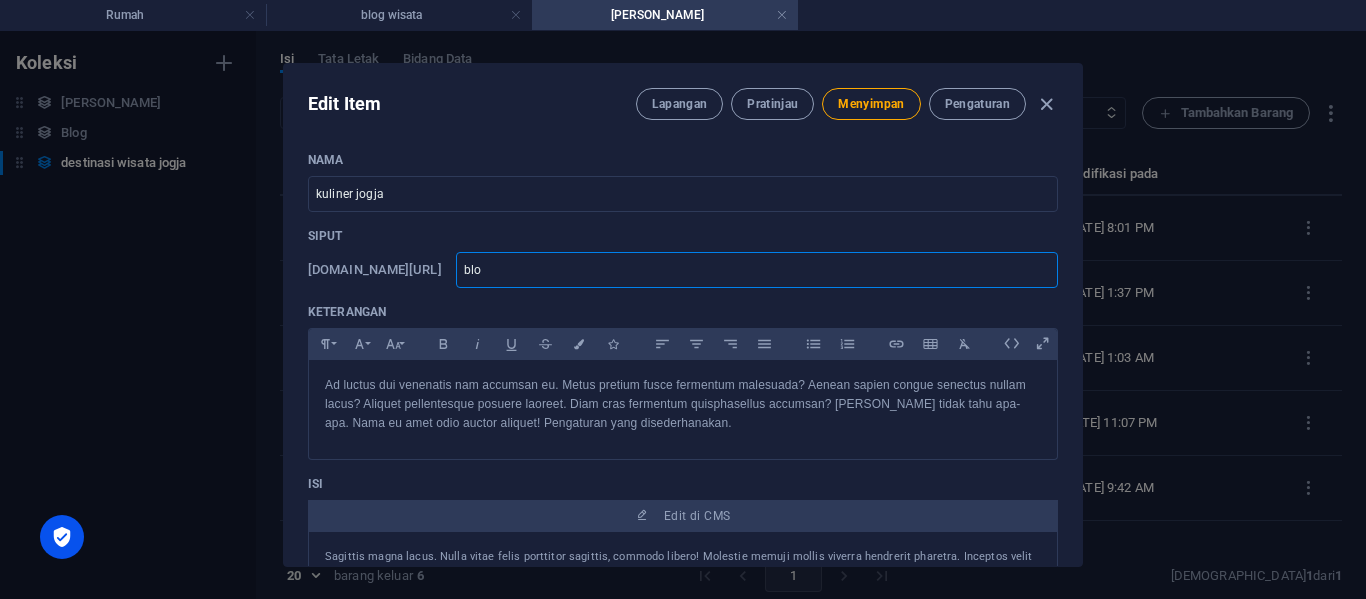 type on "bl" 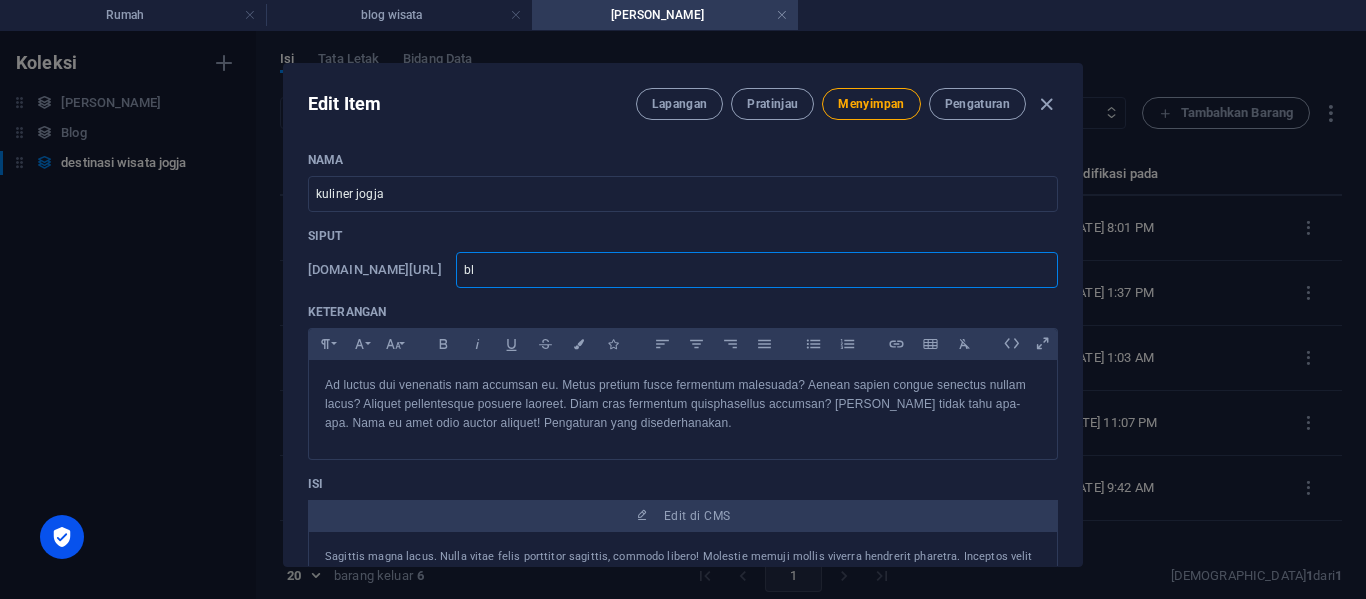 type on "b" 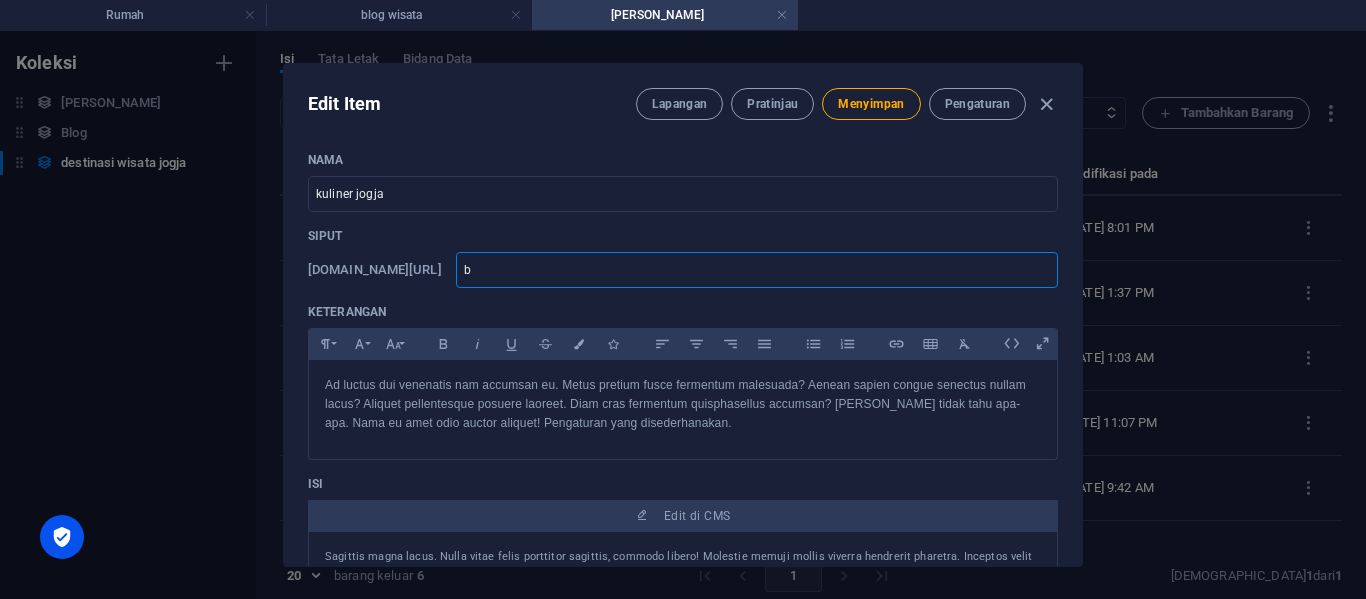 type 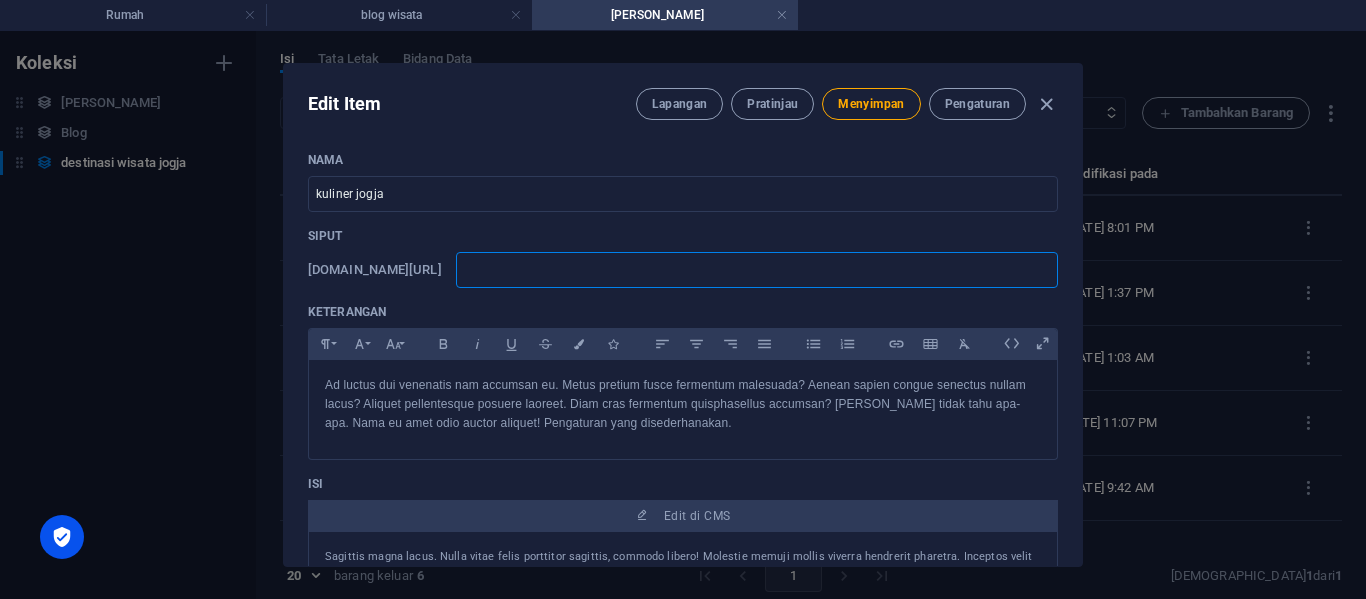 type 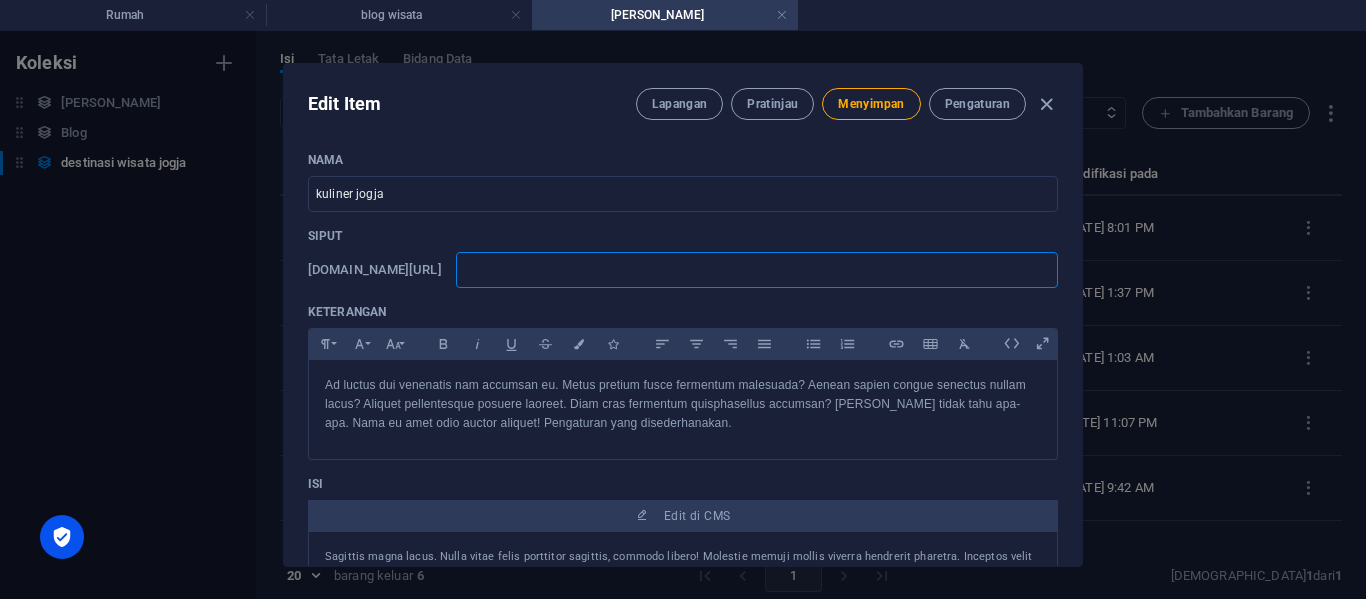 type on "k" 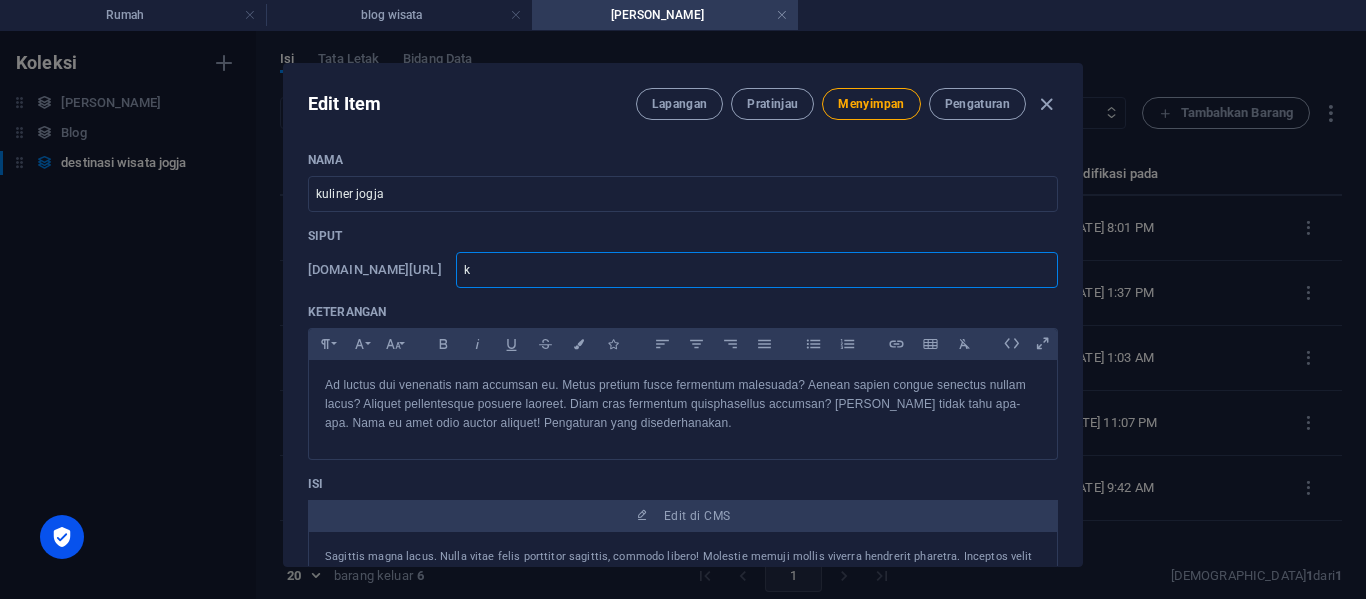 type on "ku" 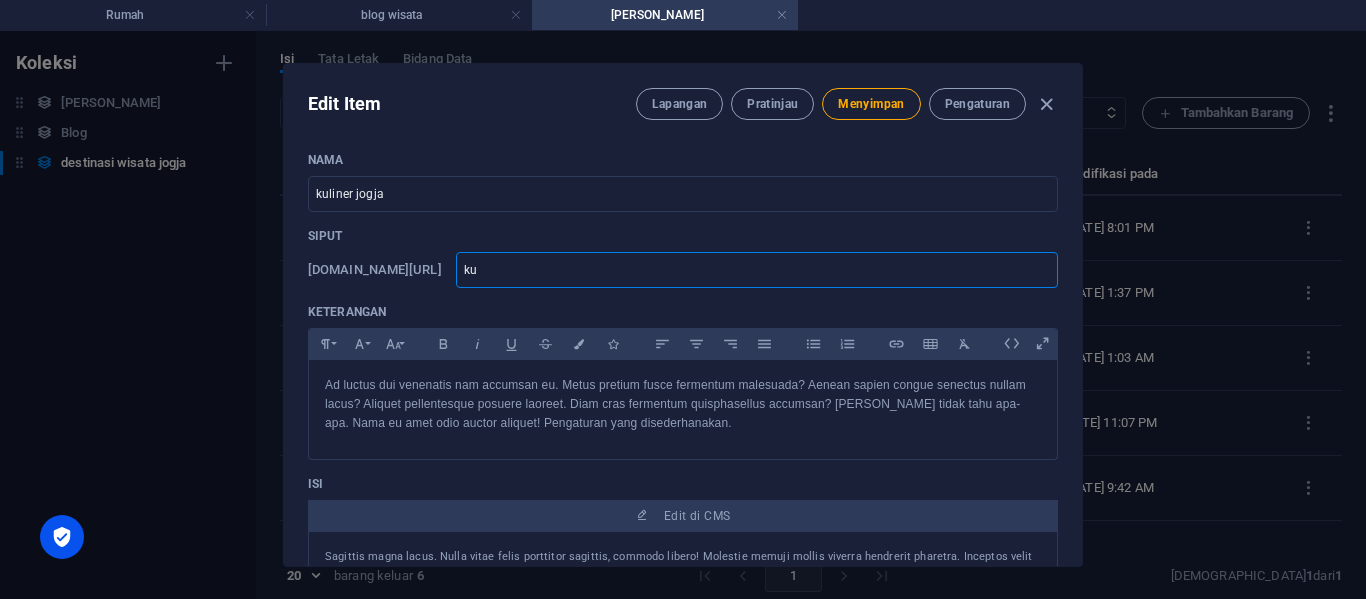 type on "kul" 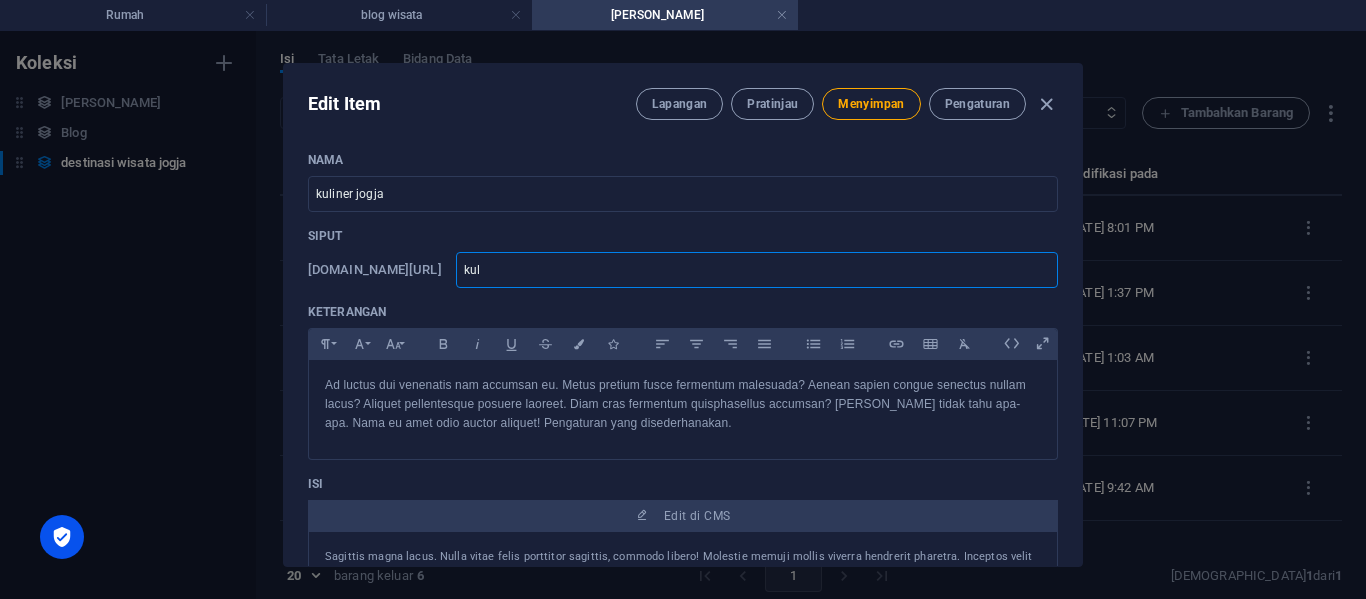 type on "kuli" 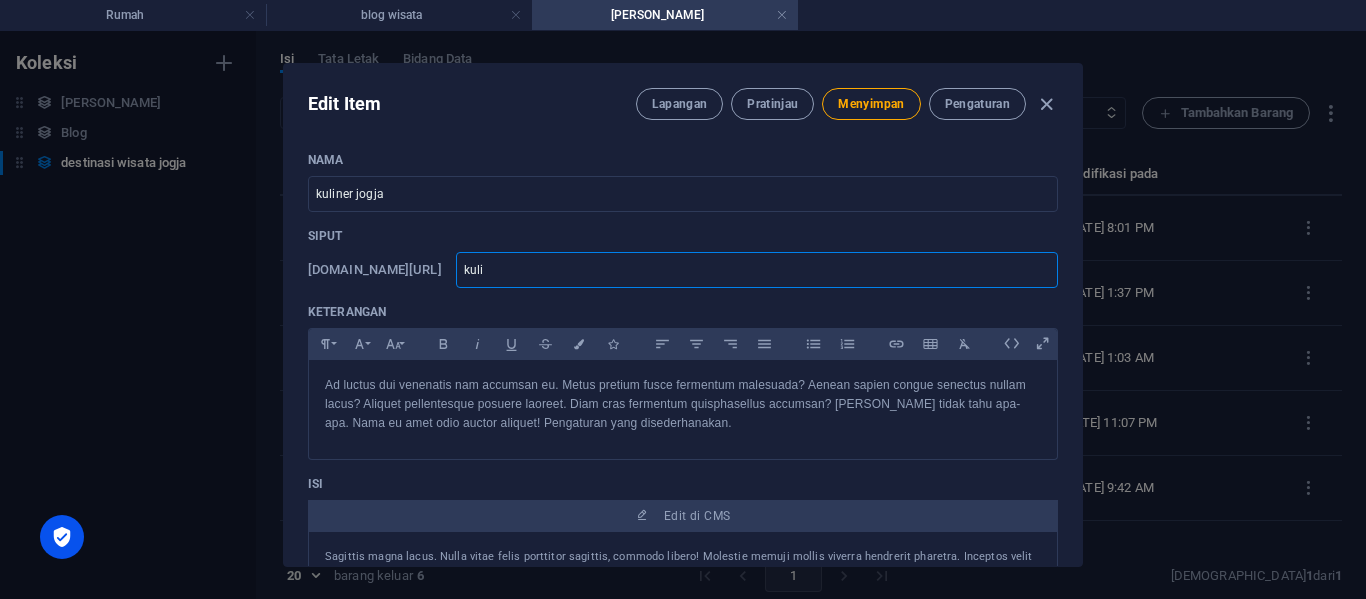 type on "kulin" 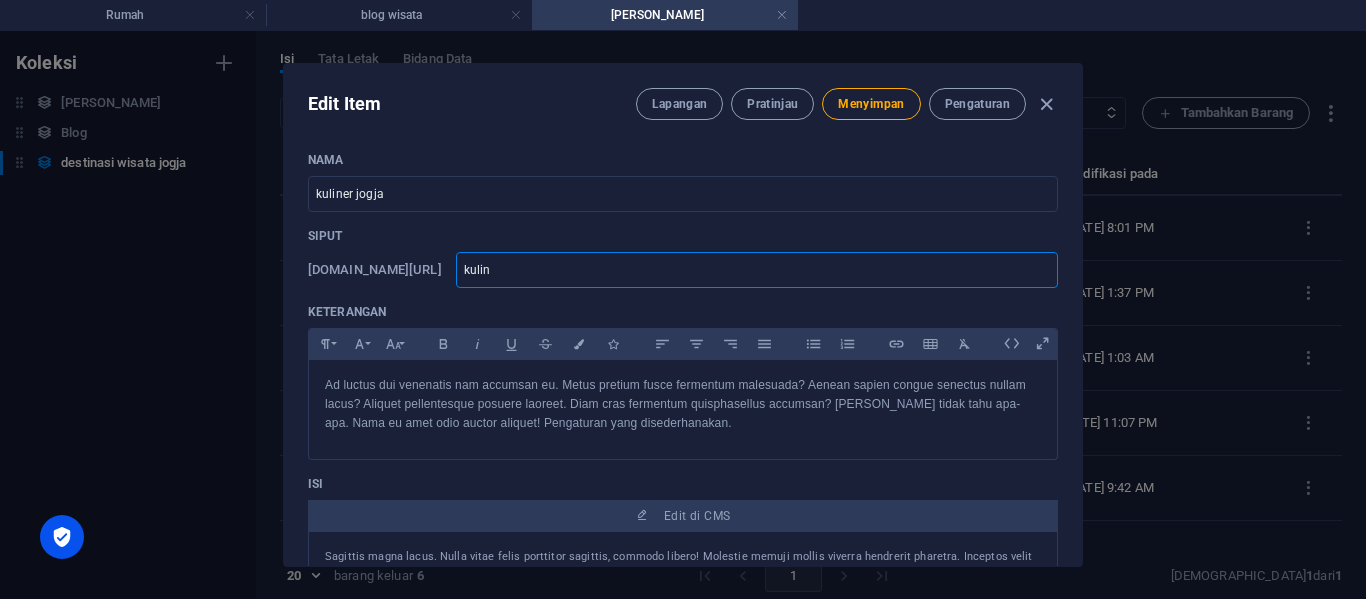 type on "kuline" 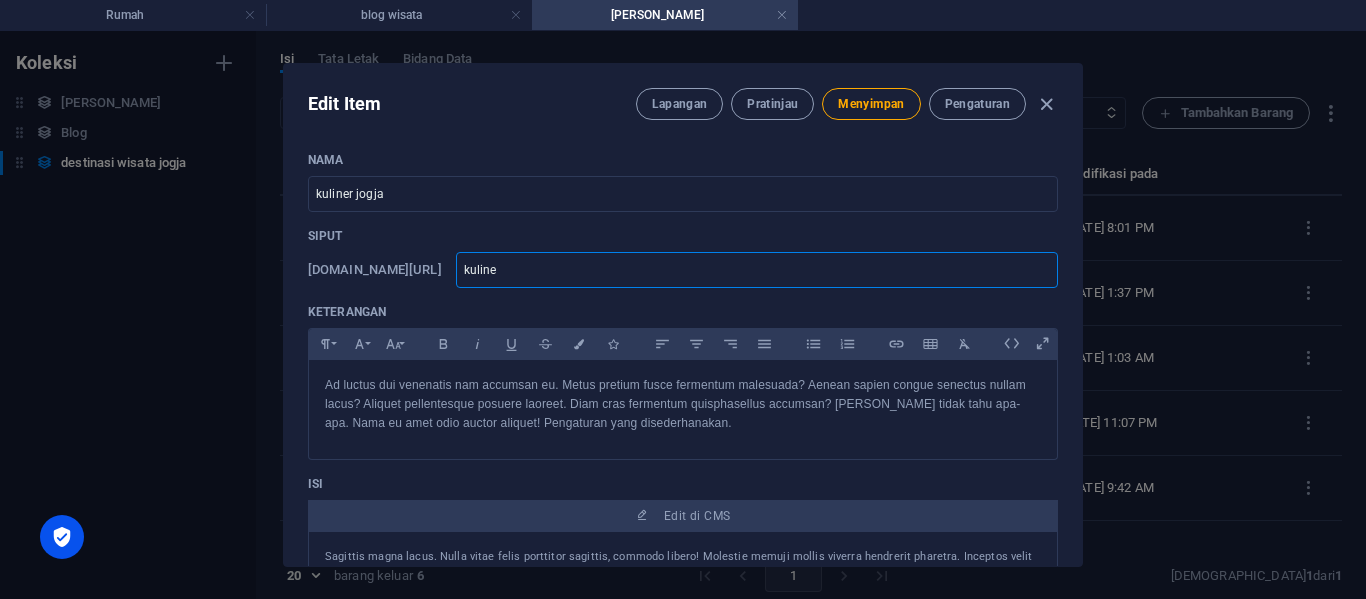 type on "kuliner" 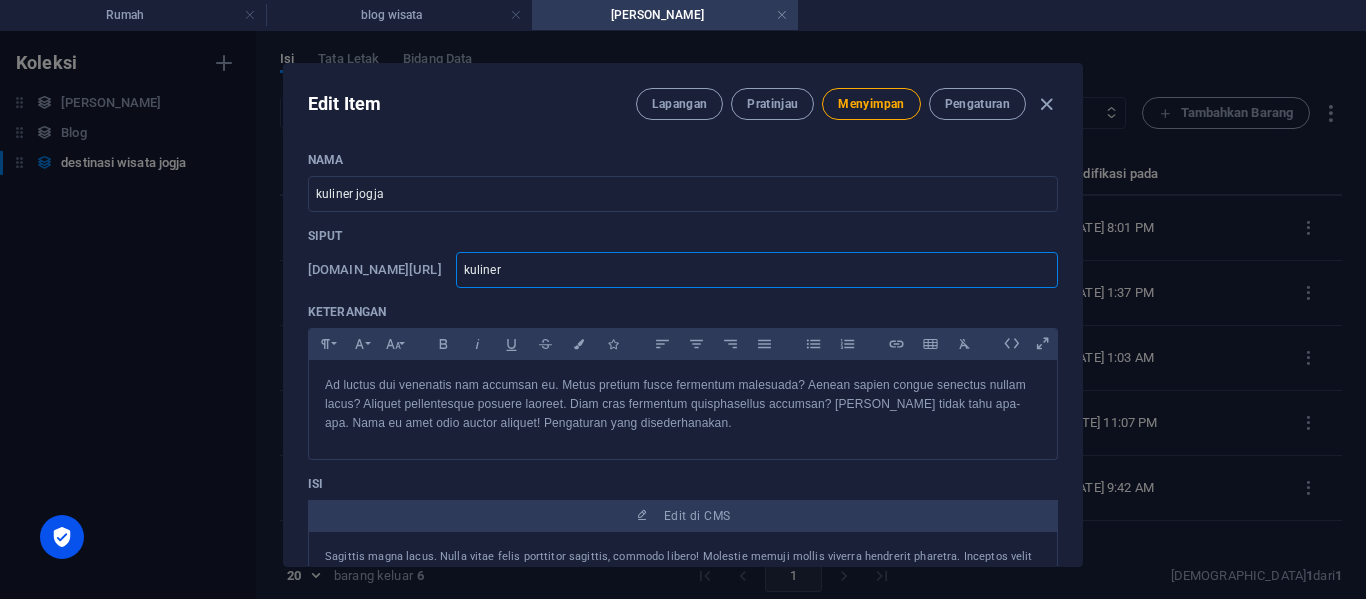 type on "kuliner" 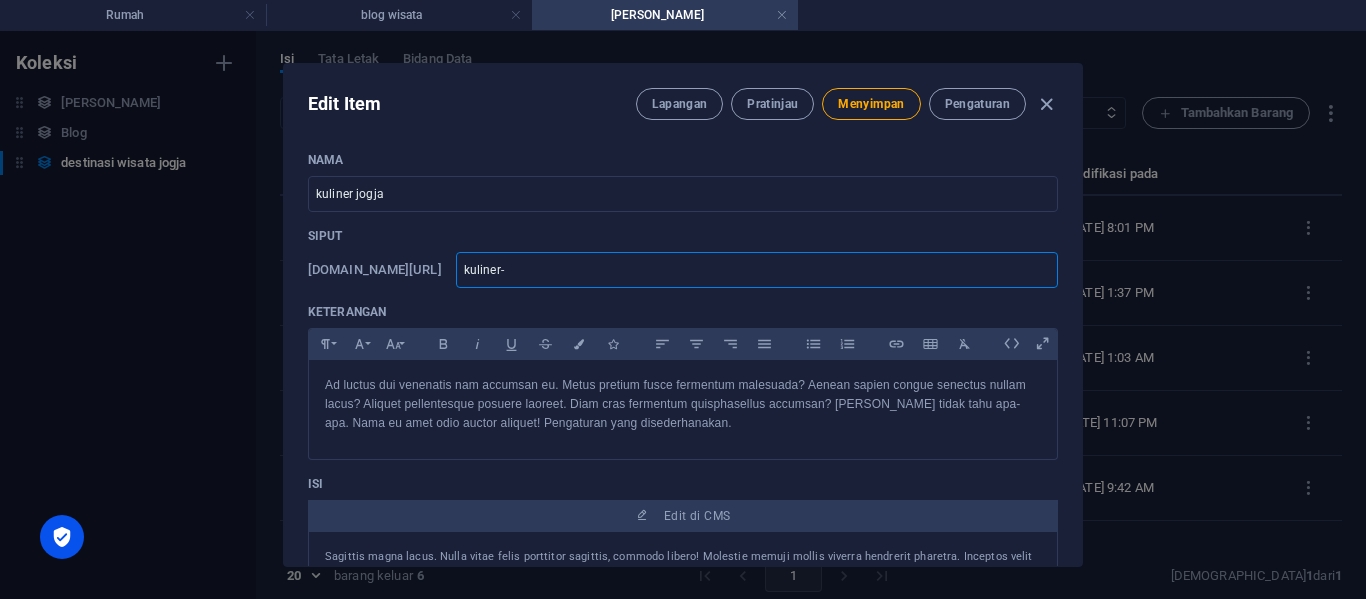 type on "kuliner" 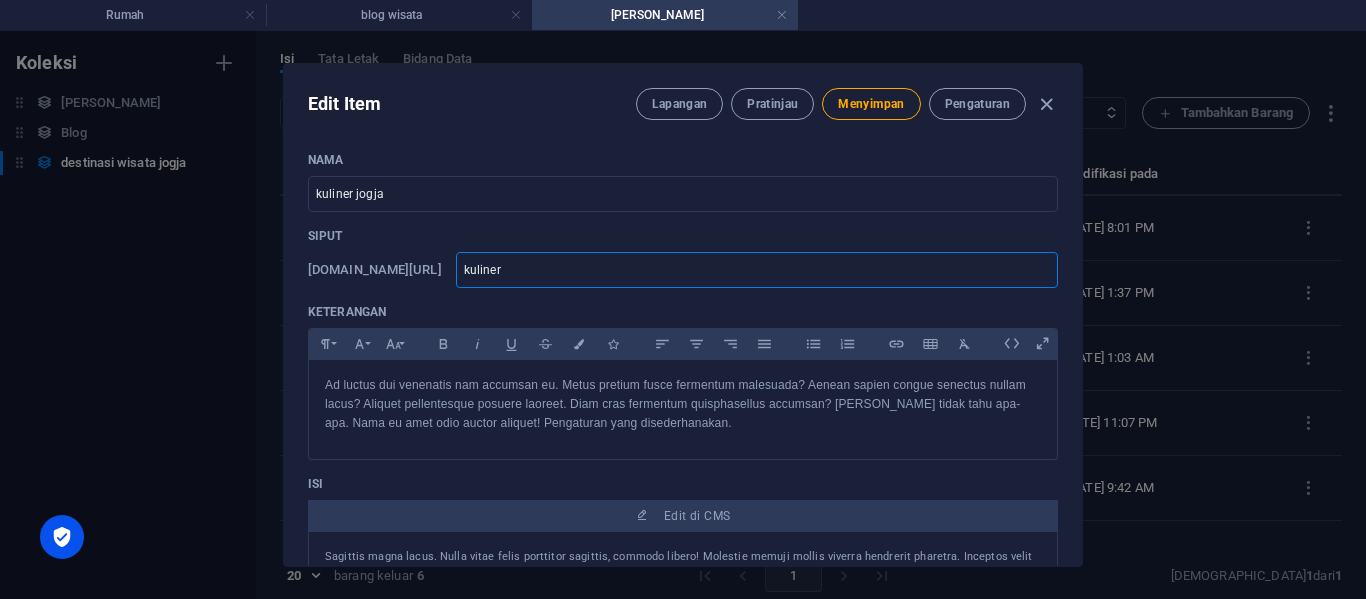 type on "kuliner_" 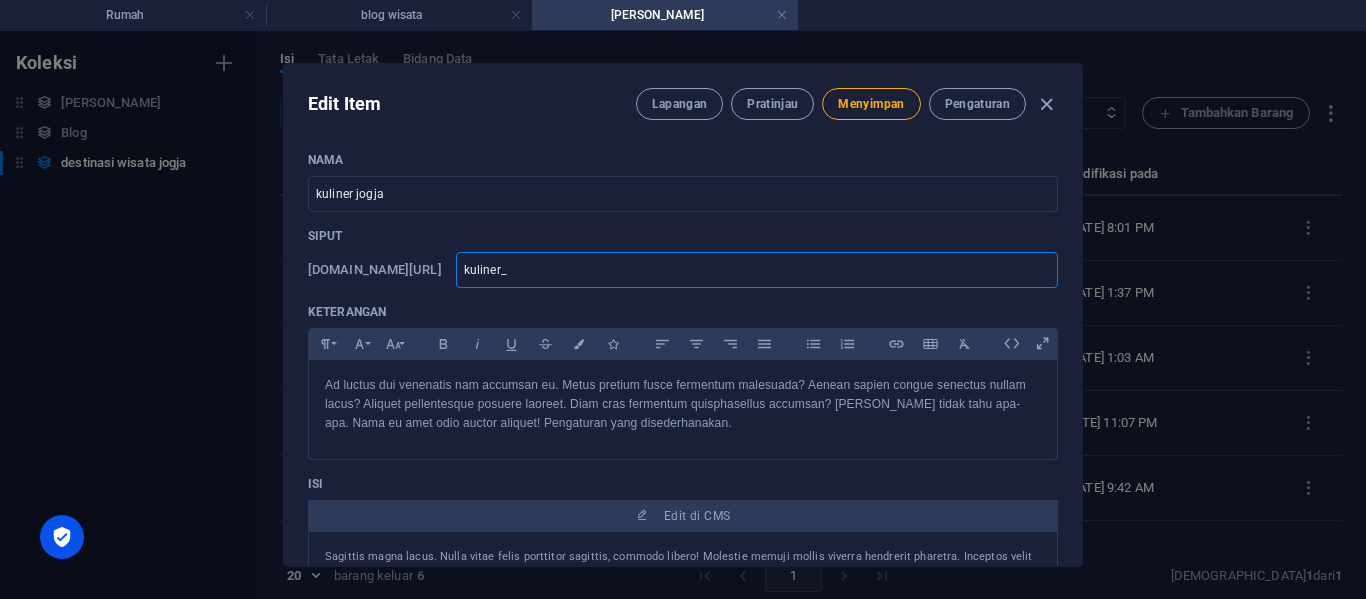 type on "kuliner_j" 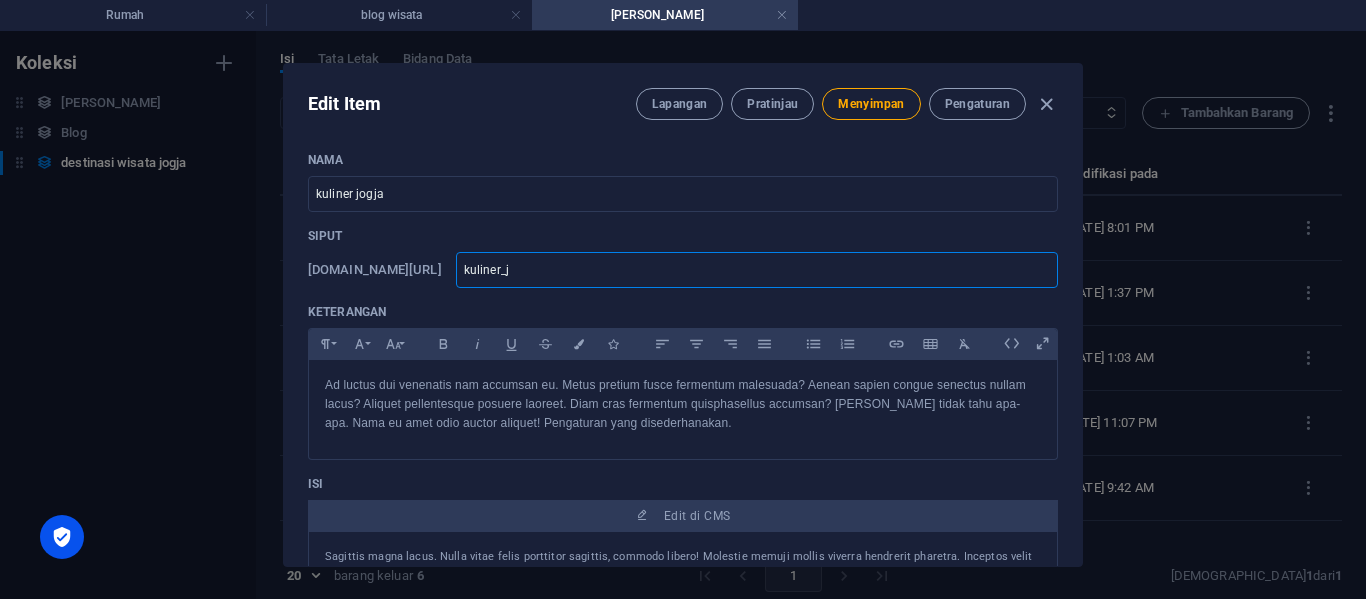 type on "kuliner_jo" 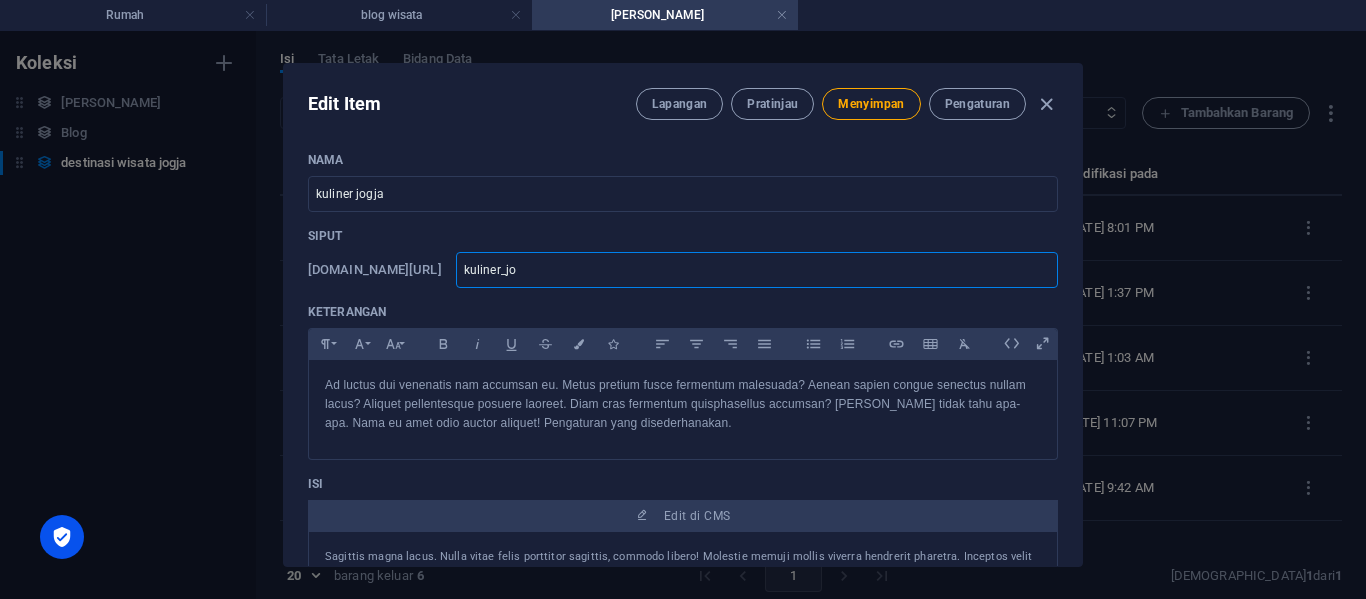type on "kuliner_jog" 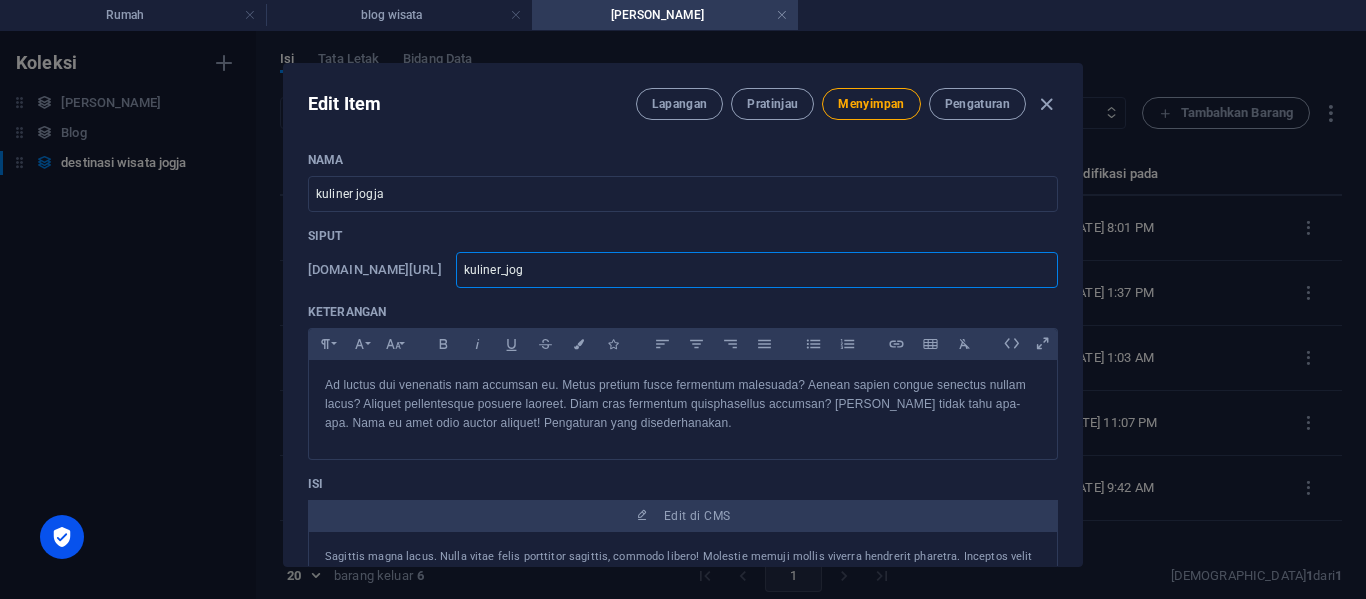 type on "kuliner_jog" 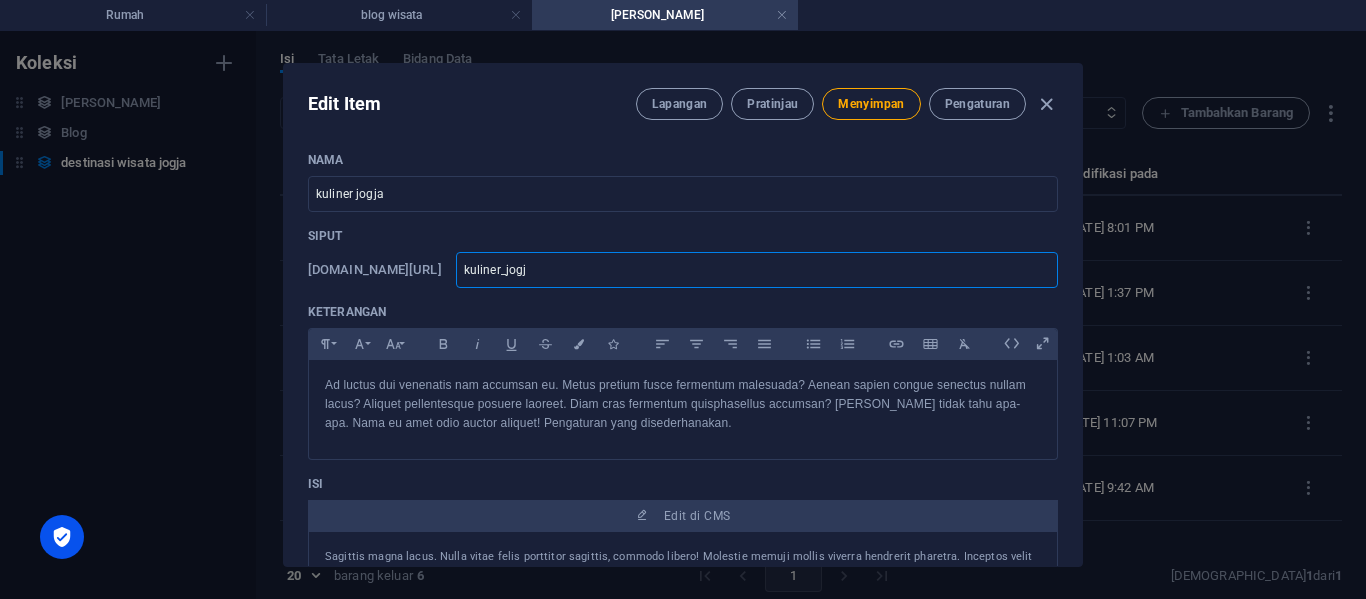 type on "kuliner_jogja" 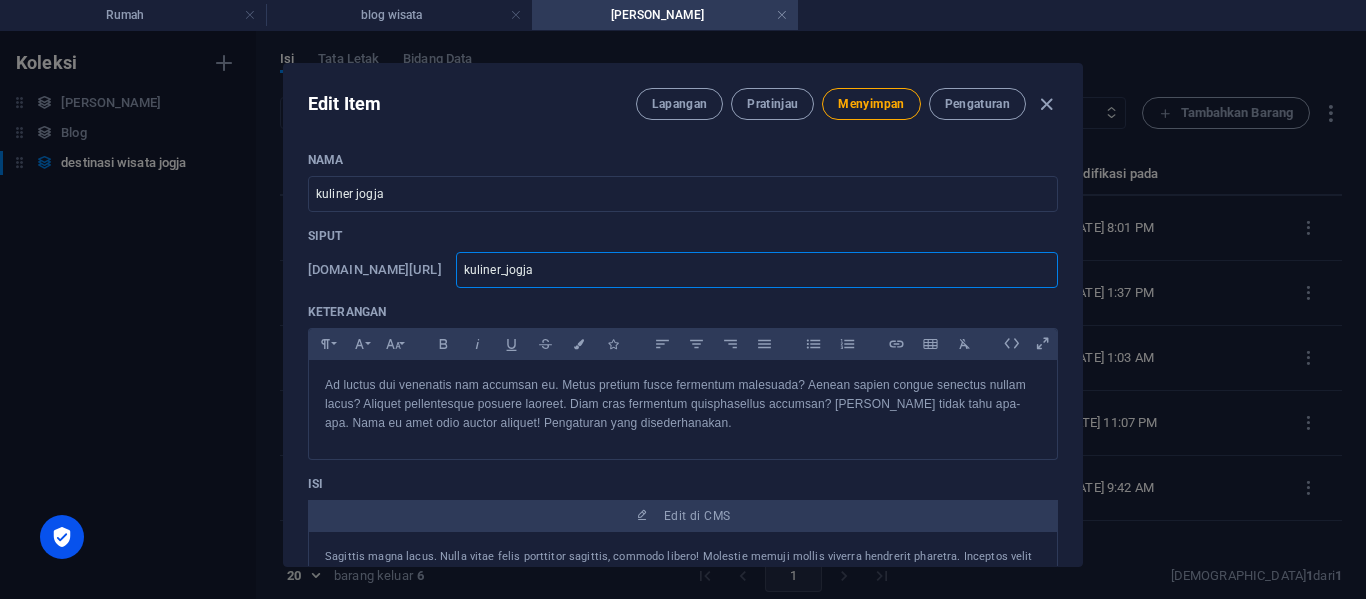 type on "kuliner-jogja" 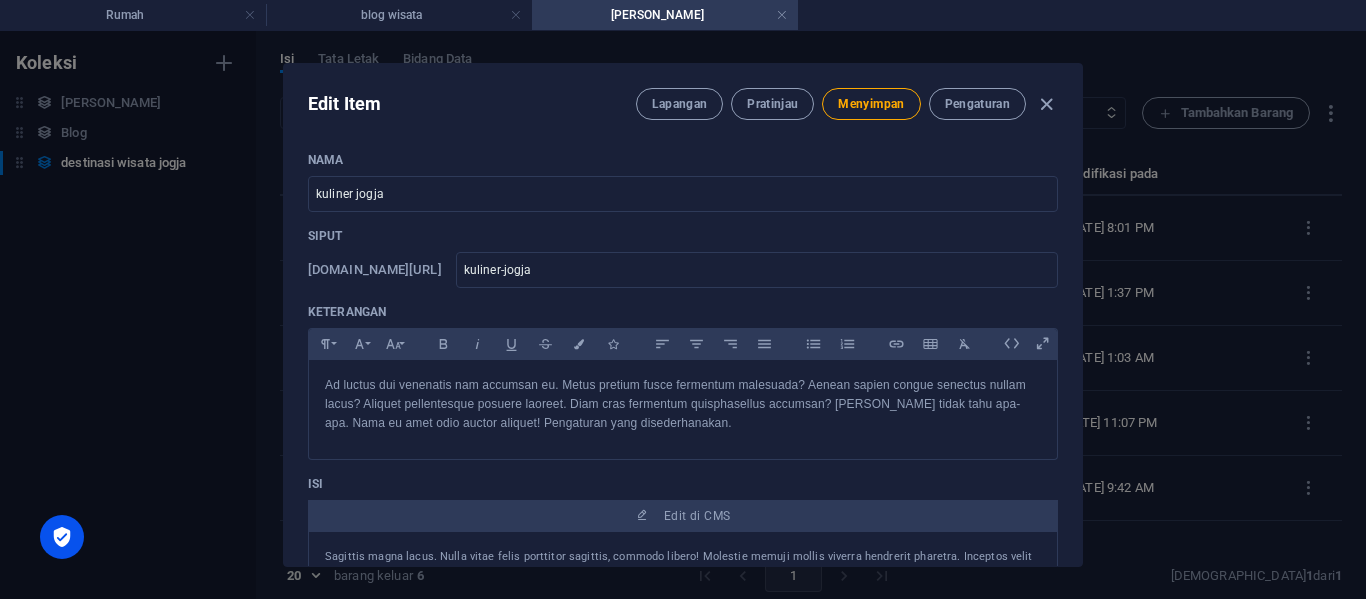 click on "Nama kuliner jogja ​ Siput [DOMAIN_NAME][URL] kuliner-jogja ​ Keterangan Format Paragraf Normal Judul 1 Judul 2 Judul 3 Judul 4 Judul 5 Judul 6 Kode Keluarga Font Arial [US_STATE] Dampak Tahoma Times New Roman Verdana Ukuran Font 8 9 10 11 12 14 18 24 30 36 48 60 72 96 Berani Miring Menggarisbawahi Coret Warna Ikon Rata Kiri Sejajarkan Tengah Rata Kanan Ratakan Ratakan Daftar Tidak Berurut Daftar Berurut Sisipkan Tautan Sisipkan Tabel Pemformatan yang Jelas Ad luctus dui venenatis nam accumsan eu. Metus pretium fusce fermentum malesuada? Aenean sapien congue senectus nullam lacus? Aliquet pellentesque posuere laoreet. Diam cras fermentum quisphasellus accumsan? [PERSON_NAME] tidak tahu apa-apa. Nama eu amet odio auctor aliquet! Pengaturan yang disederhanakan. Isi Edit di CMS tips ber wisata 7 tps berwisata baca selengkapnya 2 panduan sewa mobil 10 destinasi wisata situs web [PERSON_NAME] ​ Gambar Letakkan file di sini untuk mengunggahnya secara instan Tanggal Penerbitan [DATE] ​ Draf" at bounding box center (683, 774) 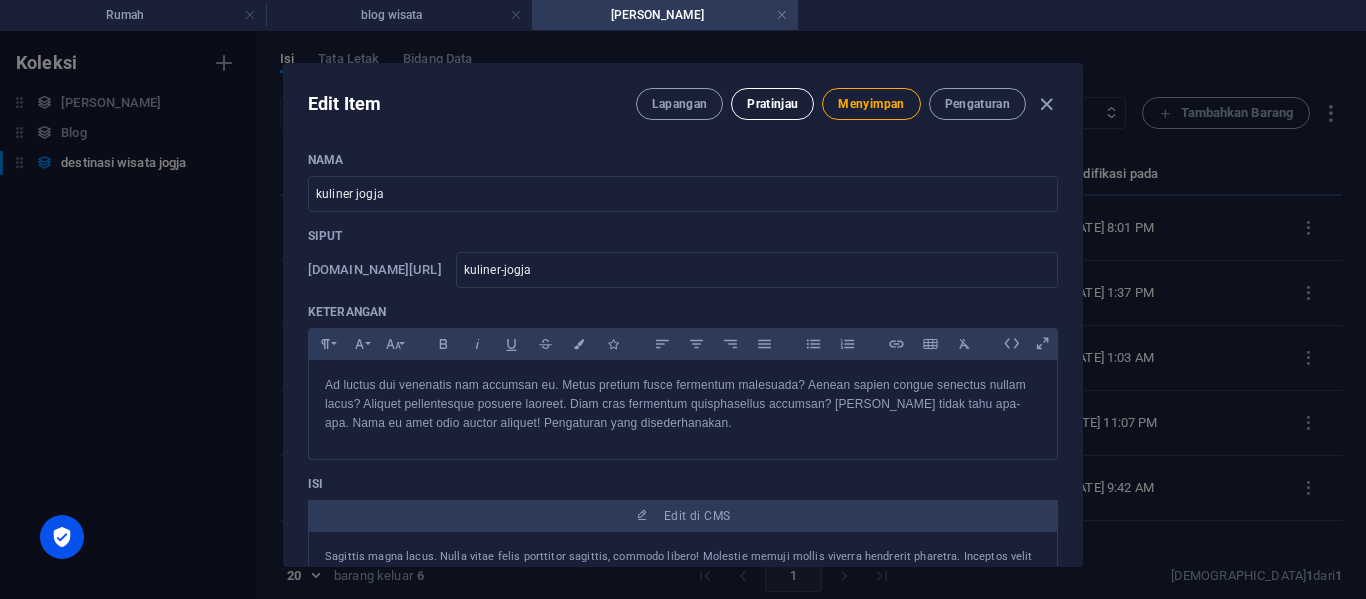 click on "Pratinjau" at bounding box center (772, 104) 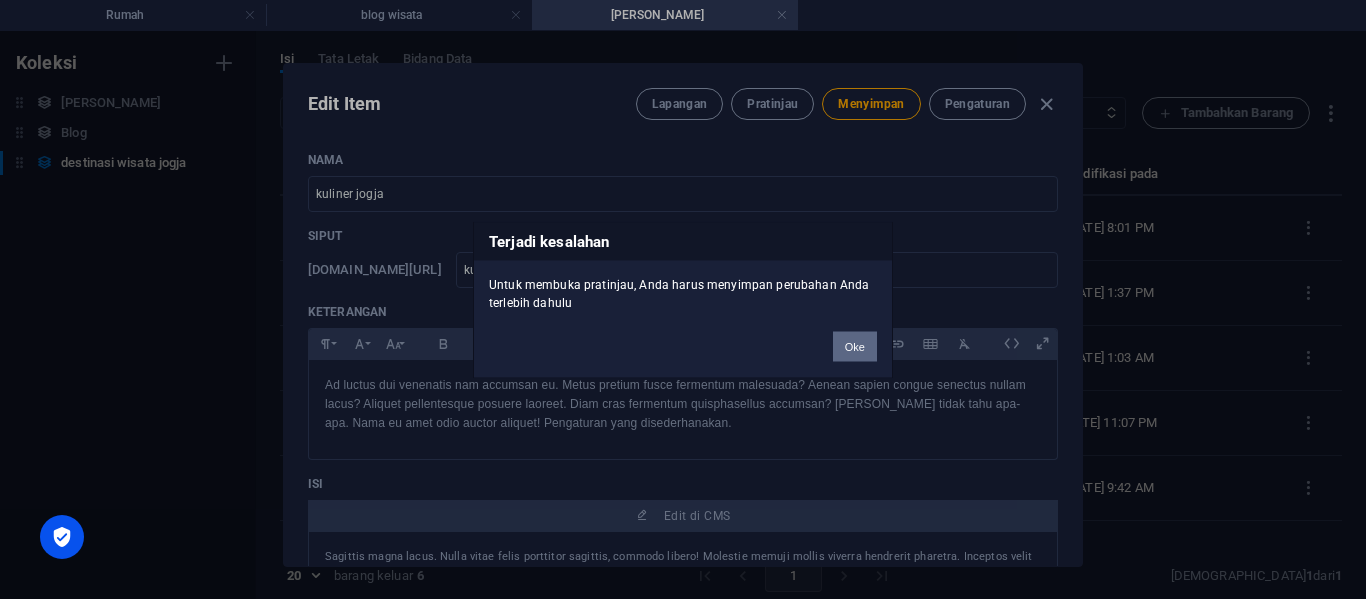 click on "Oke" at bounding box center [855, 346] 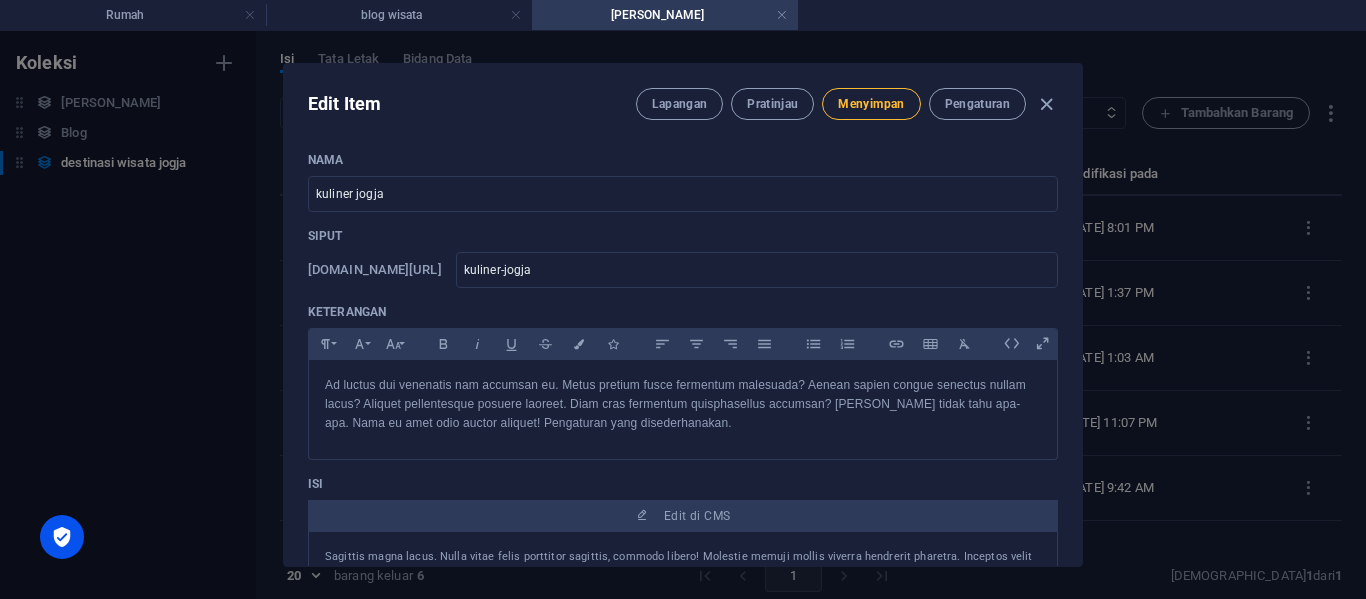 click on "Menyimpan" at bounding box center (871, 104) 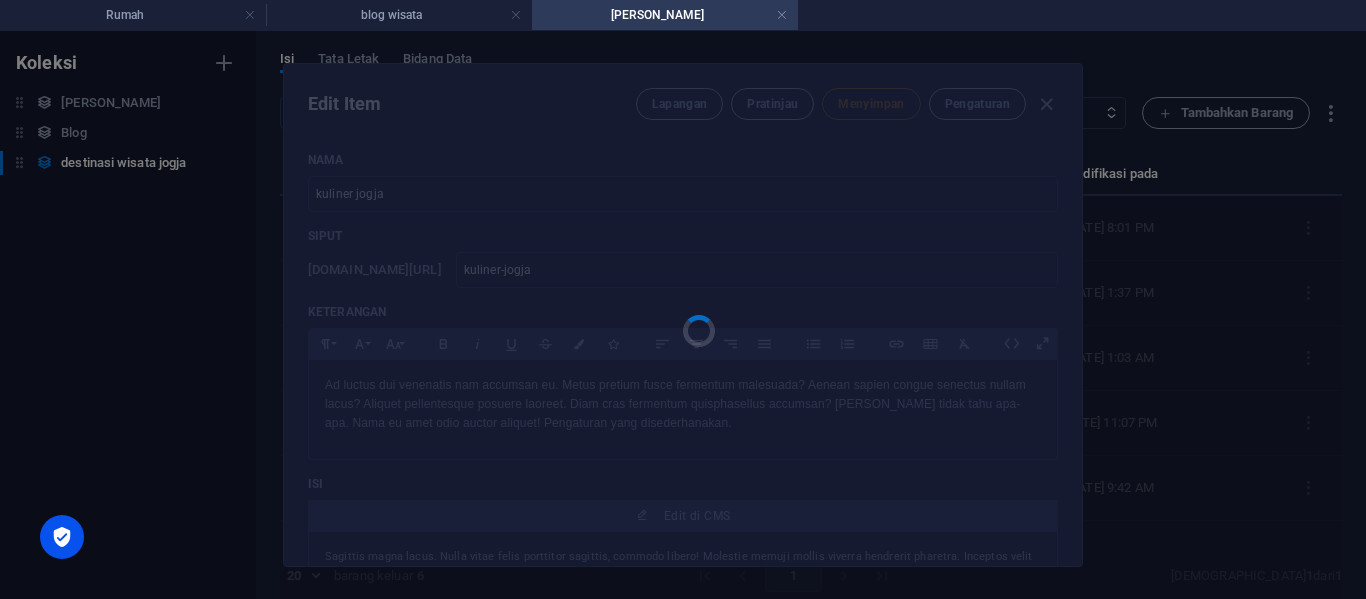 type on "kuliner-jogja" 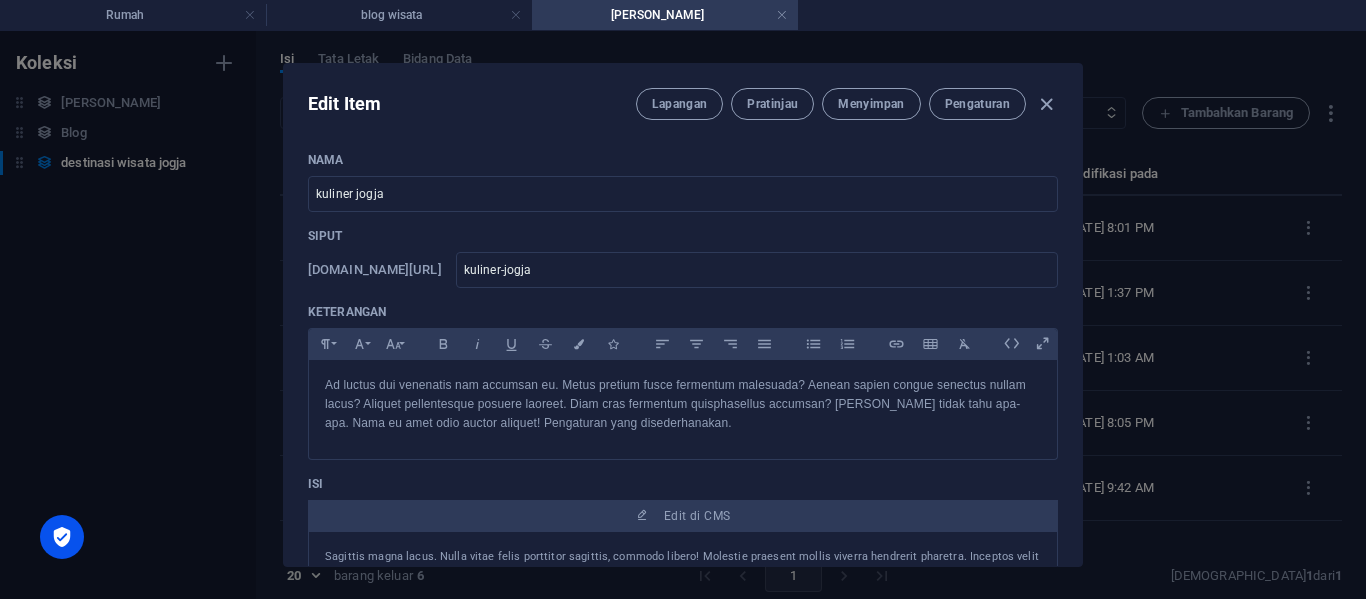 type on "kuliner jogja" 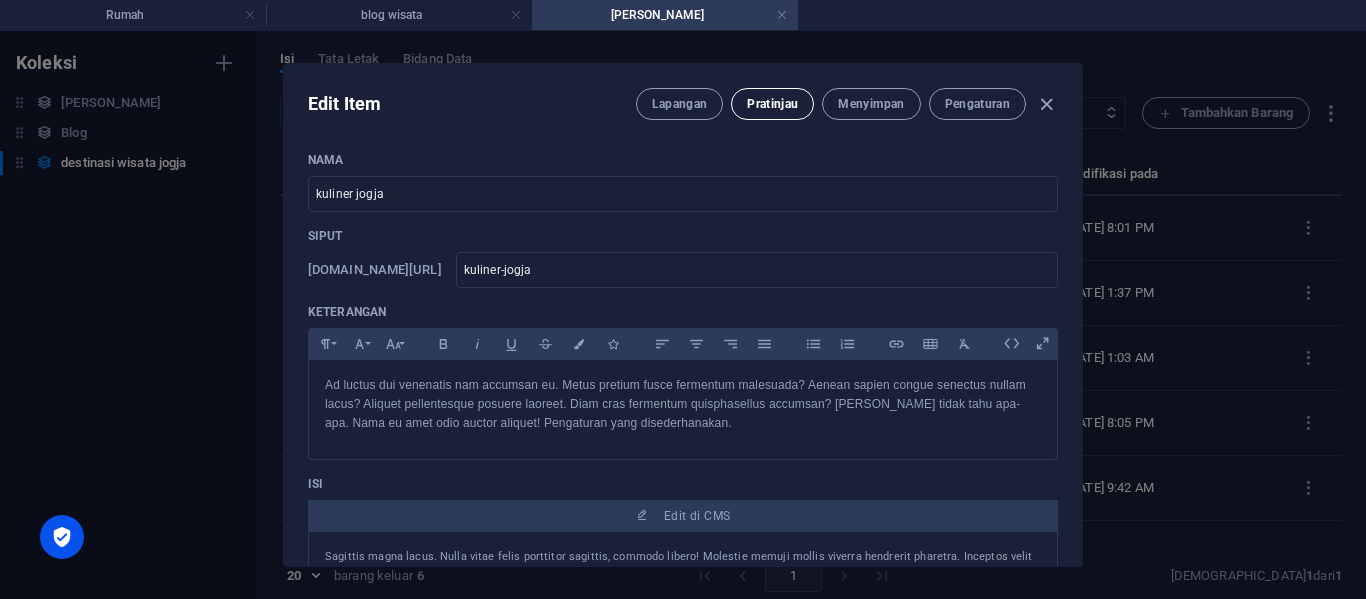 click on "Pratinjau" at bounding box center (772, 104) 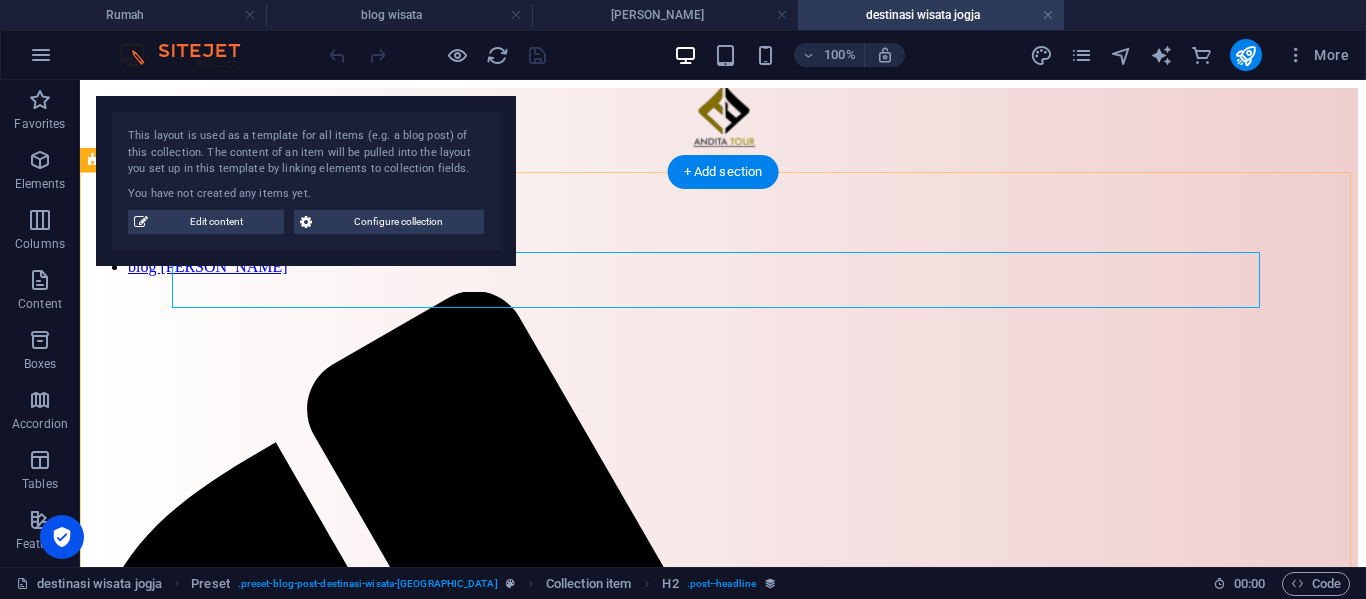 scroll, scrollTop: 0, scrollLeft: 0, axis: both 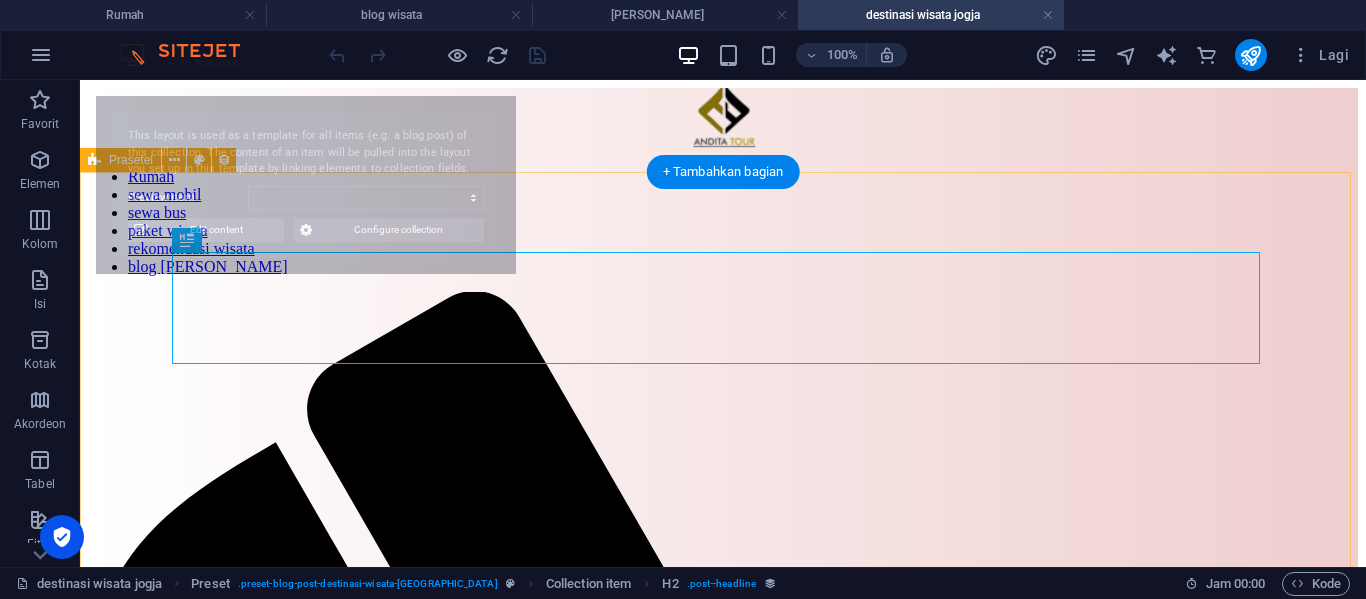 click on "10 destinasi wisaata jogja 2025, yang lagi hits [DATE] Wisata Terbaru di [GEOGRAPHIC_DATA] yang Bikin  Penasaran di 2025  –
Jangan Sampai  Kelewatan! Jogja memang nggak
pernah kehabisan cara buat memikat wisatawan. Selain terkenal dengan budaya dan
sejarahnya yang kuat, kota ini juga selalu menghadirkan destinasi-destinasi
baru yang unik dan seru untuk dijelajahi. Tahun 2025 jadi momen menarik karena muncul
banyak tempat wisata kekinian yang layak jadi tujuan utama liburan kamu! Kalau kamu punya
rencana liburan ke [GEOGRAPHIC_DATA], berikut ini 10 tempat wisata terbaru dan populer
yang wajib masuk daftar kunjunganmu. Semua lokasinya mudah dijangkau dengan
kendaraan pribadi maupun jasa  sewa mobil Jogja
dengan sopir , jadi nggak perlu bingung soal transportasi.   🚌 Liburan Bebas Ribet? Pakai Jasa Sewa Mobil + Sopir dari
anditatour..!   Biar perjalananmu
makin nyaman dan efisien, kamu bisa menggunakan layanan dari  anditatour   📍 10 Destinasi Wisata Populer di [GEOGRAPHIC_DATA] Tahun 2025
PICTNIQ Jogja" at bounding box center [723, 3696] 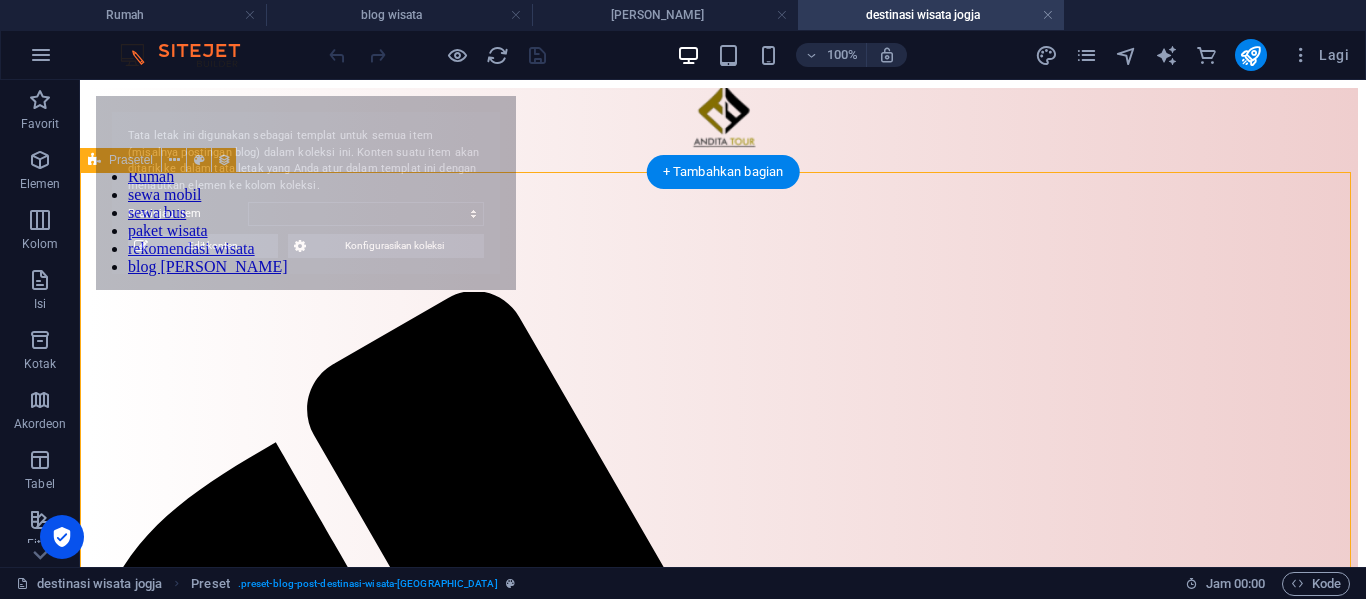 select on "68331cc6f93a3632100a06bc" 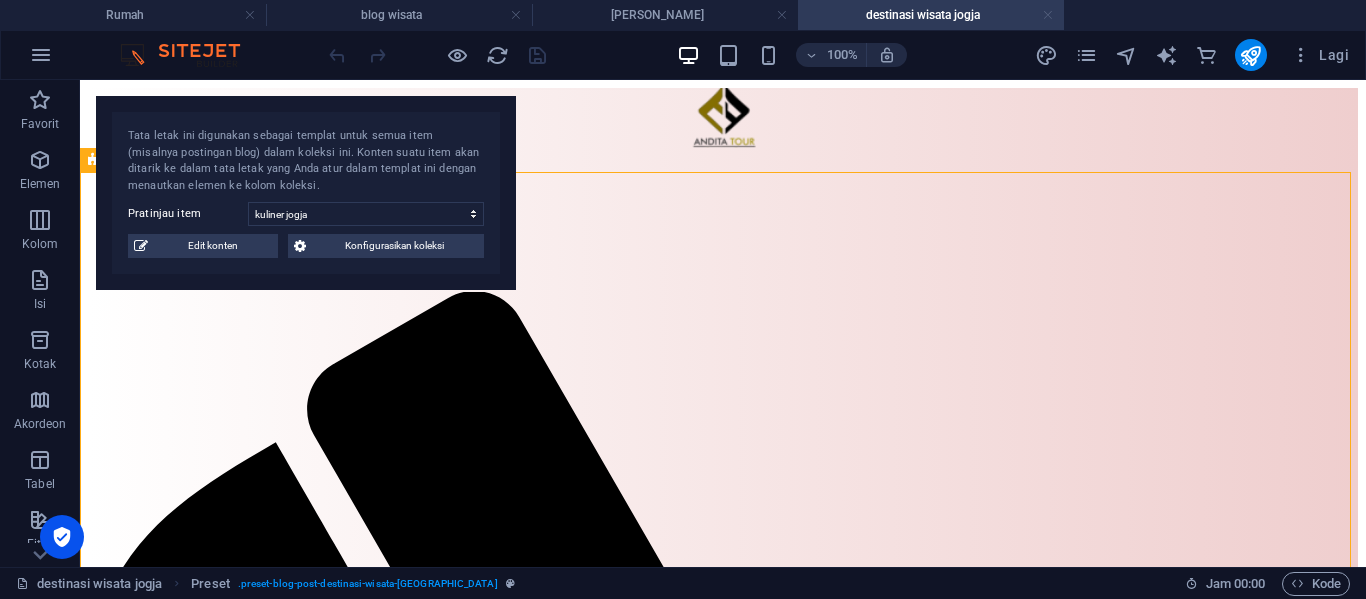 click at bounding box center [1048, 15] 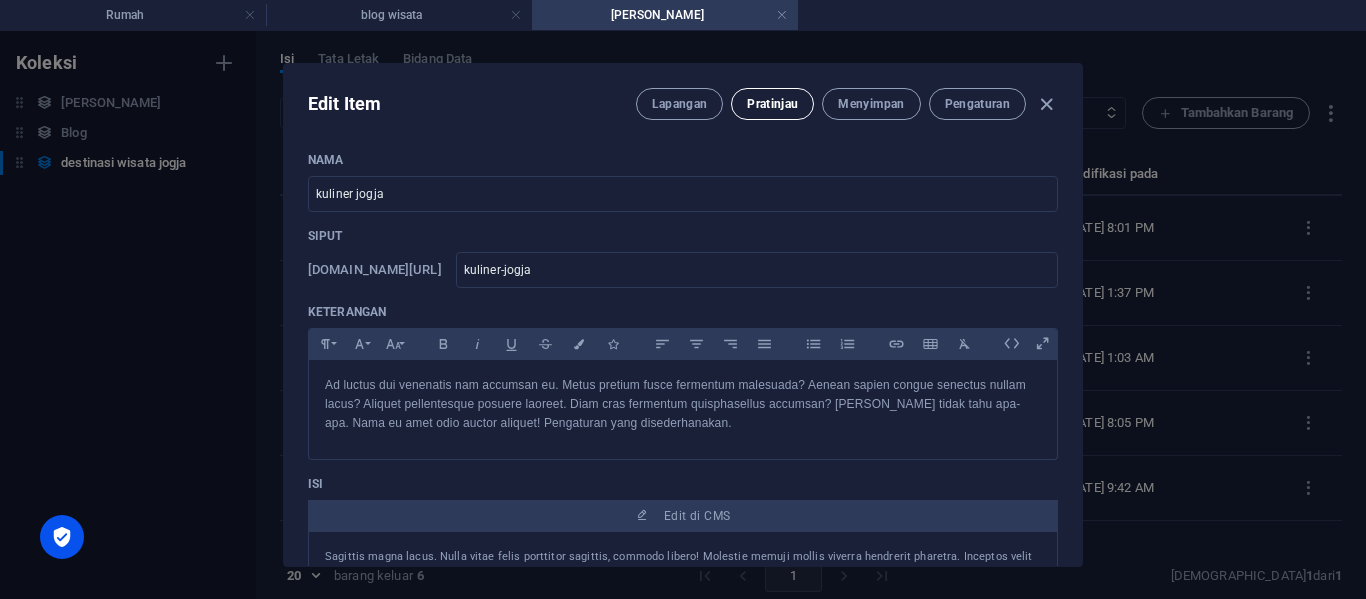 click on "Pratinjau" at bounding box center [772, 104] 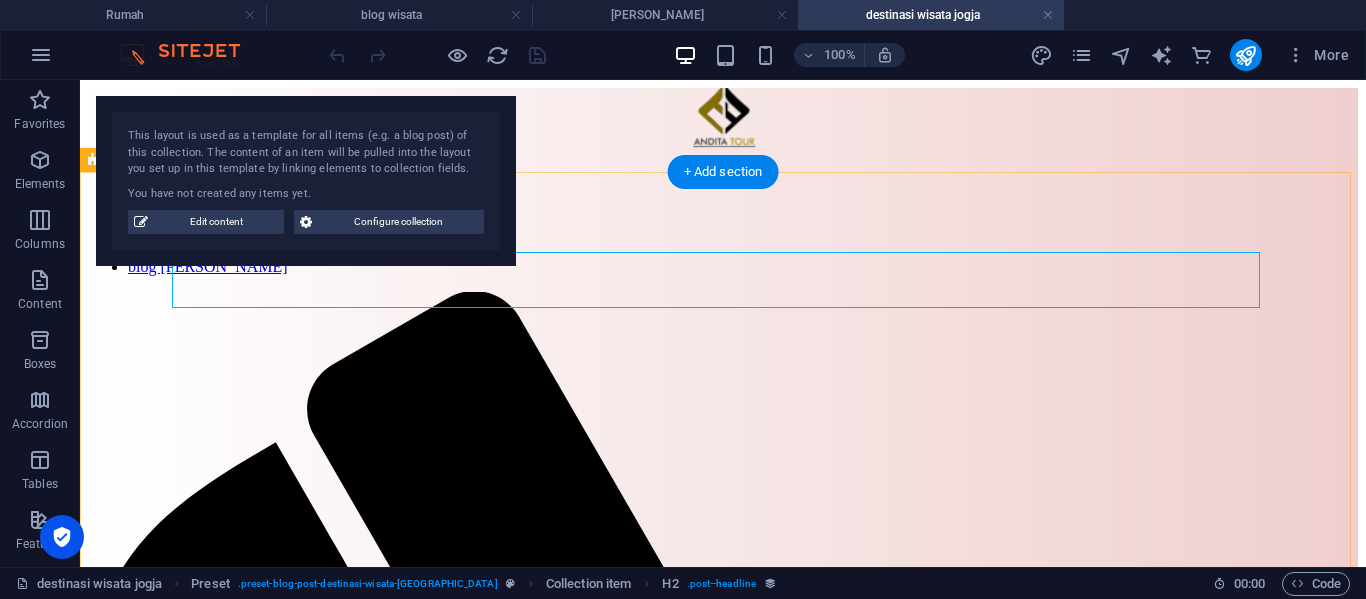 scroll, scrollTop: 0, scrollLeft: 0, axis: both 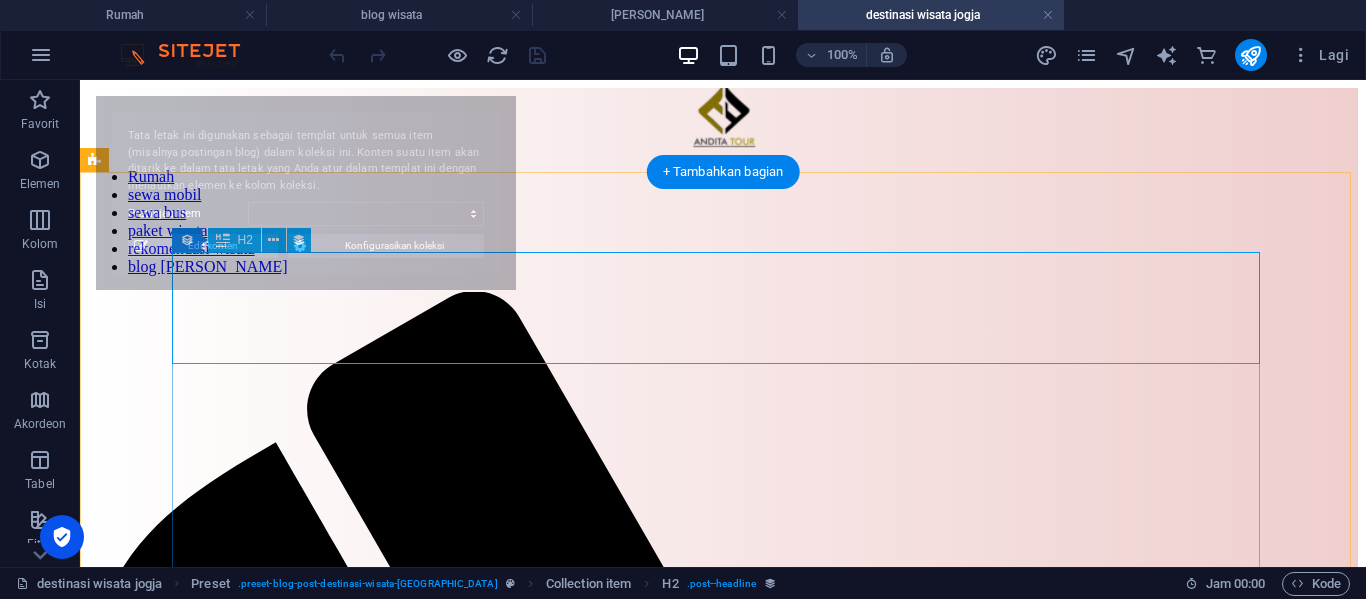 select on "68331cc6f93a3632100a06bc" 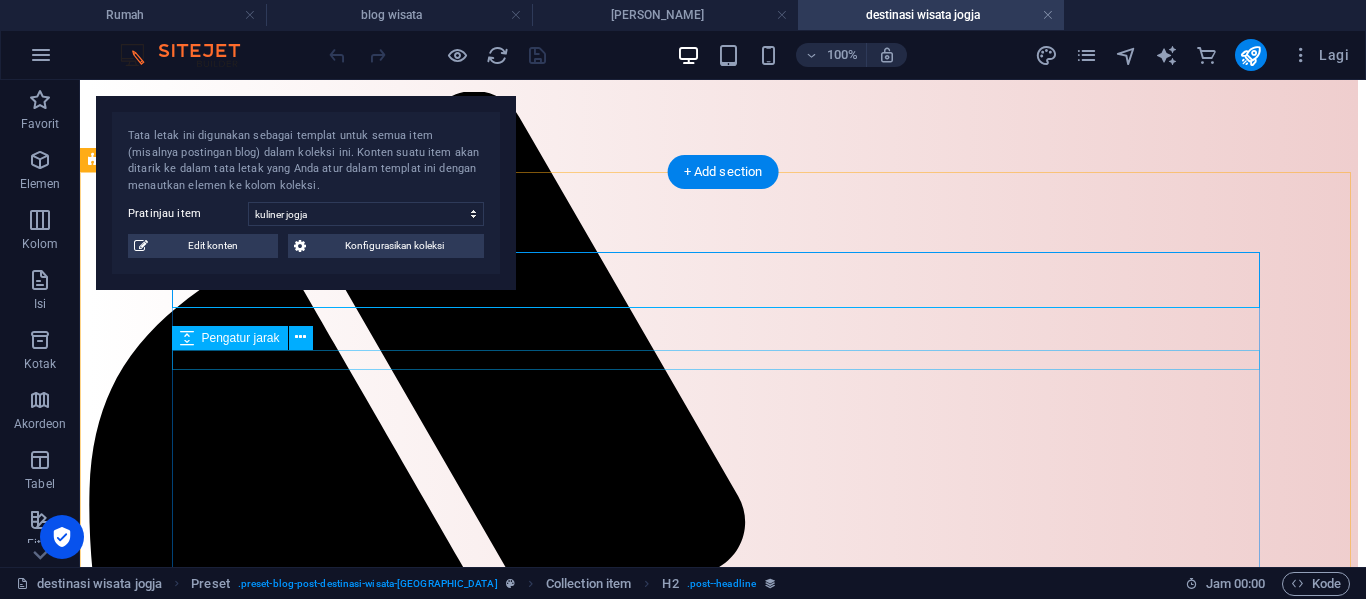 scroll, scrollTop: 0, scrollLeft: 0, axis: both 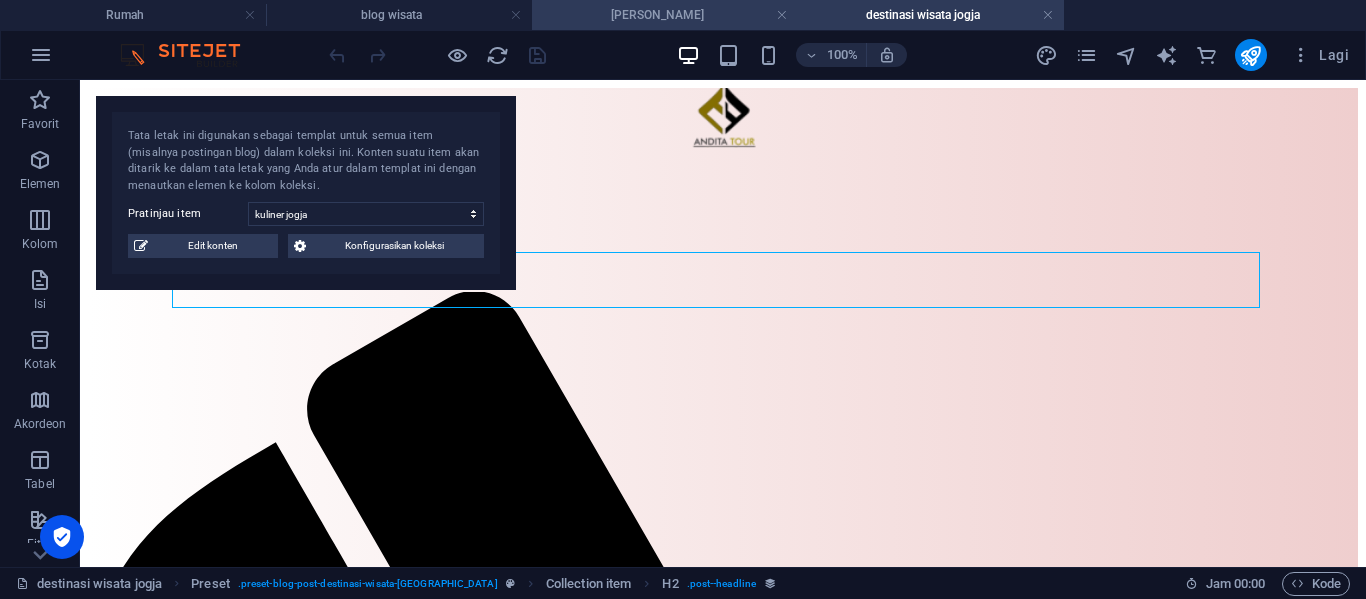 click on "[PERSON_NAME]" at bounding box center [657, 15] 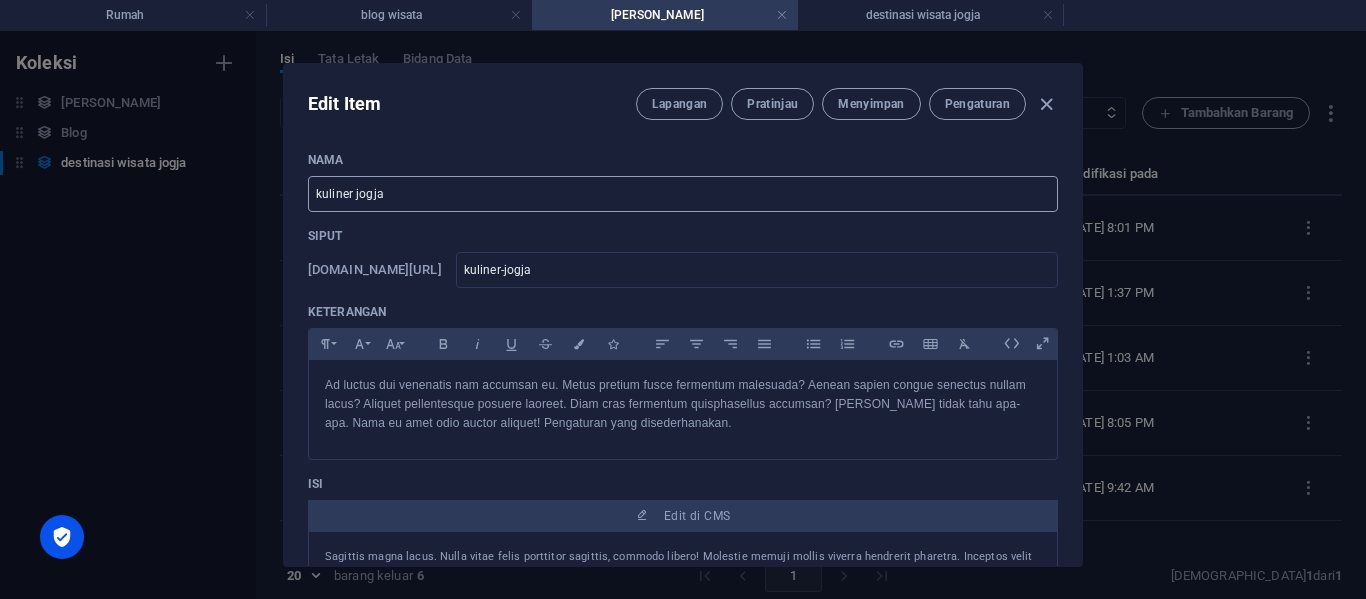 click on "kuliner jogja" at bounding box center (683, 194) 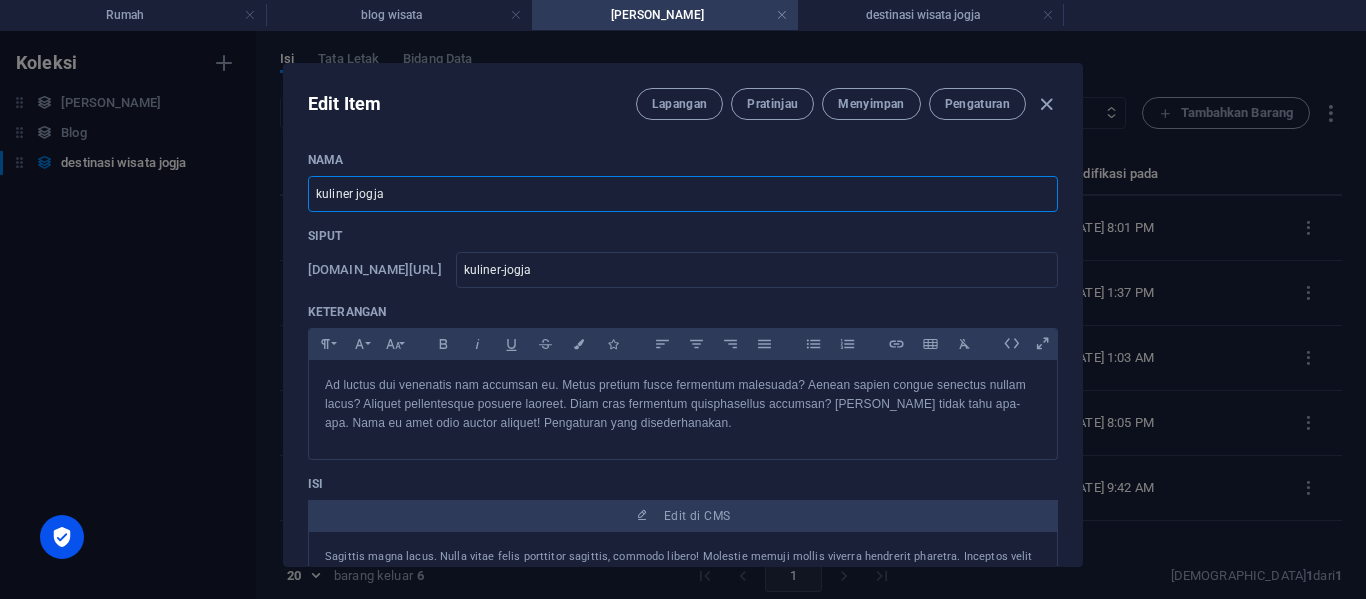 type on "rkuliner jogja" 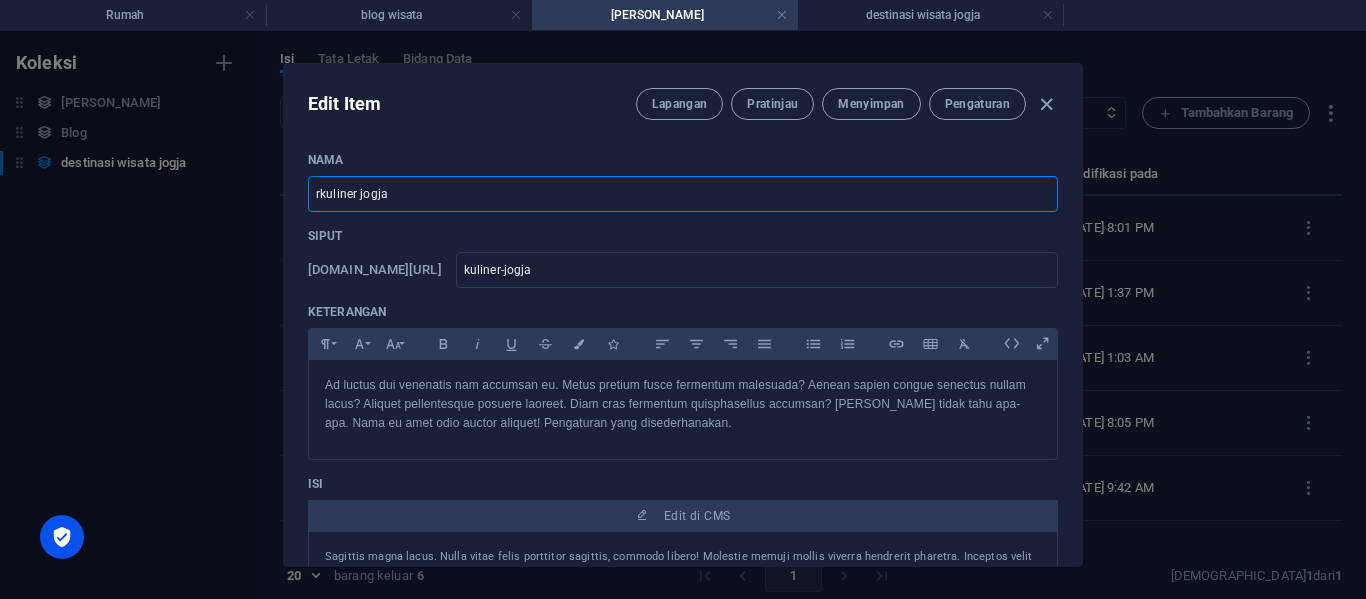 type on "rkuliner-jogja" 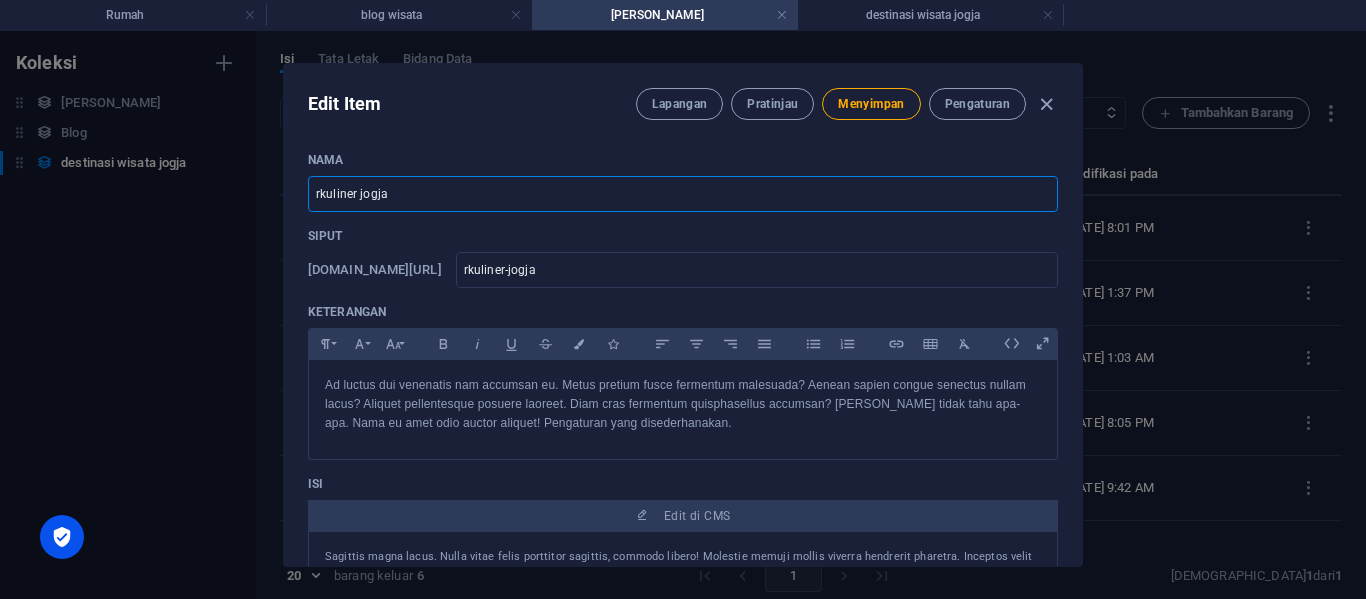 type on "rekuliner jogja" 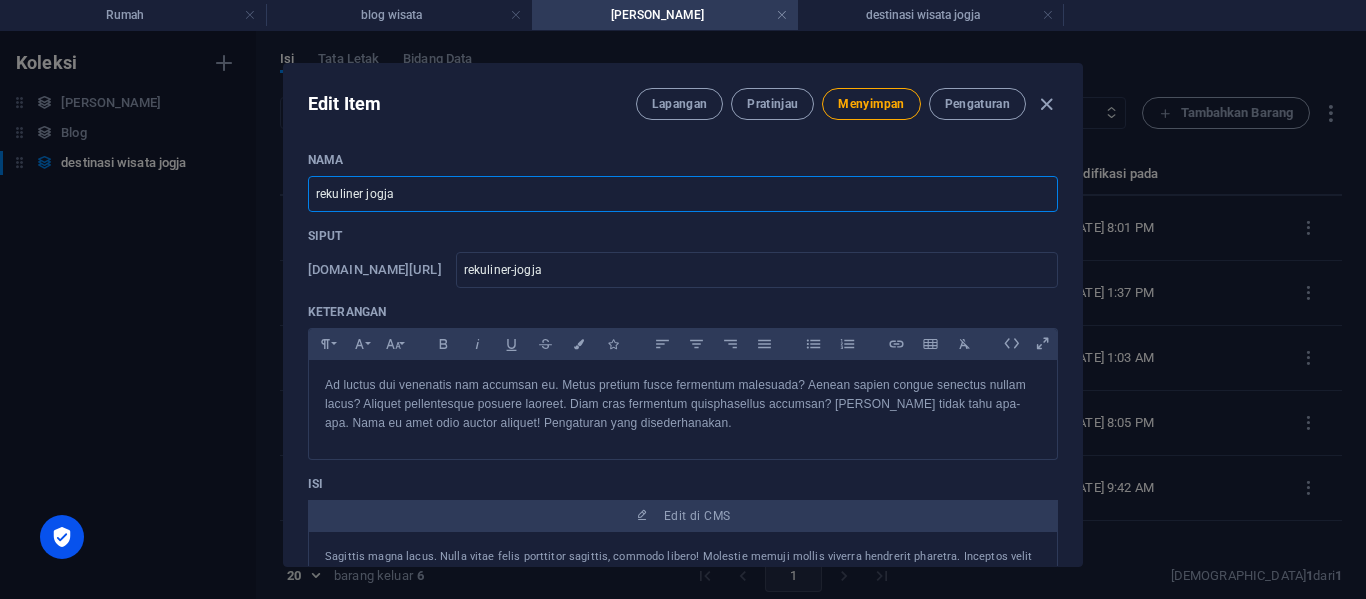 type on "rekkuliner jogja" 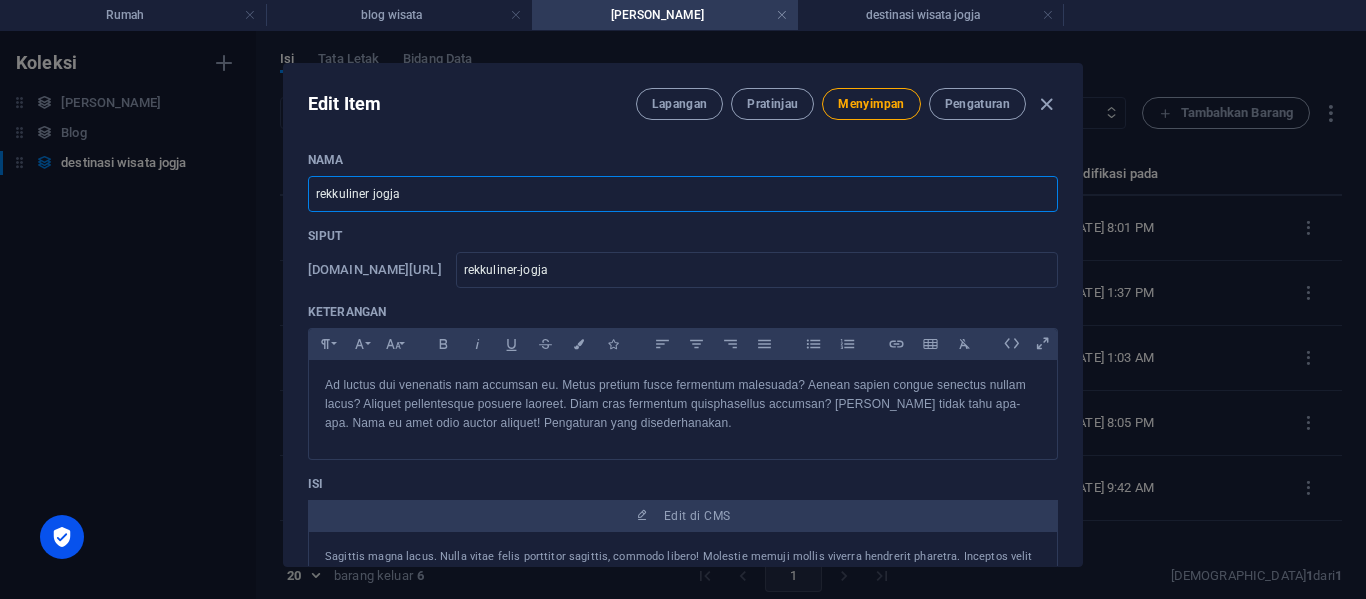 type on "rekokuliner jogja" 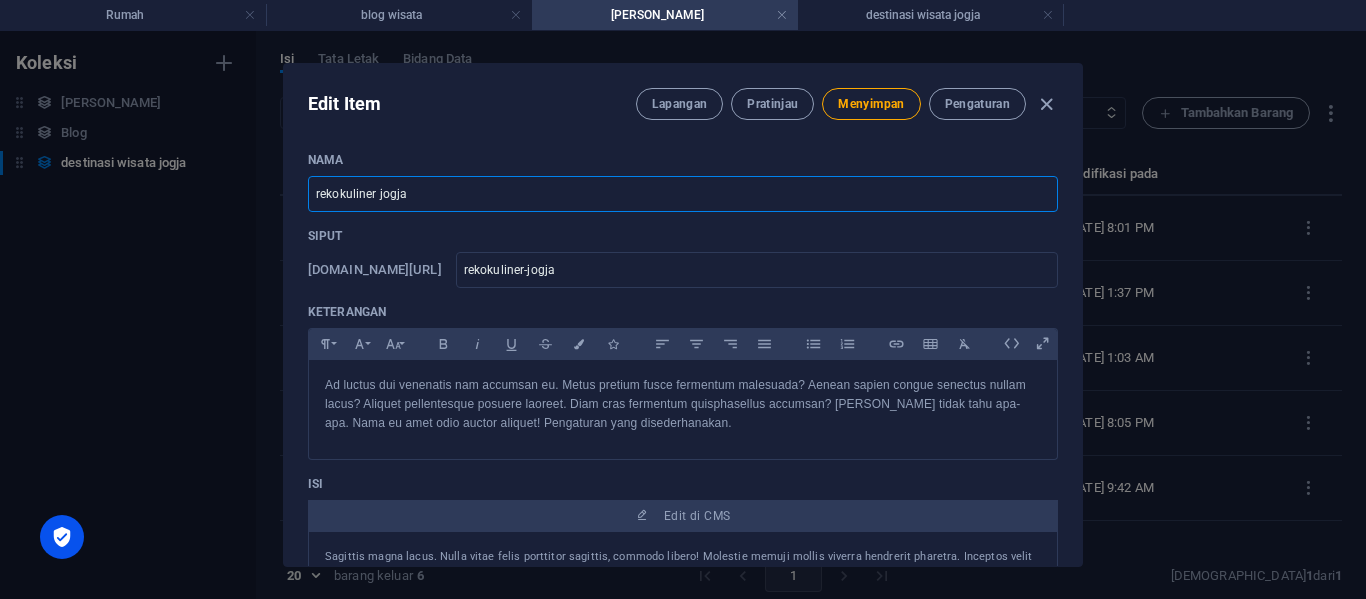 type on "rekomkuliner jogja" 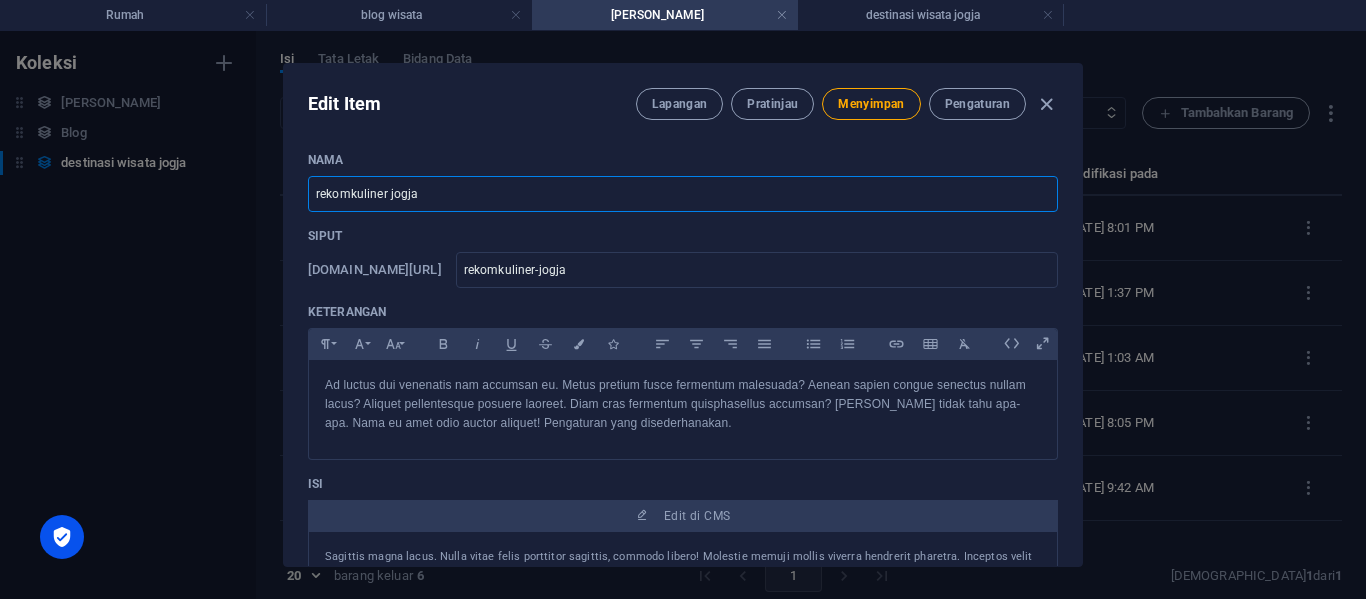 type on "rekomekuliner jogja" 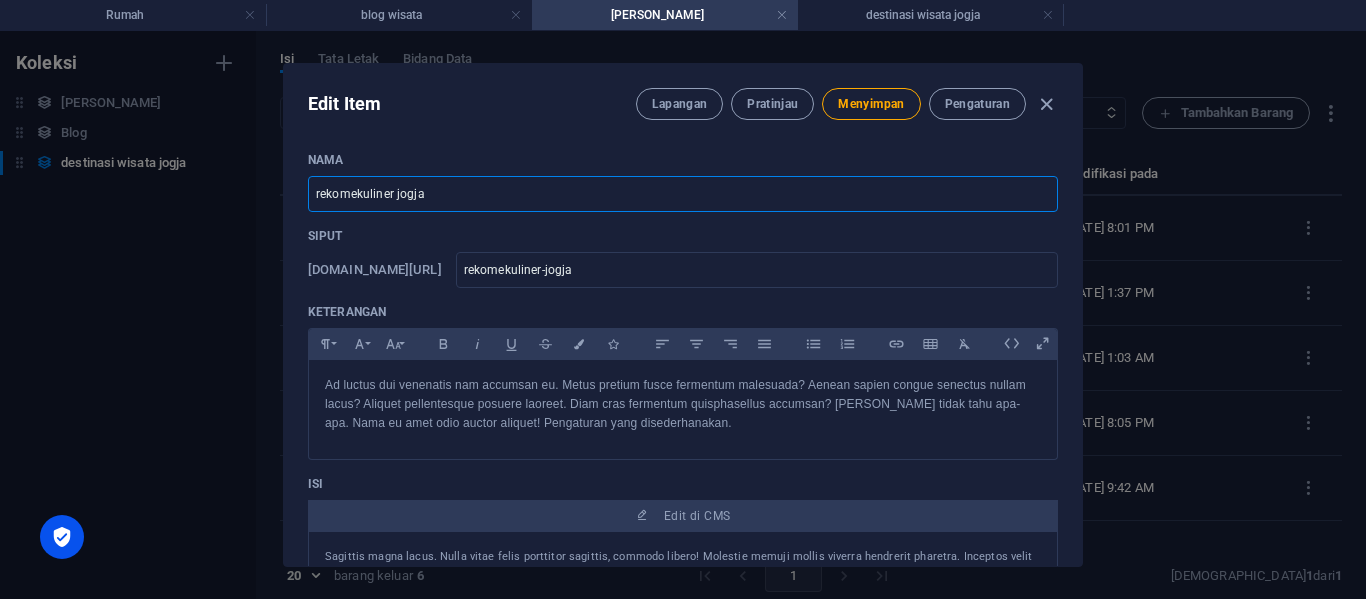 type on "rekomenkuliner jogja" 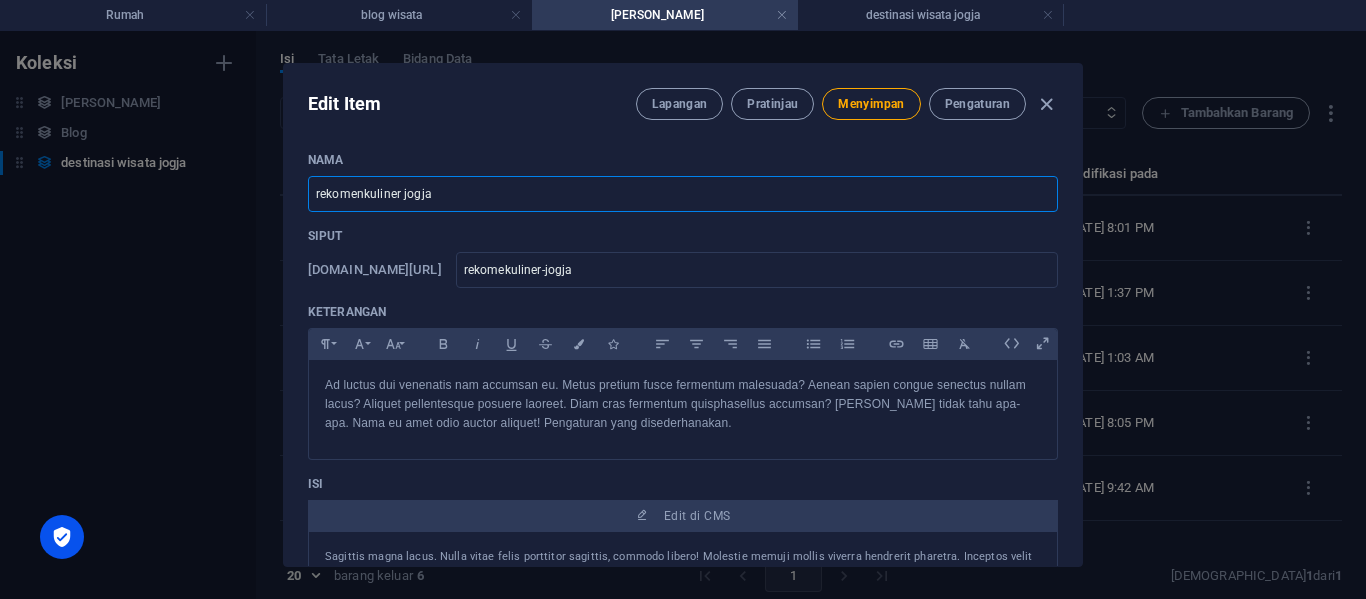 type on "rekomenkuliner-jogja" 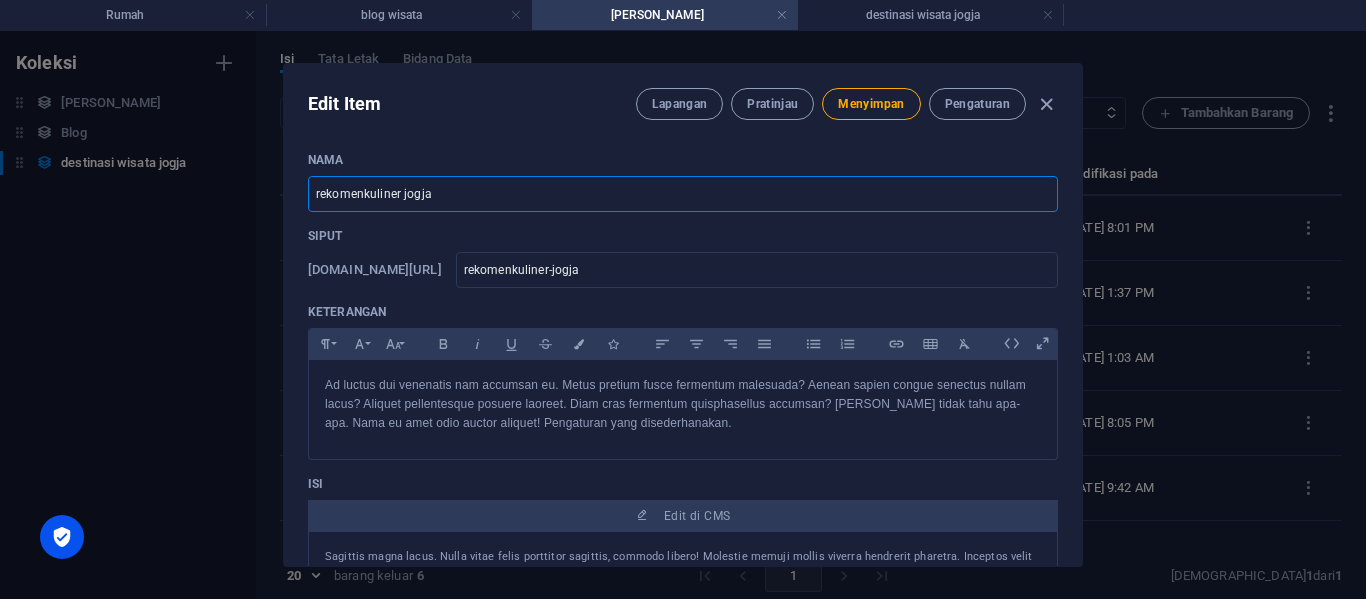 type on "rekomendkuliner jogja" 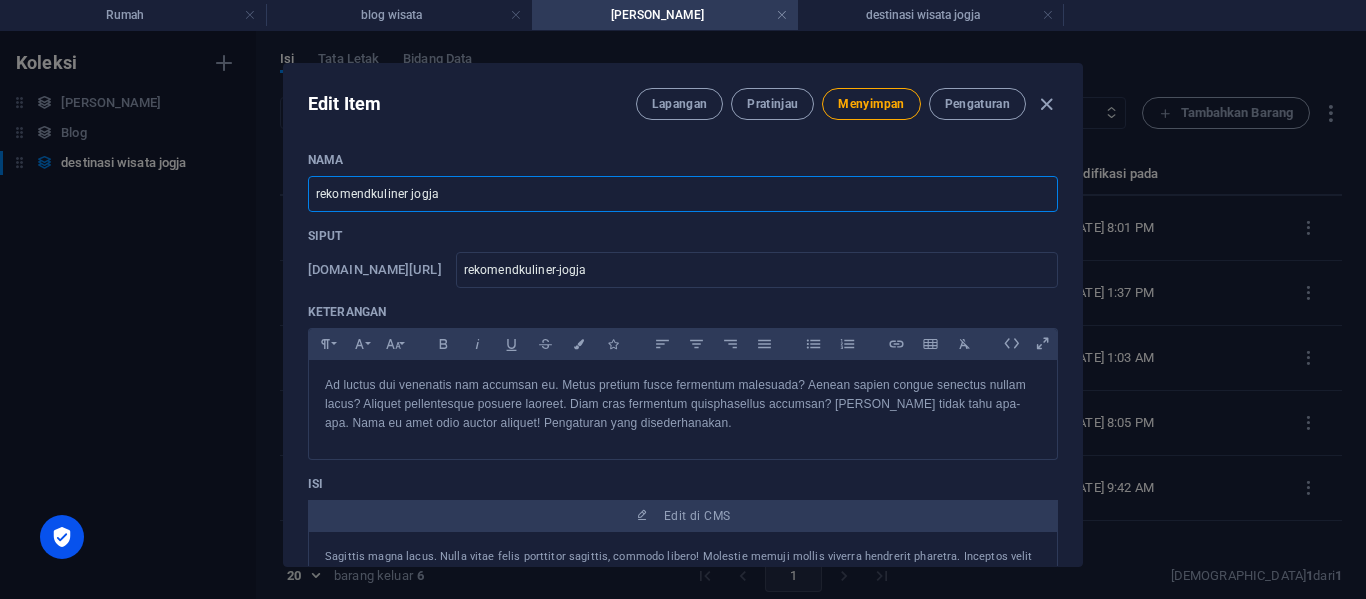 type on "rekomendakuliner jogja" 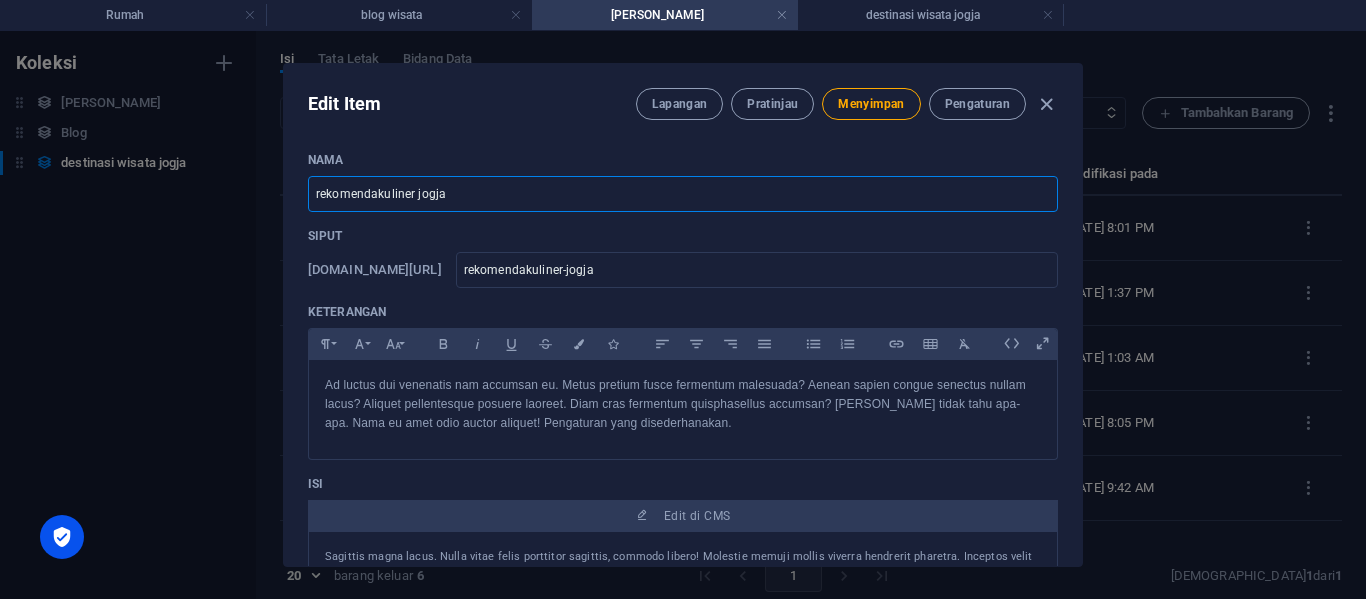 type on "rekomendaskuliner jogja" 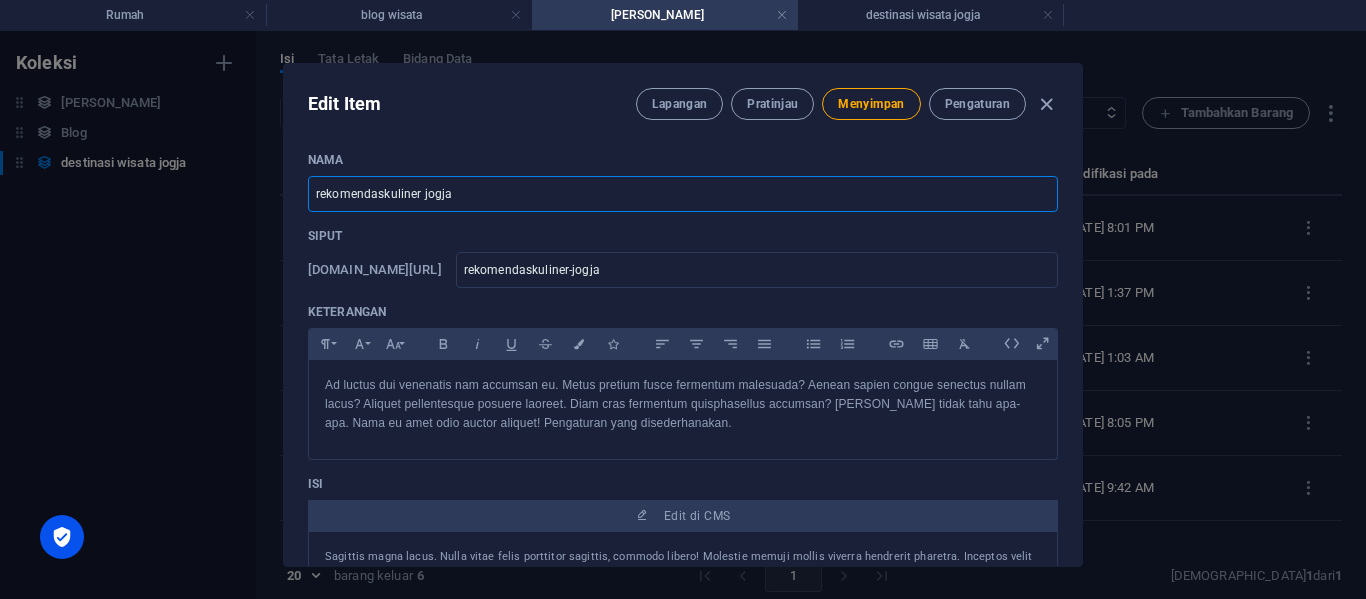 type on "rekomendasikuliner jogja" 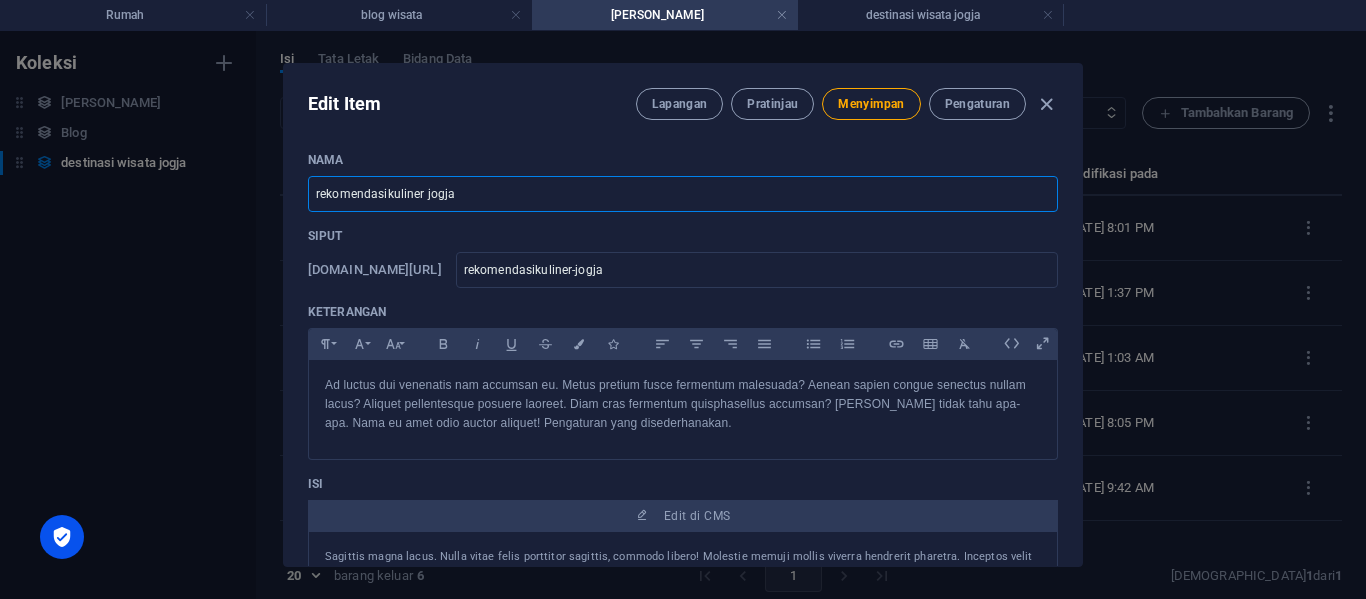 type on "rekomendasi kuliner jogja" 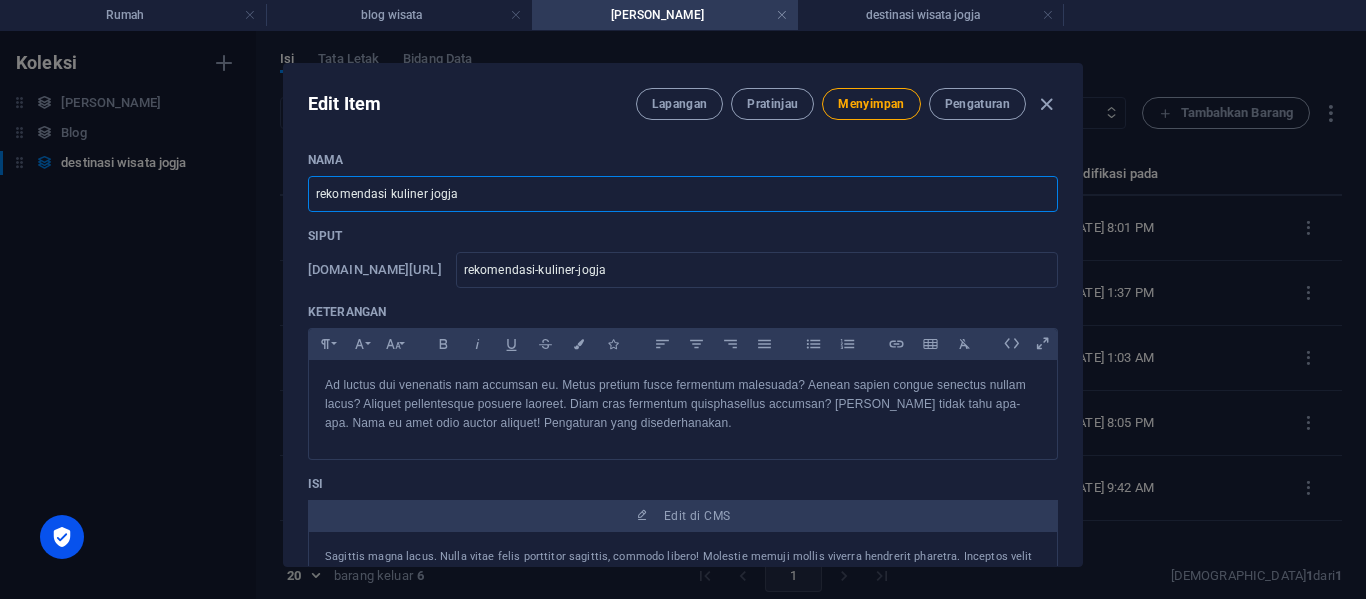 type on "rekomendasi kuliner jogja" 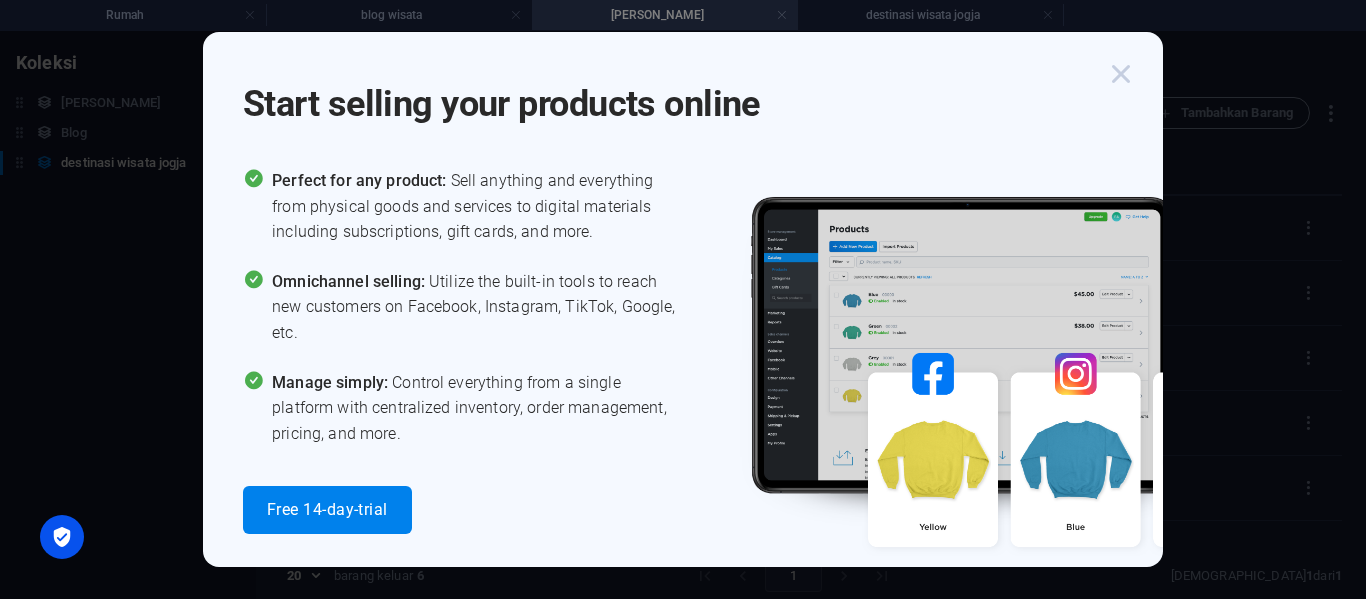 click at bounding box center (1121, 74) 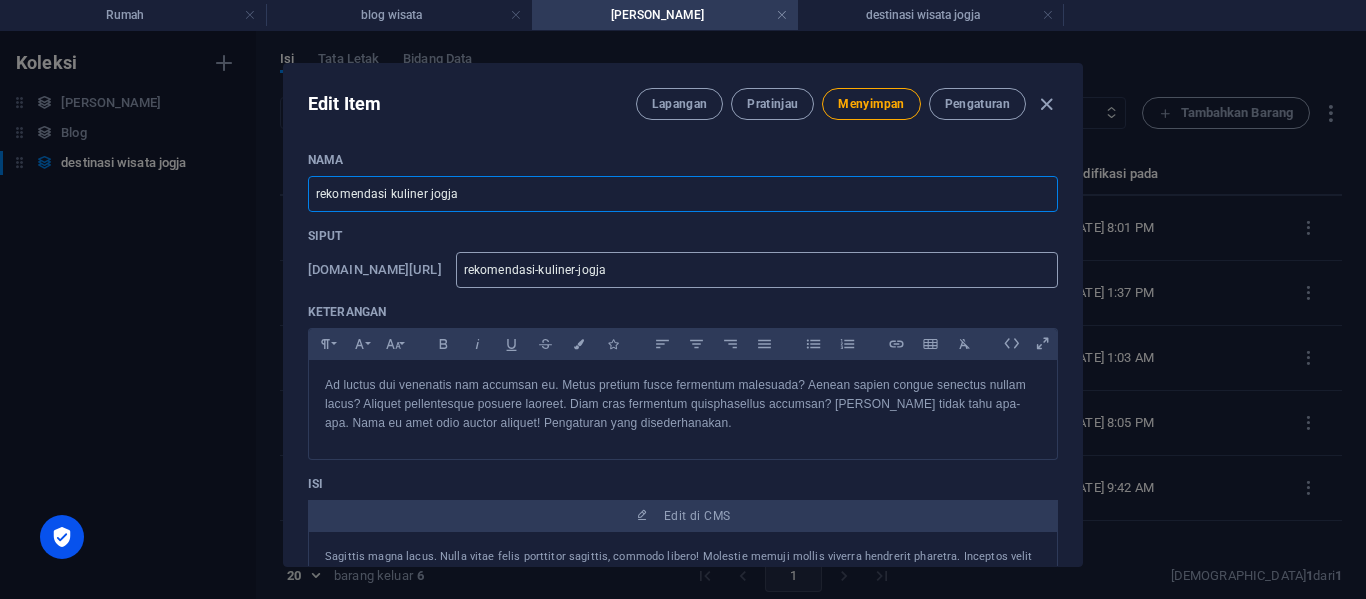 click on "rekomendasi-kuliner-jogja" at bounding box center (757, 270) 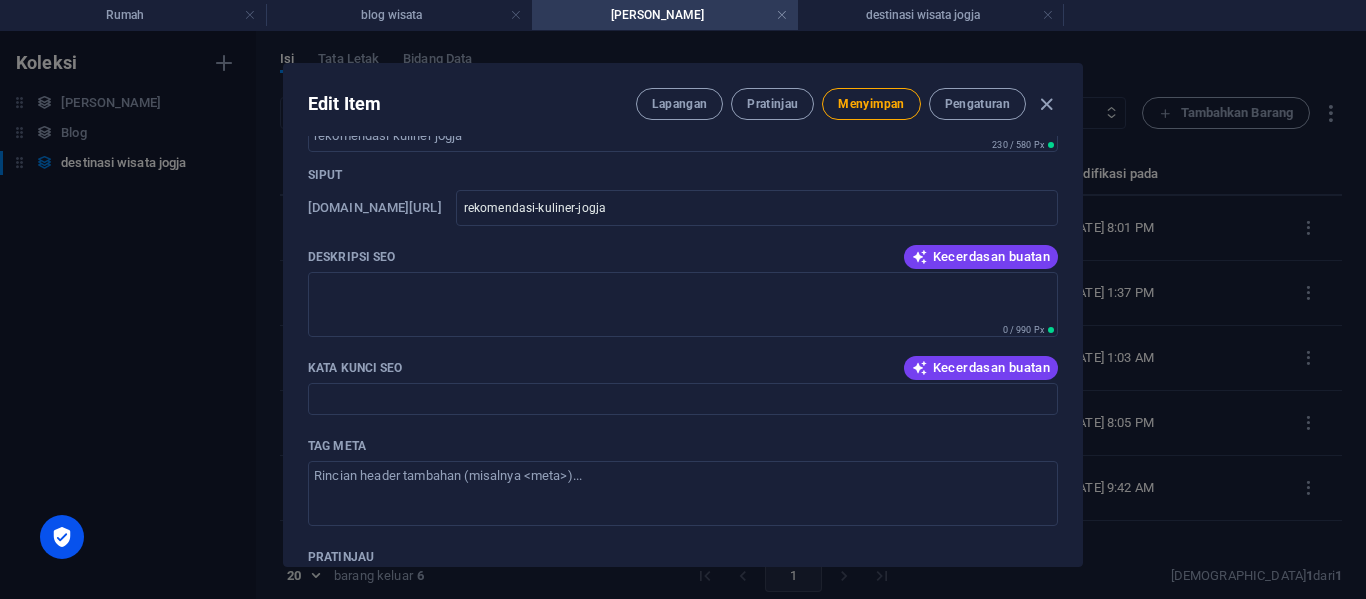 scroll, scrollTop: 1400, scrollLeft: 0, axis: vertical 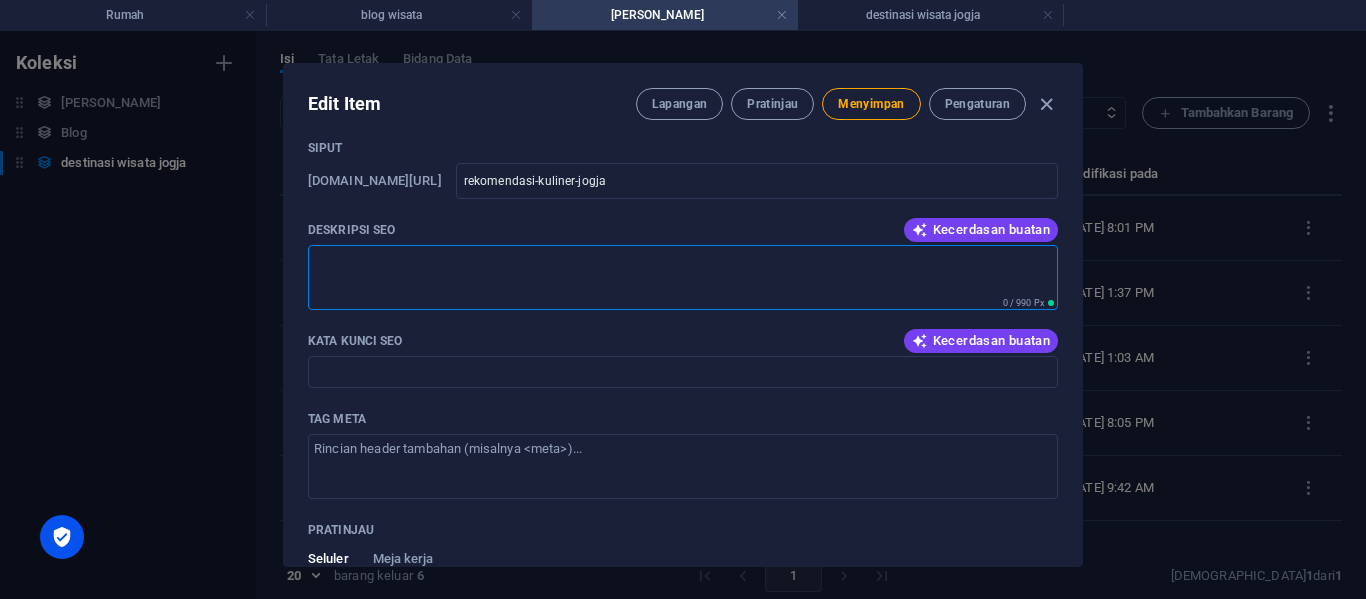 click on "Deskripsi SEO" at bounding box center (683, 277) 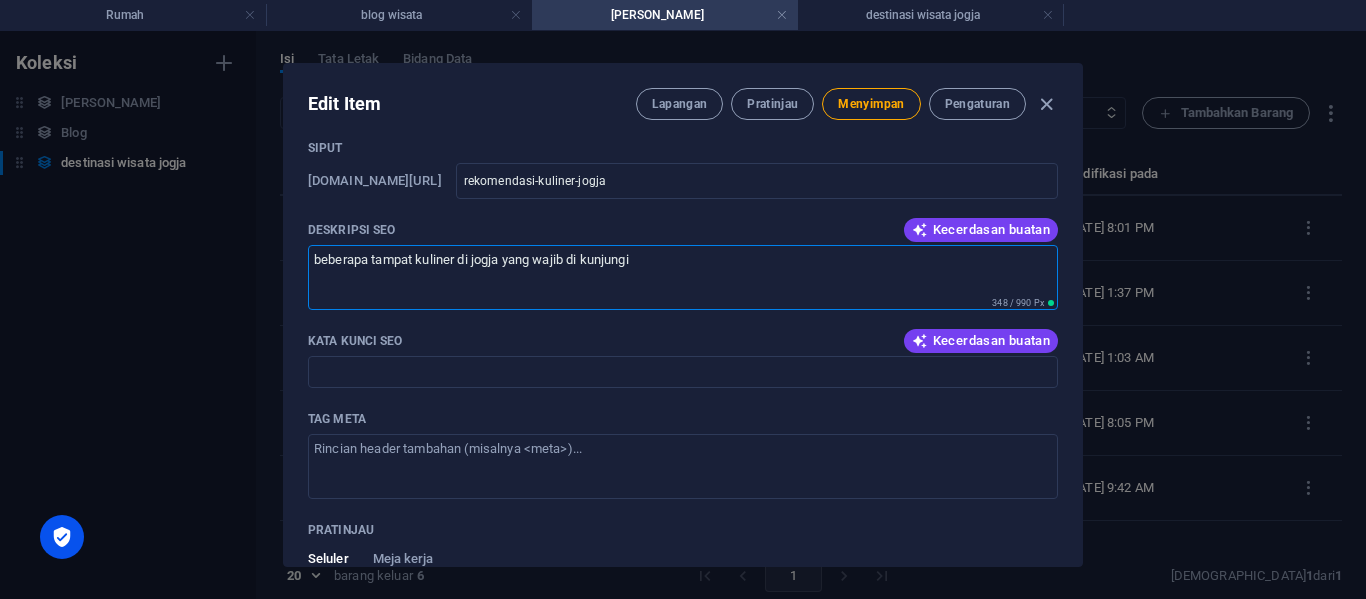 drag, startPoint x: 660, startPoint y: 262, endPoint x: 306, endPoint y: 263, distance: 354.0014 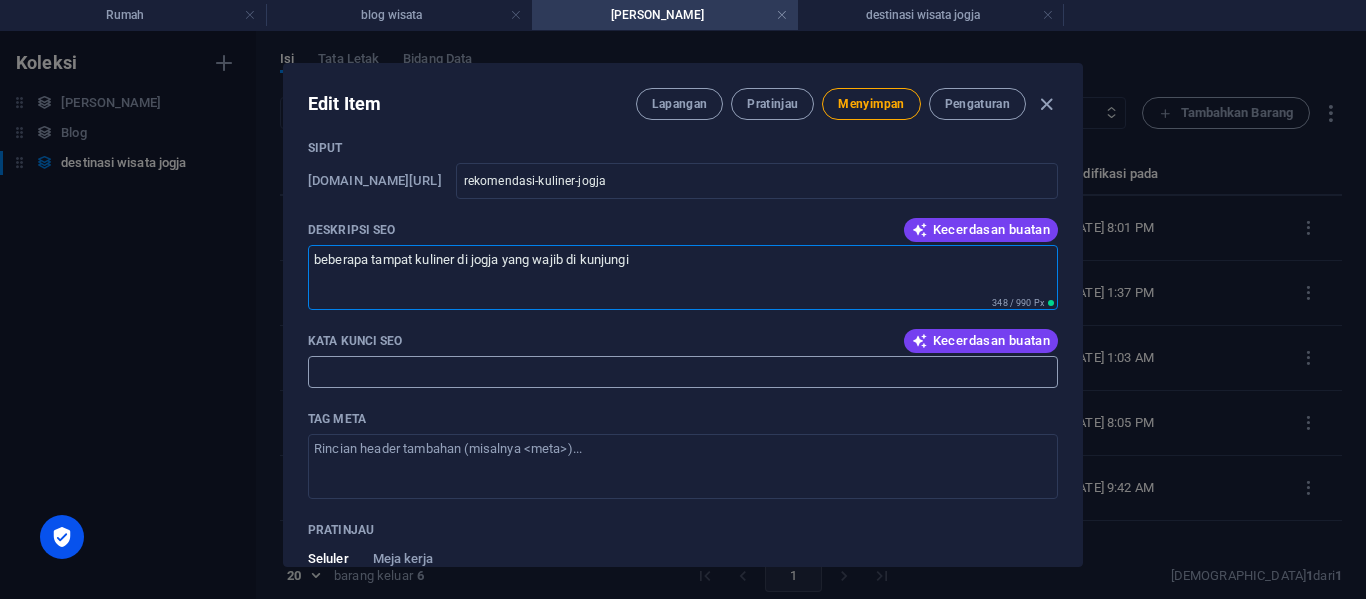 type on "beberapa tampat kuliner di jogja yang wajib di kunjungi" 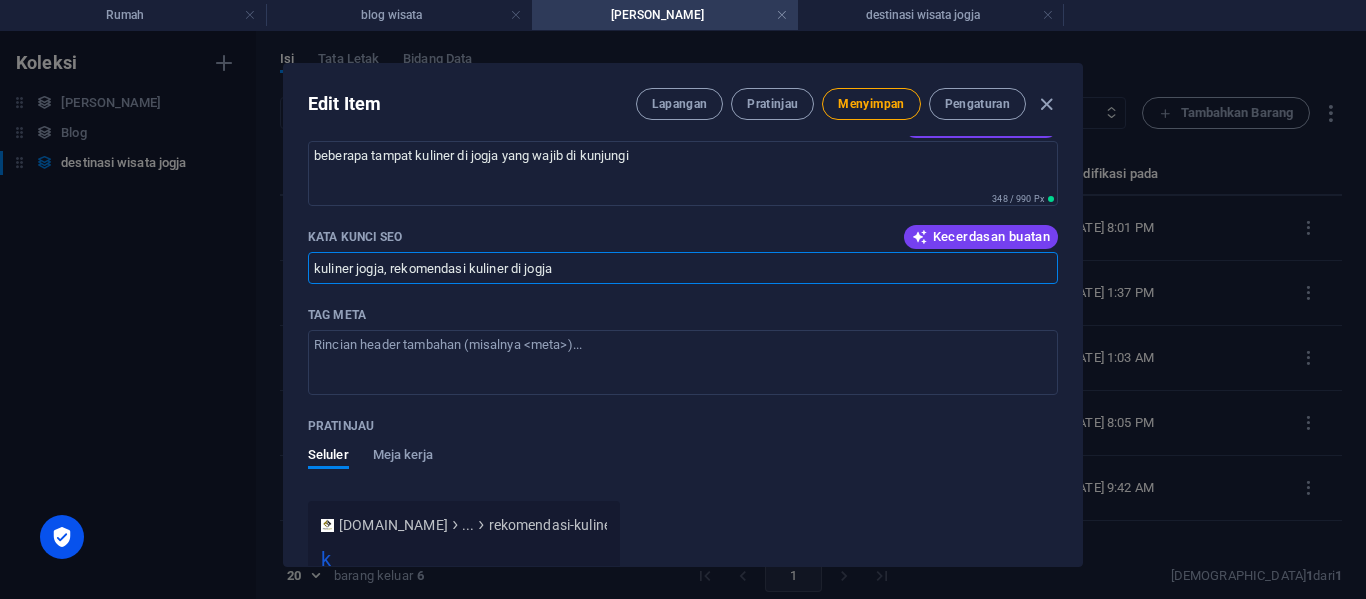 scroll, scrollTop: 1700, scrollLeft: 0, axis: vertical 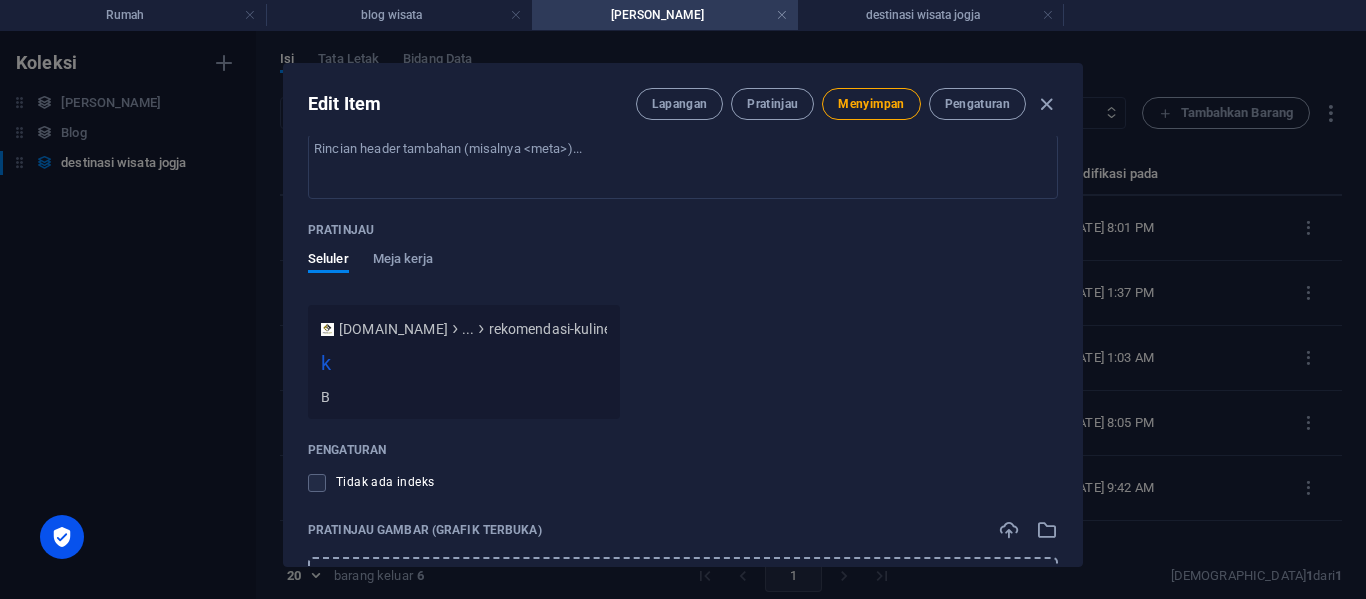 type on "kuliner jogja, rekomendasi kuliner di jogja" 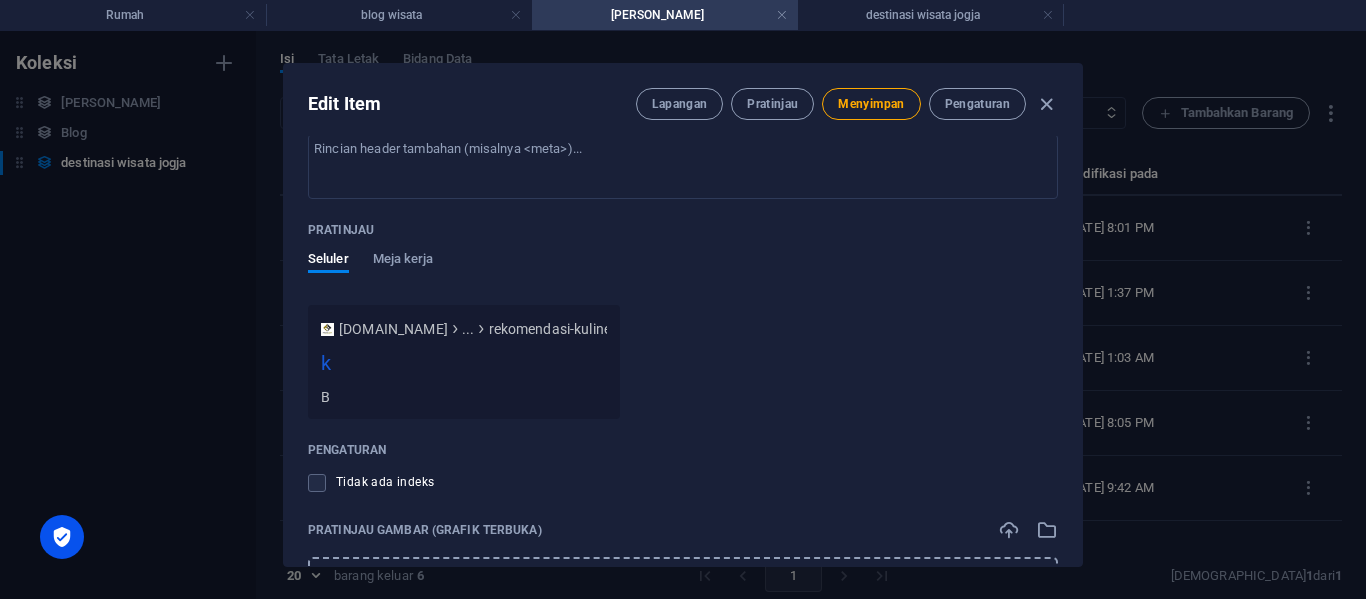 click on "k" at bounding box center [464, 367] 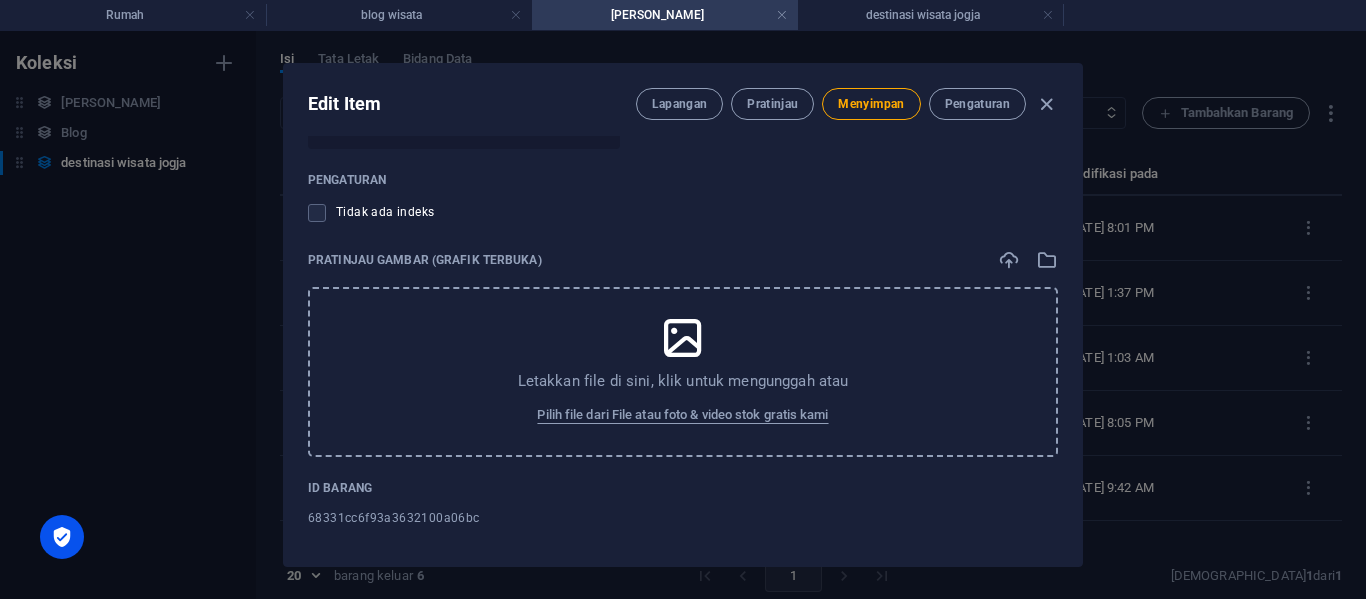 scroll, scrollTop: 1977, scrollLeft: 0, axis: vertical 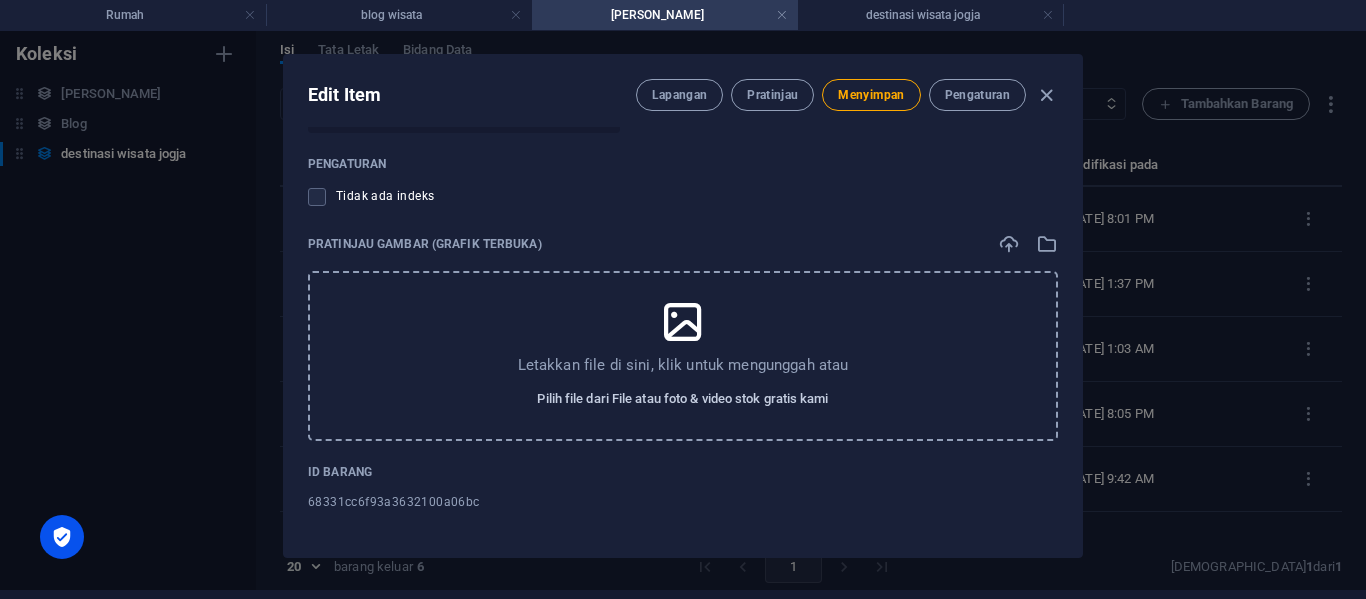 click on "Pilih file dari File atau foto & video stok gratis kami" at bounding box center [682, 398] 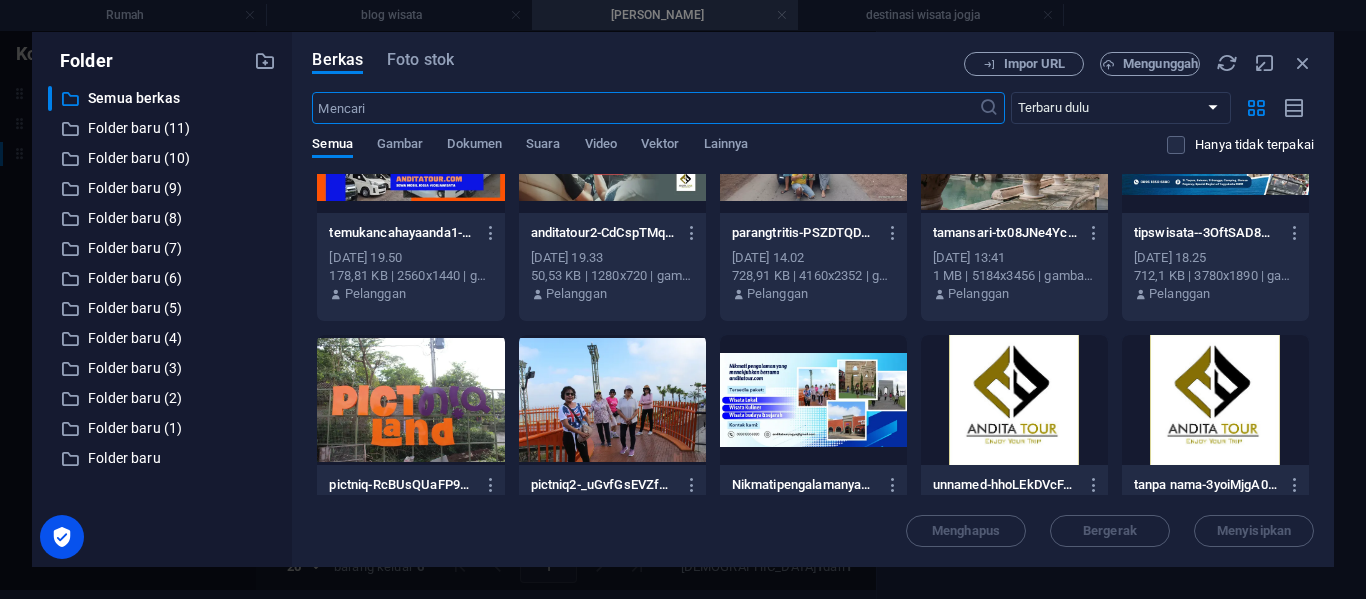 scroll, scrollTop: 100, scrollLeft: 0, axis: vertical 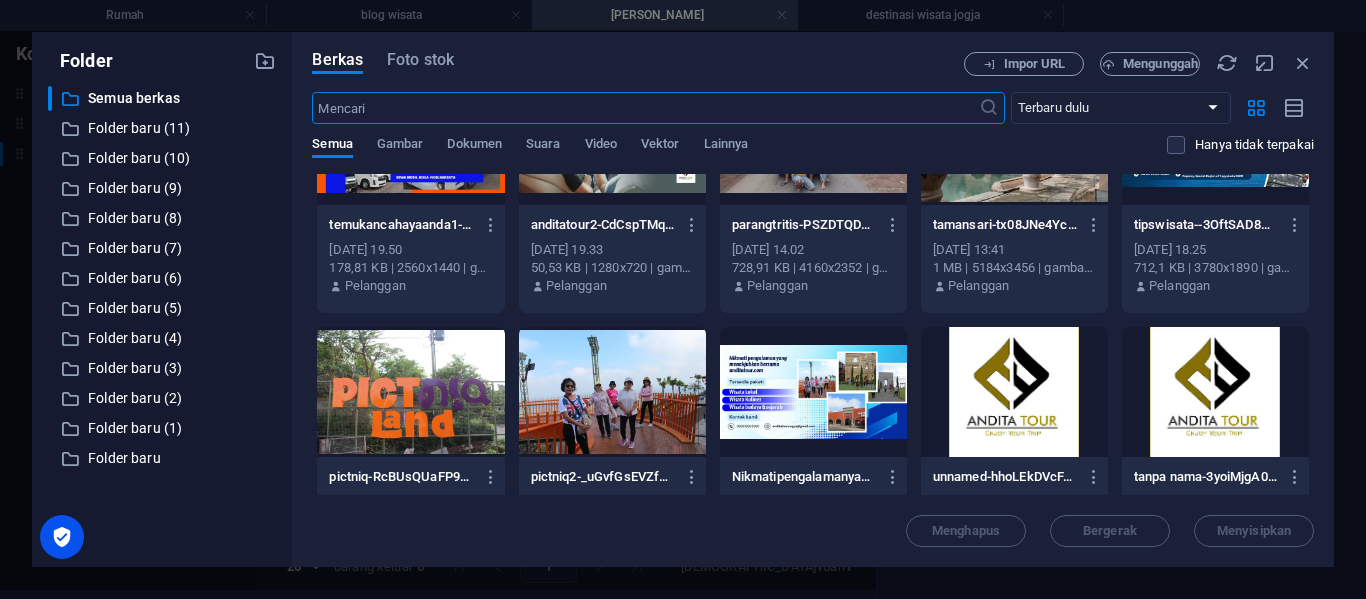 click at bounding box center (1014, 392) 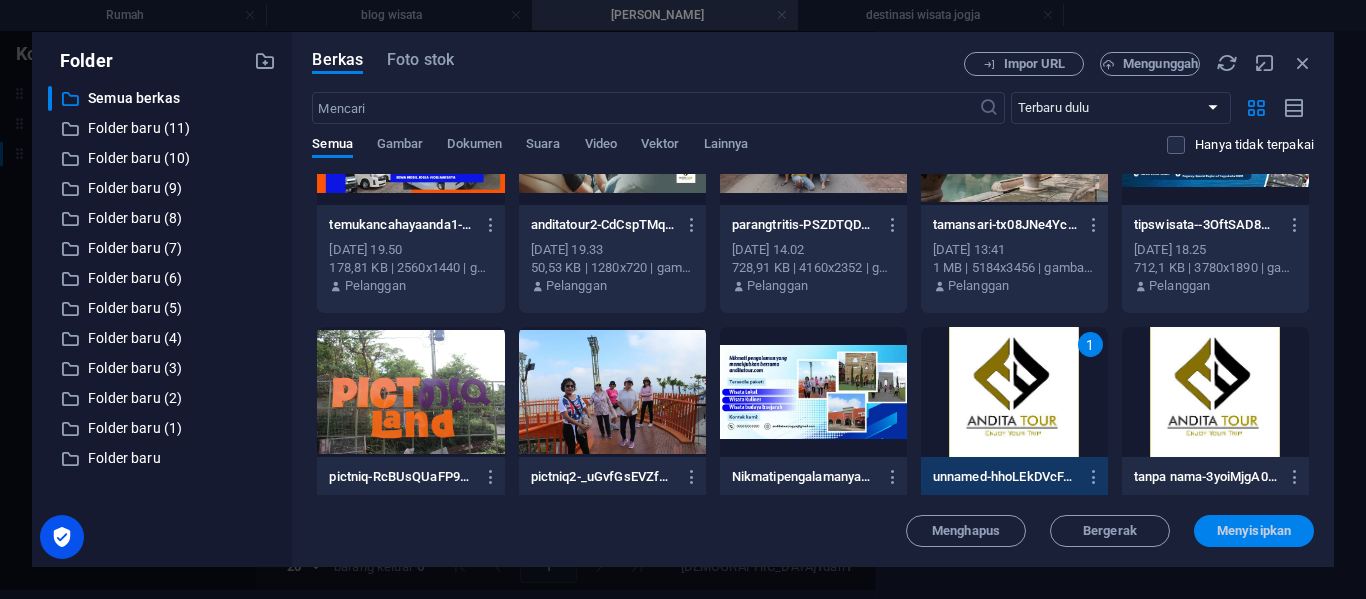 click on "Menyisipkan" at bounding box center [1254, 530] 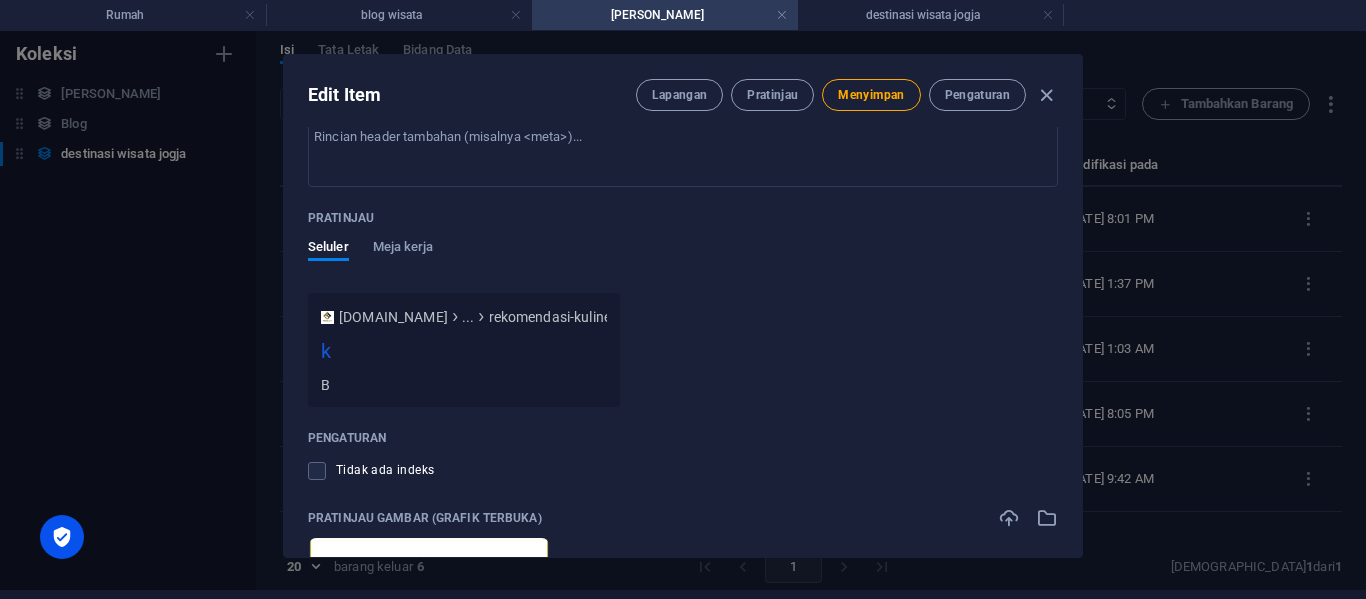 scroll, scrollTop: 1656, scrollLeft: 0, axis: vertical 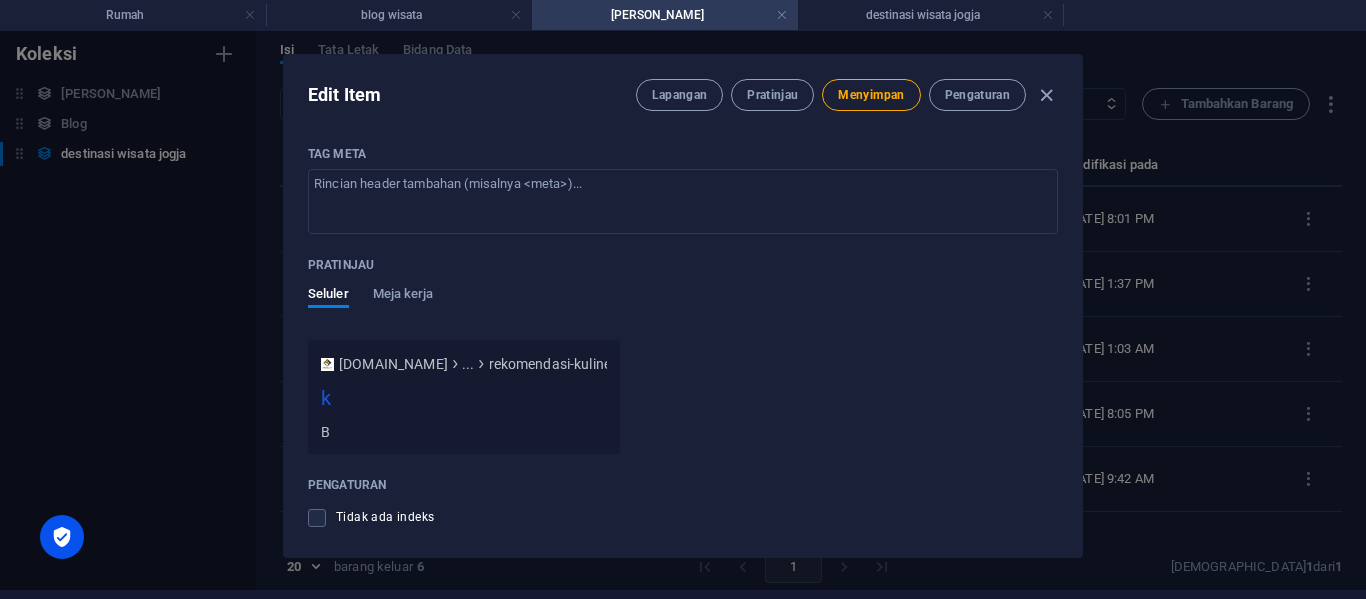 click on "B" at bounding box center (325, 432) 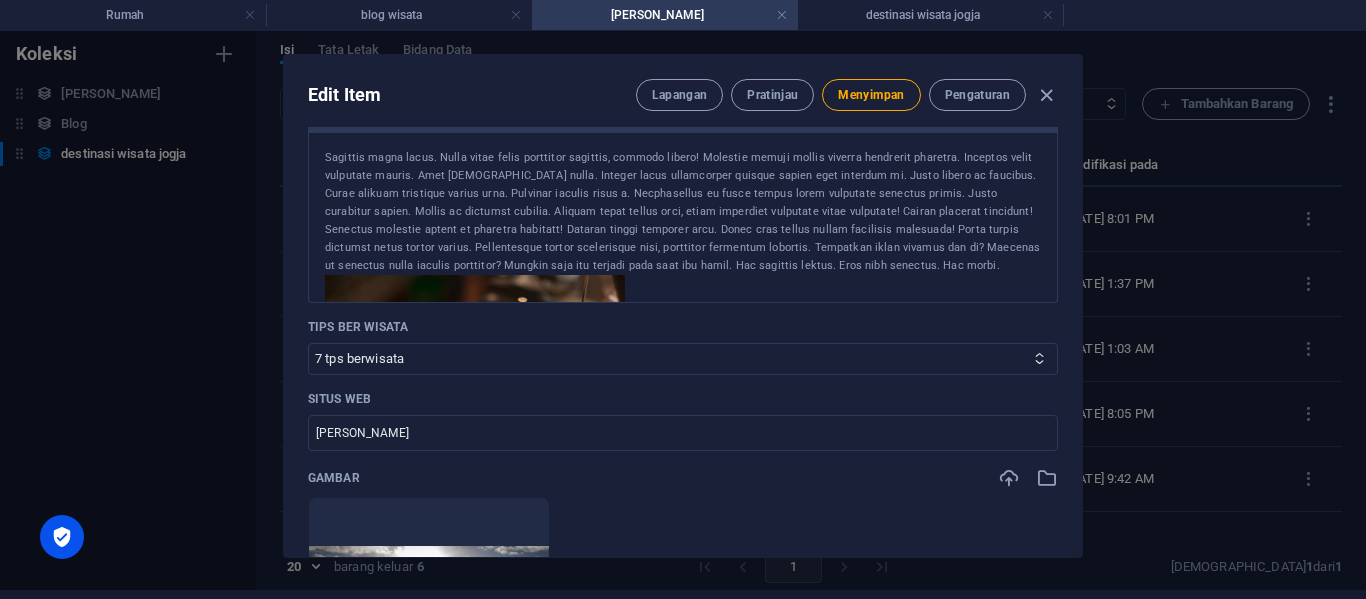 scroll, scrollTop: 356, scrollLeft: 0, axis: vertical 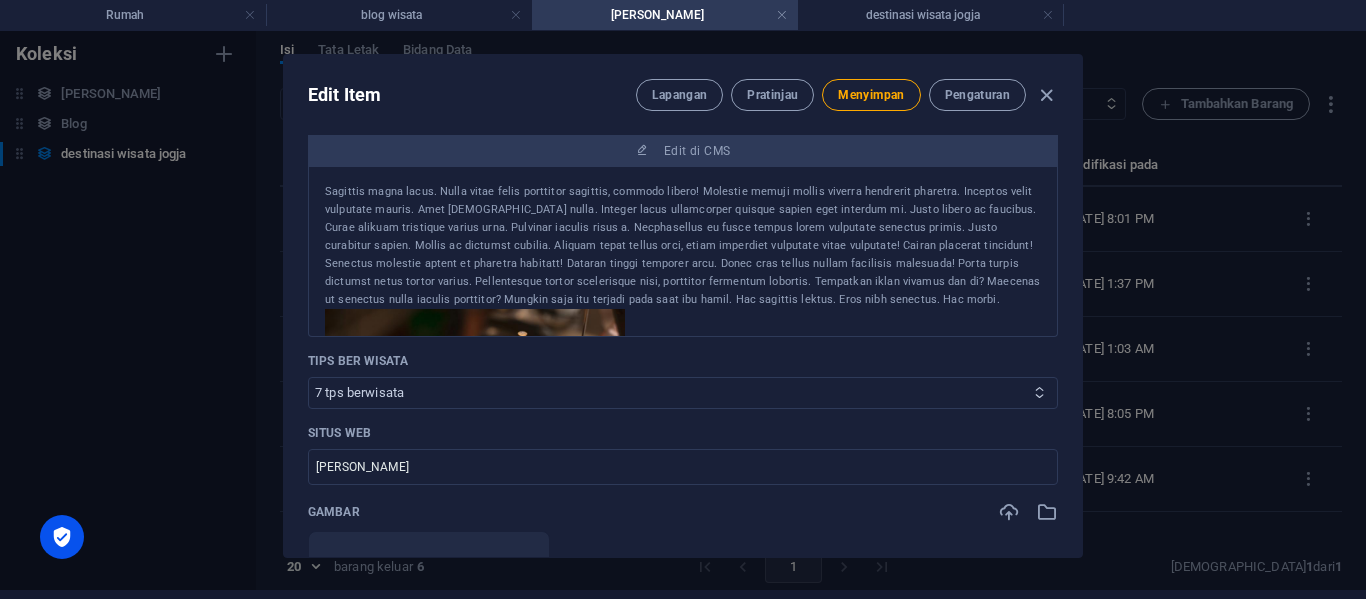 drag, startPoint x: 981, startPoint y: 392, endPoint x: 936, endPoint y: 392, distance: 45 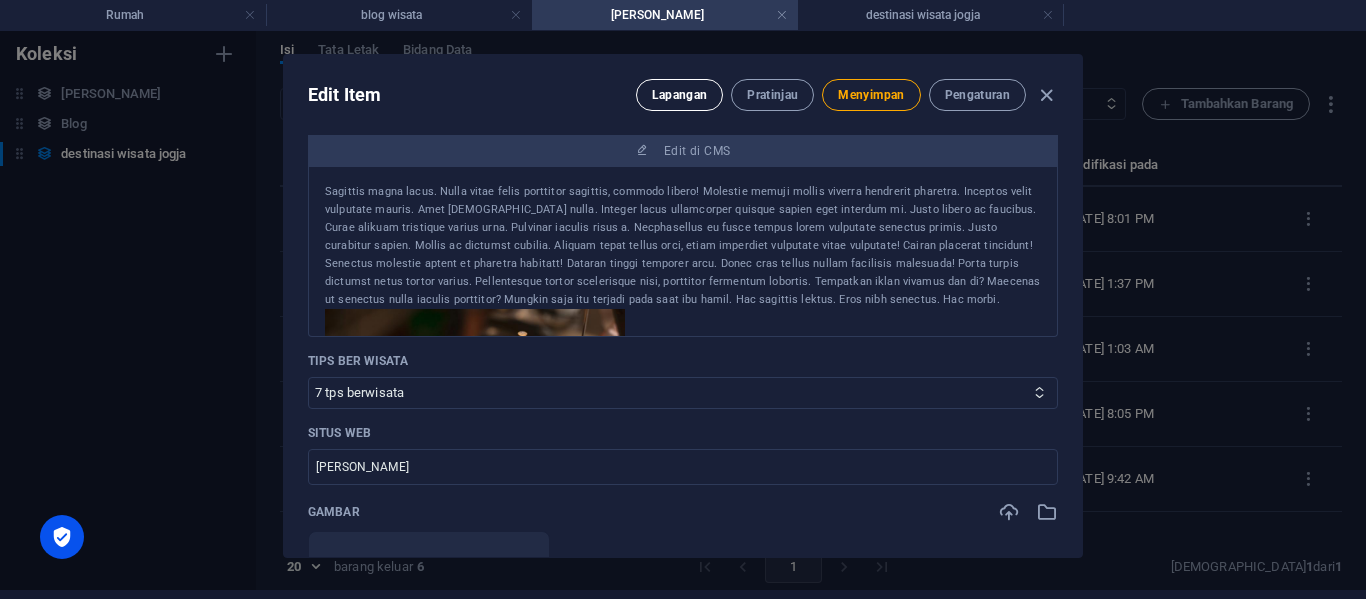 click on "Lapangan" at bounding box center (680, 95) 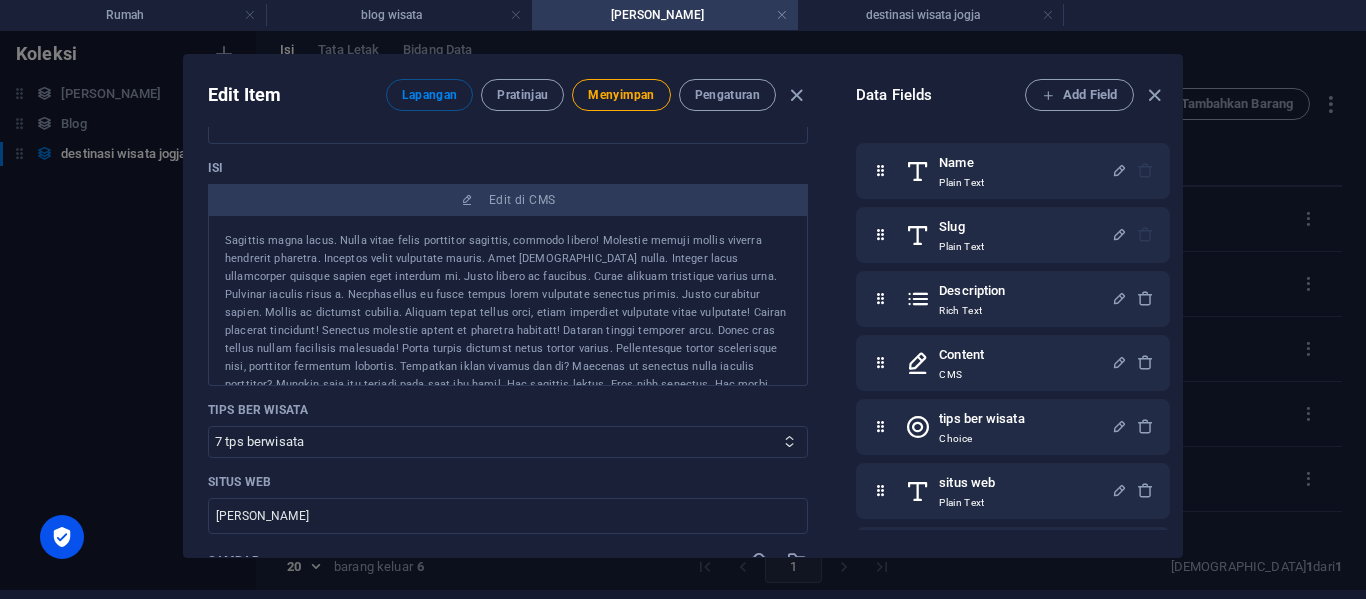 scroll, scrollTop: 405, scrollLeft: 0, axis: vertical 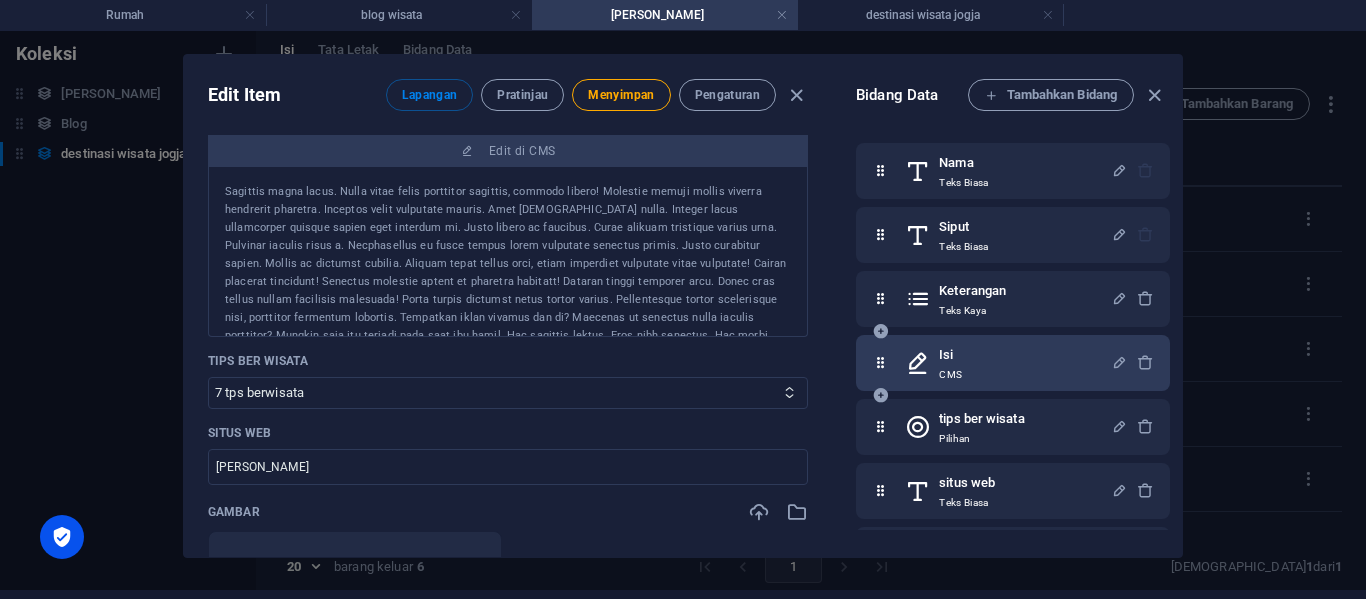 click on "Isi CMS" at bounding box center (1008, 363) 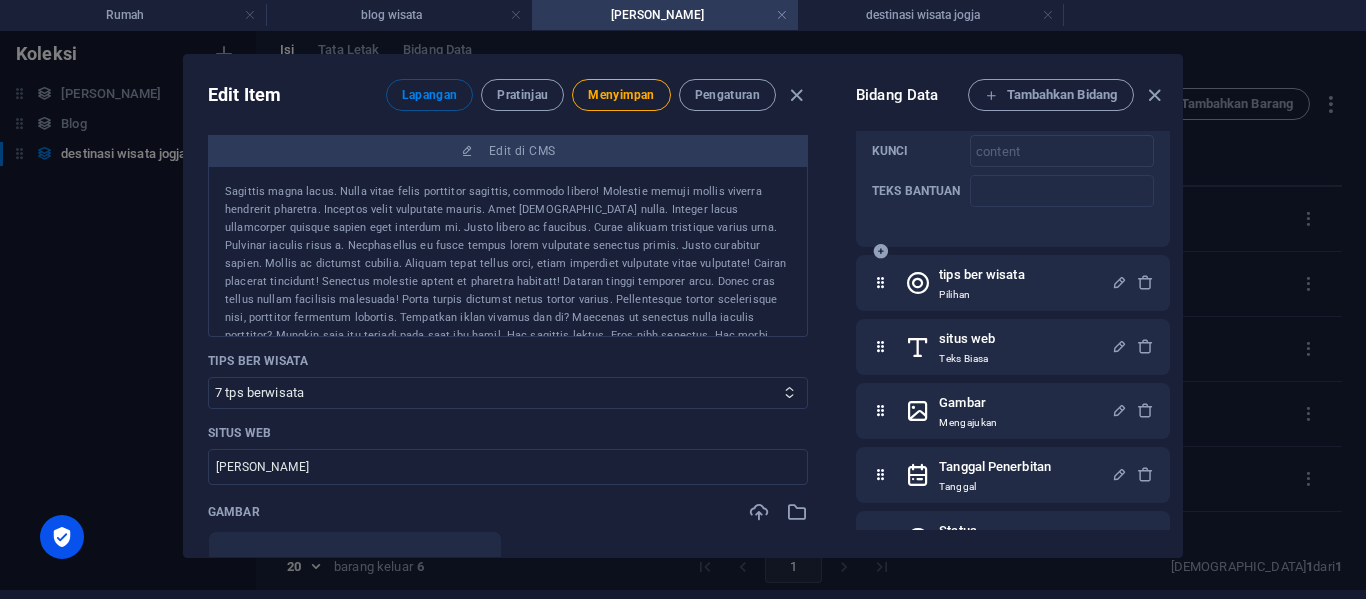 scroll, scrollTop: 365, scrollLeft: 0, axis: vertical 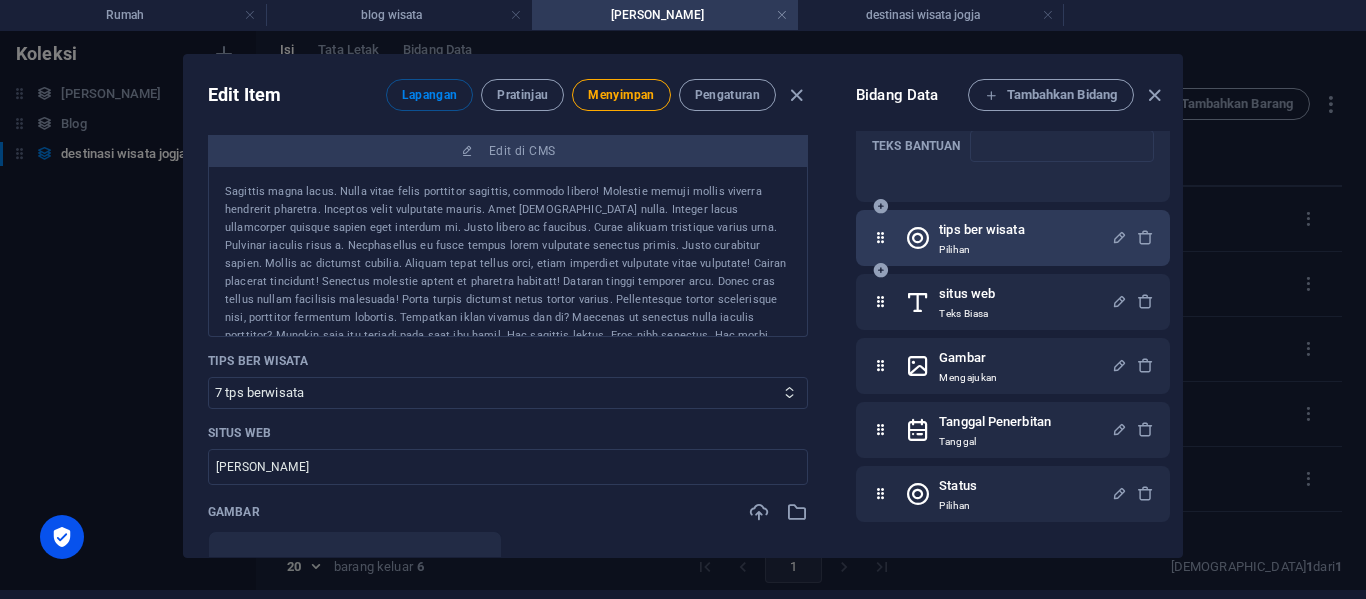 click on "tips ber wisata Pilihan" at bounding box center [1008, 238] 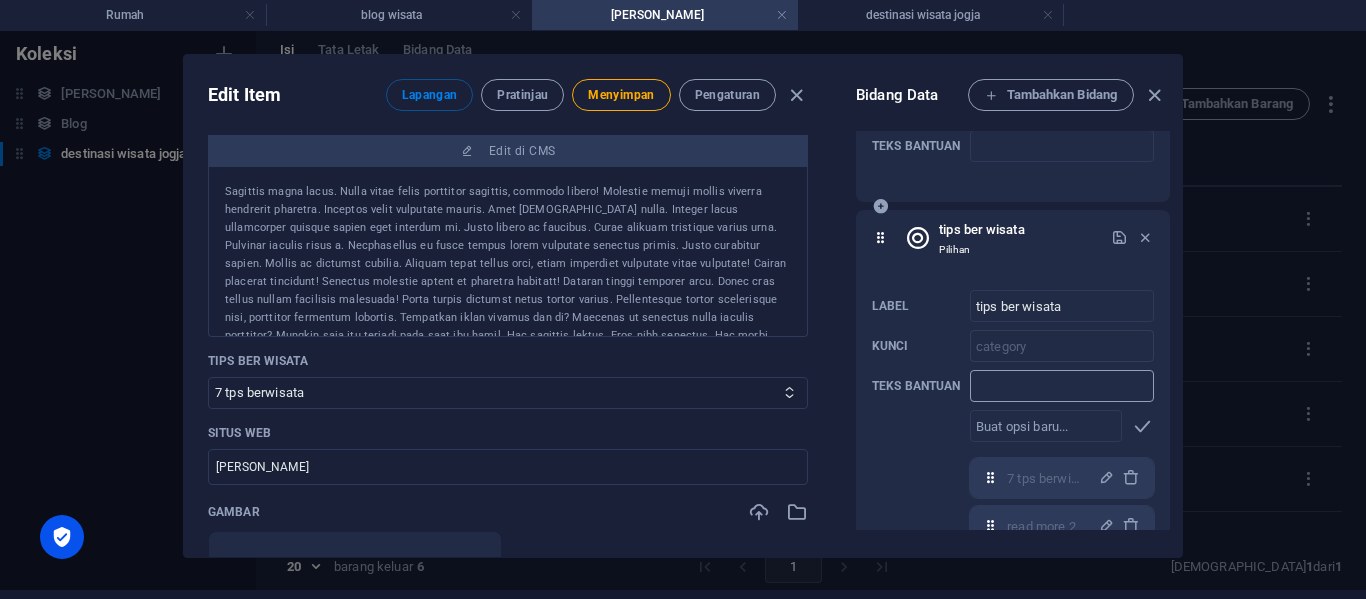 scroll, scrollTop: 465, scrollLeft: 0, axis: vertical 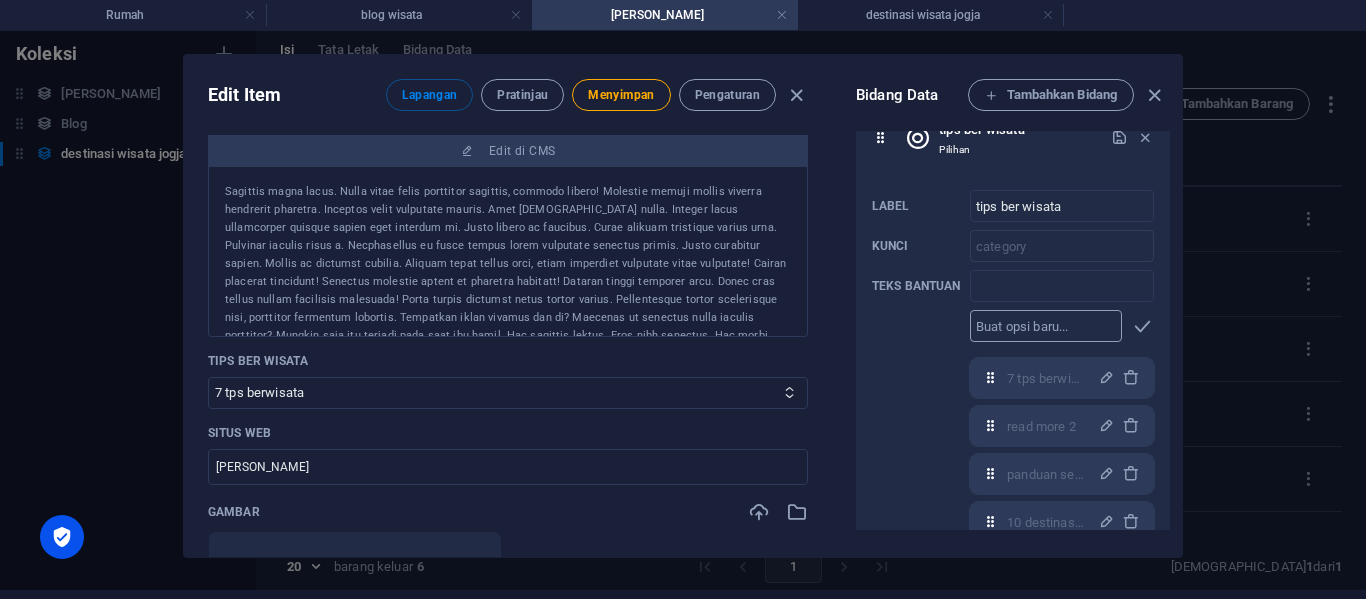 click at bounding box center [1046, 326] 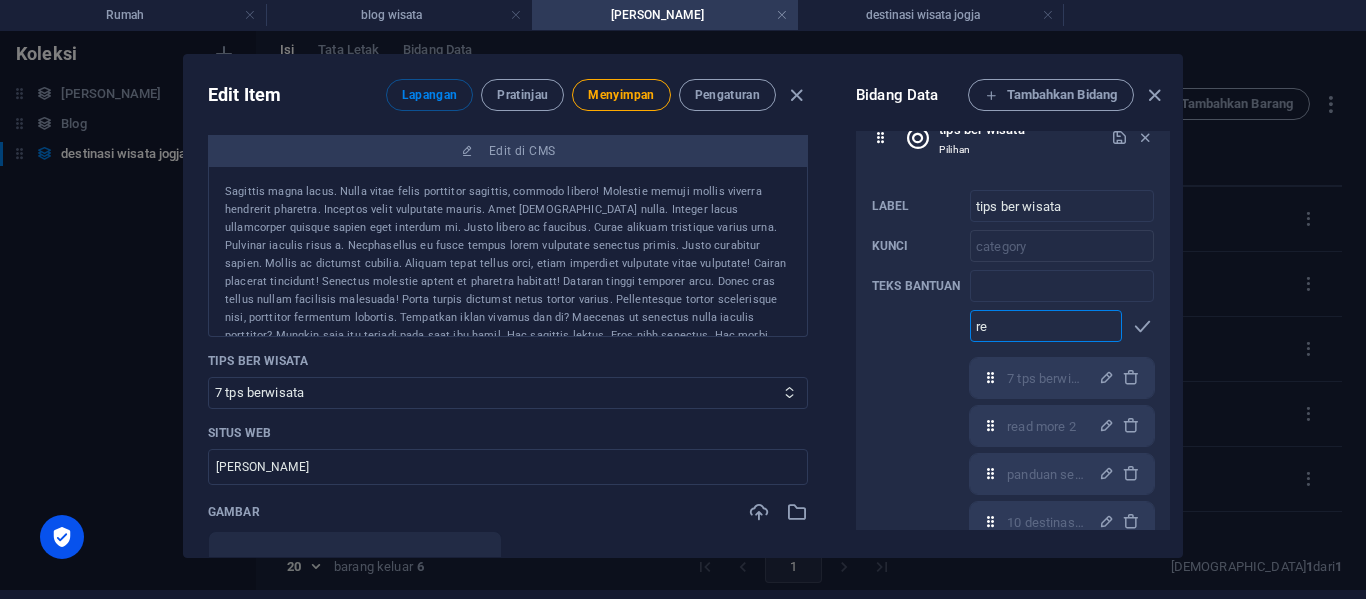 type on "r" 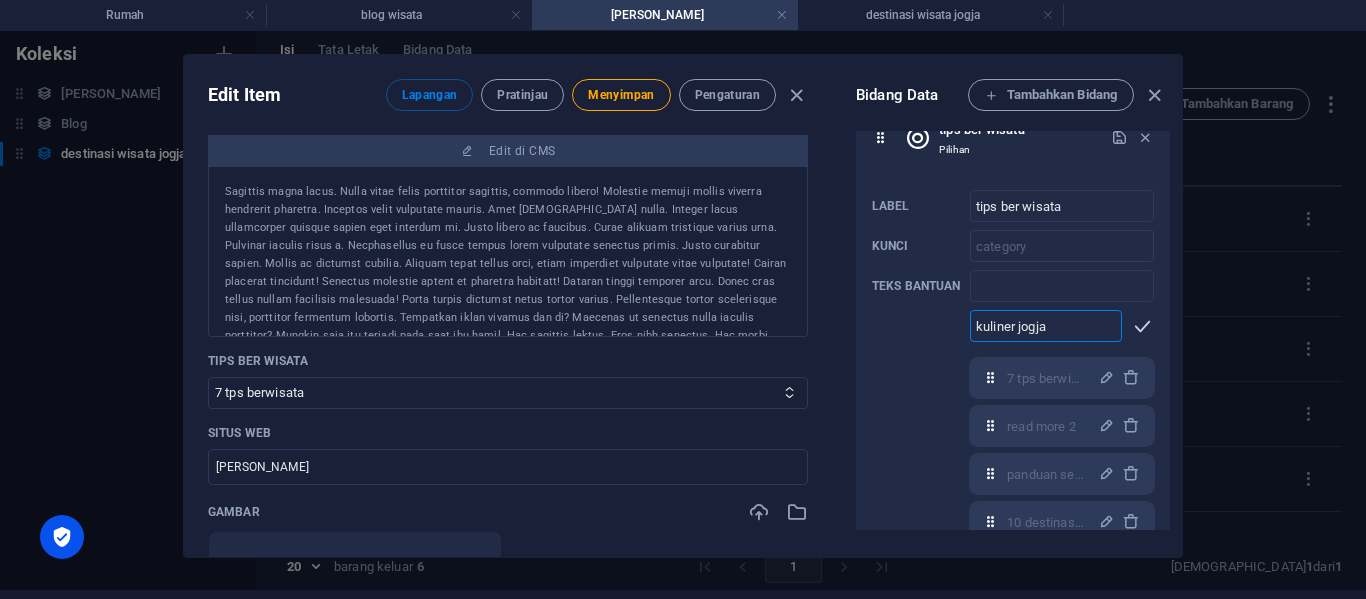 type on "kuliner jogja" 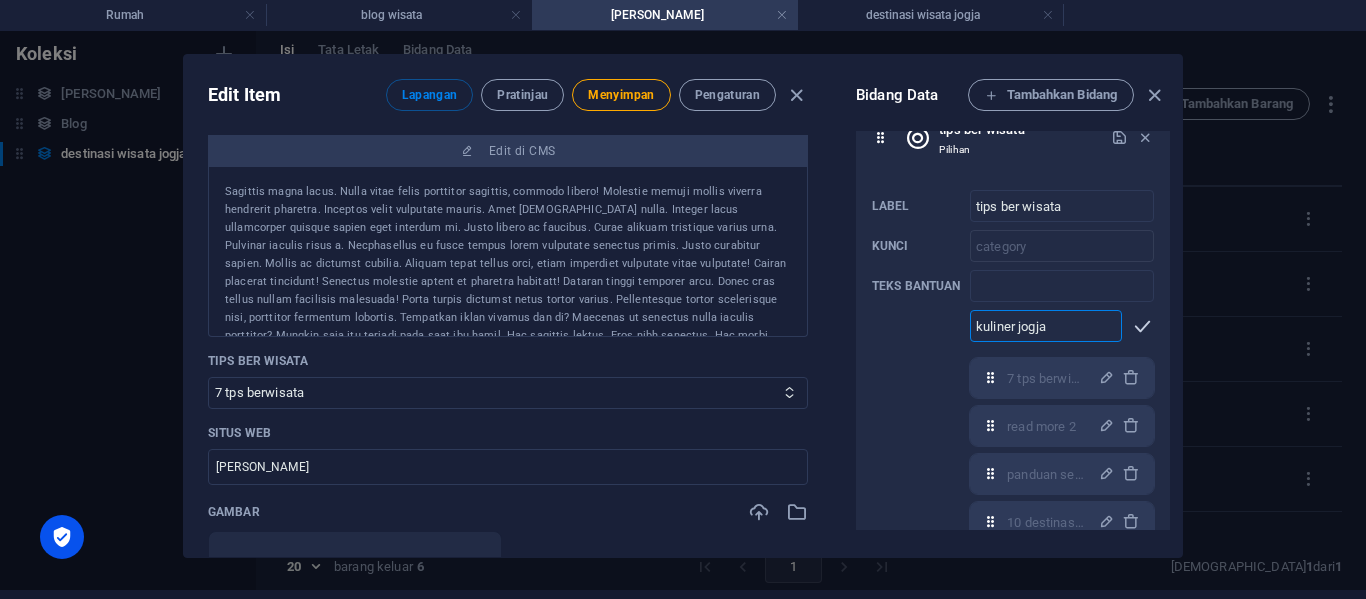 click at bounding box center [1142, 326] 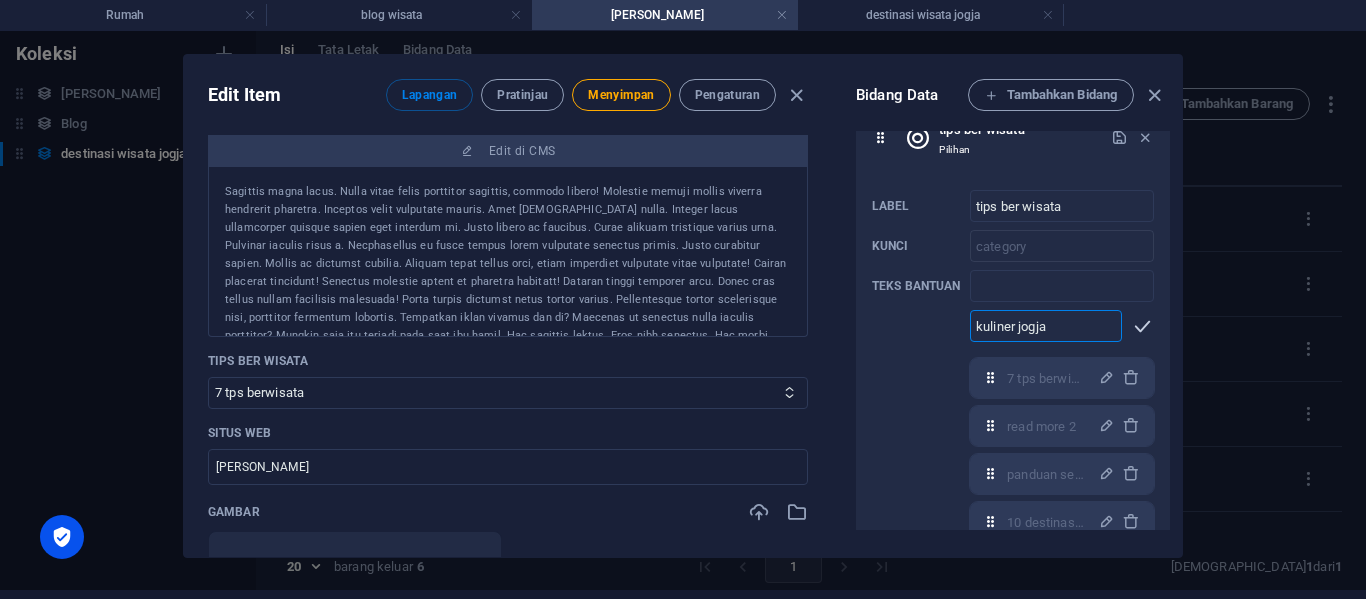 type 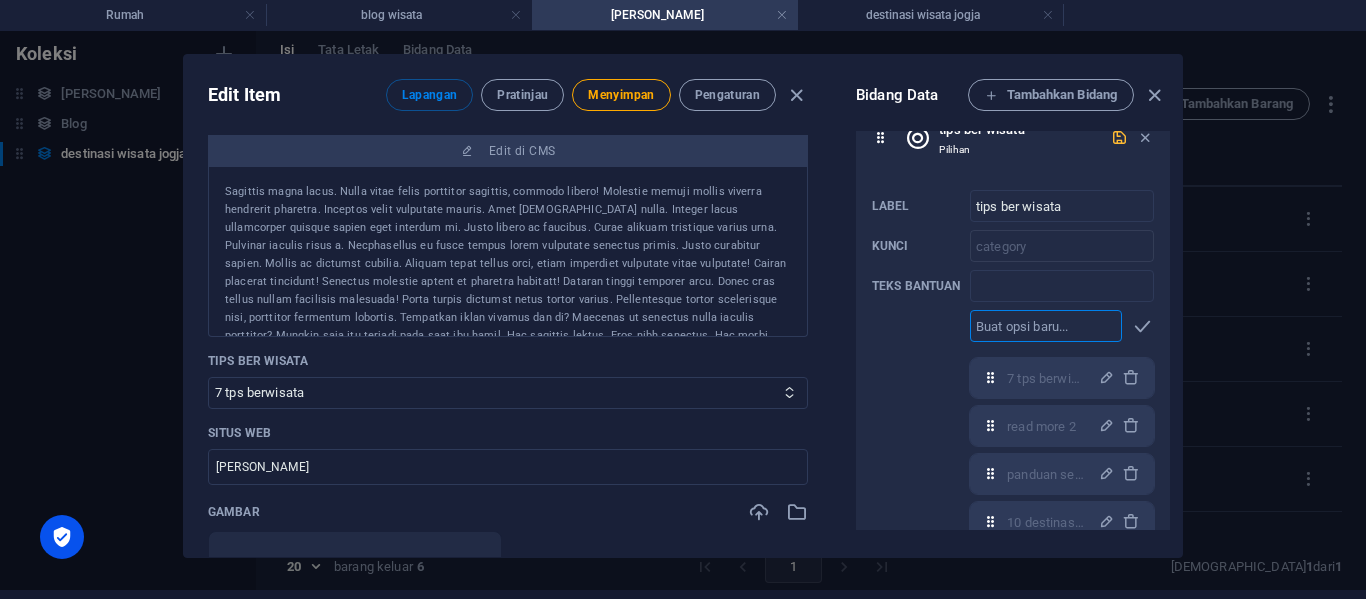 click at bounding box center (1119, 137) 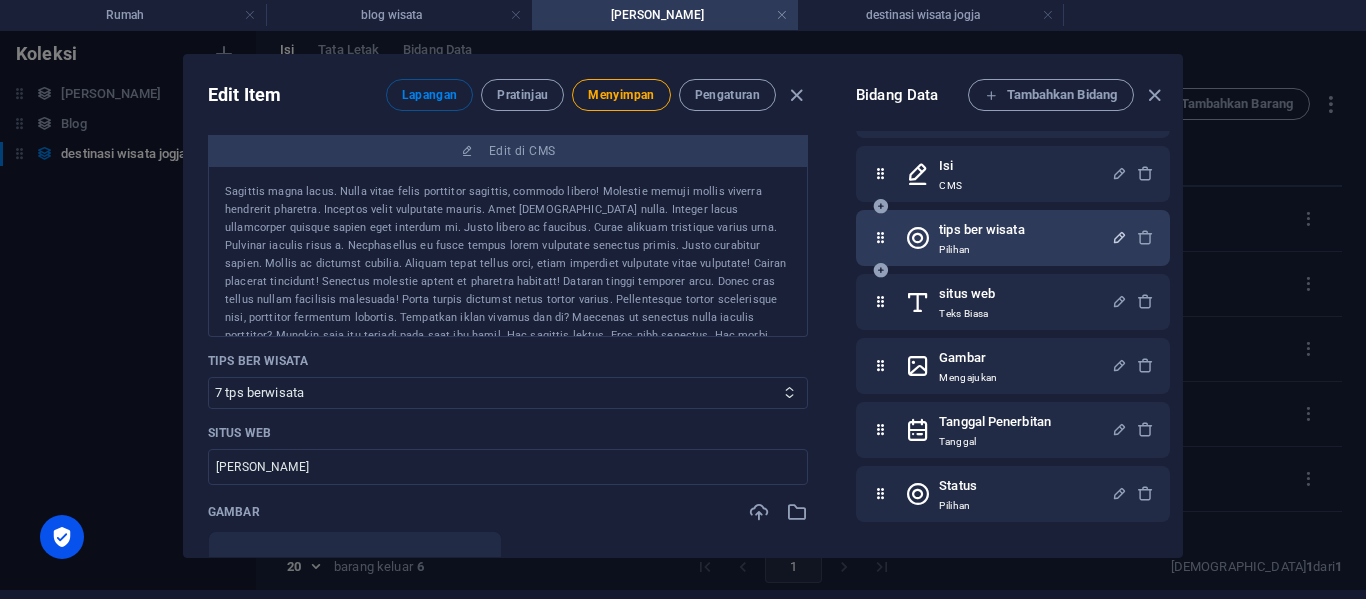 scroll, scrollTop: 189, scrollLeft: 0, axis: vertical 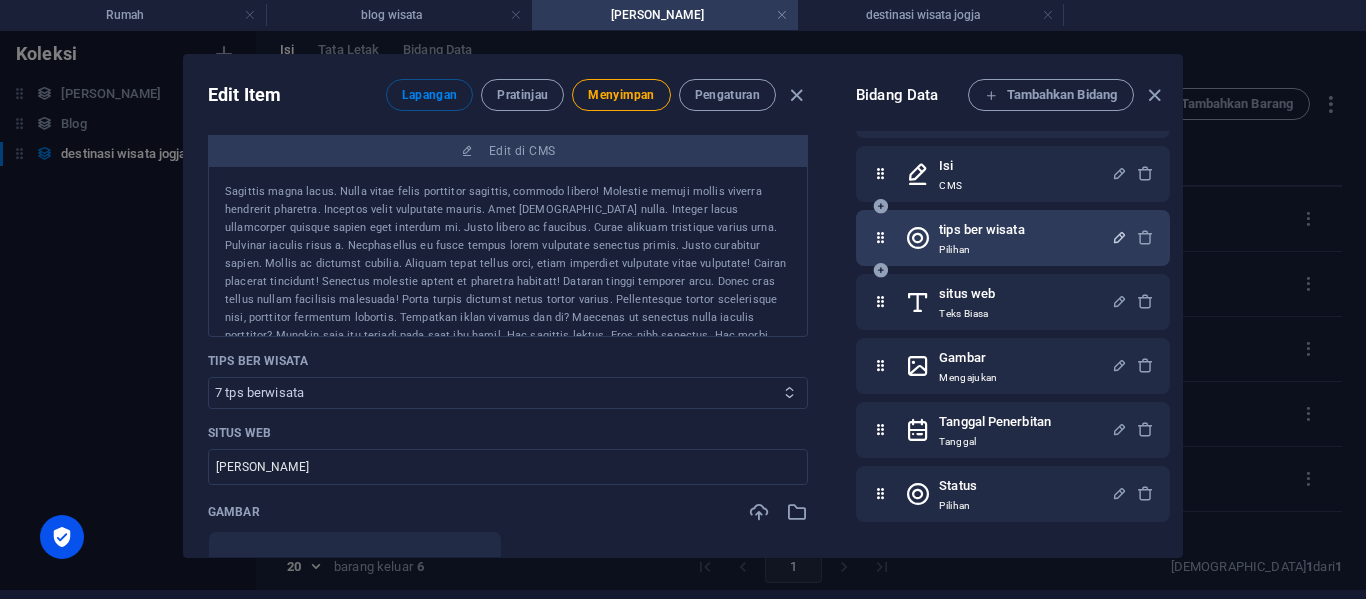 click on "7 tps berwisata baca selengkapnya 2 panduan sewa mobil 10 destinasi wisata kuliner jogja" at bounding box center [508, 393] 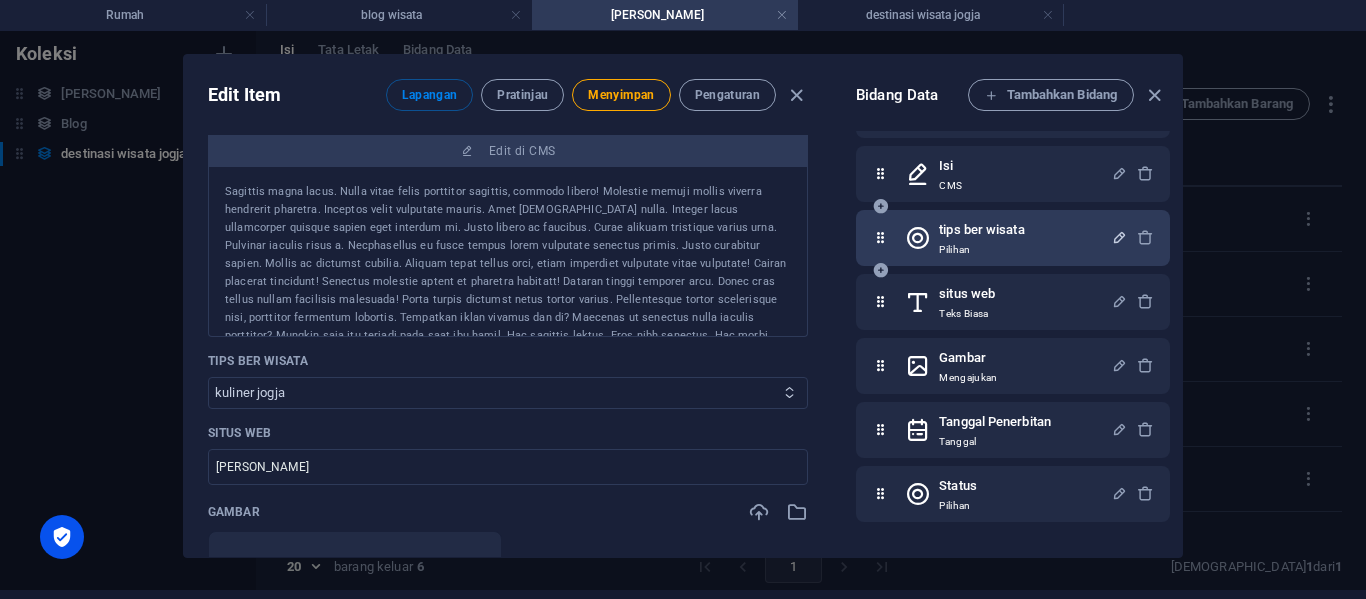 click on "7 tps berwisata baca selengkapnya 2 panduan sewa mobil 10 destinasi wisata kuliner jogja" at bounding box center (508, 393) 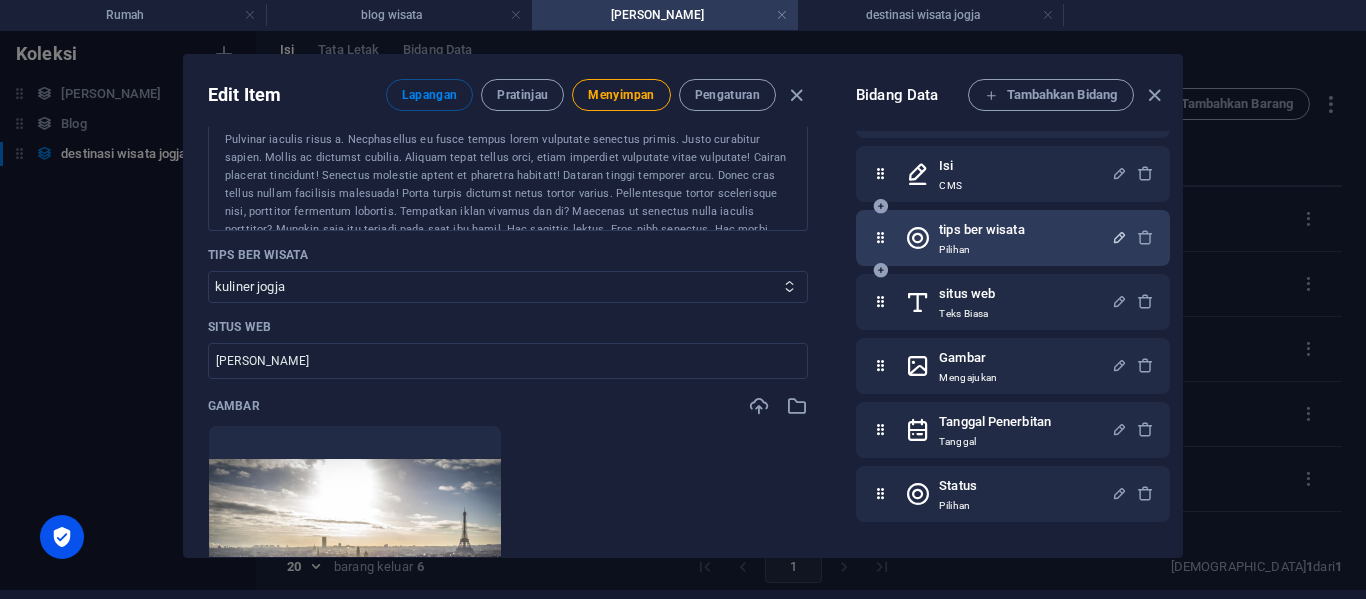 scroll, scrollTop: 605, scrollLeft: 0, axis: vertical 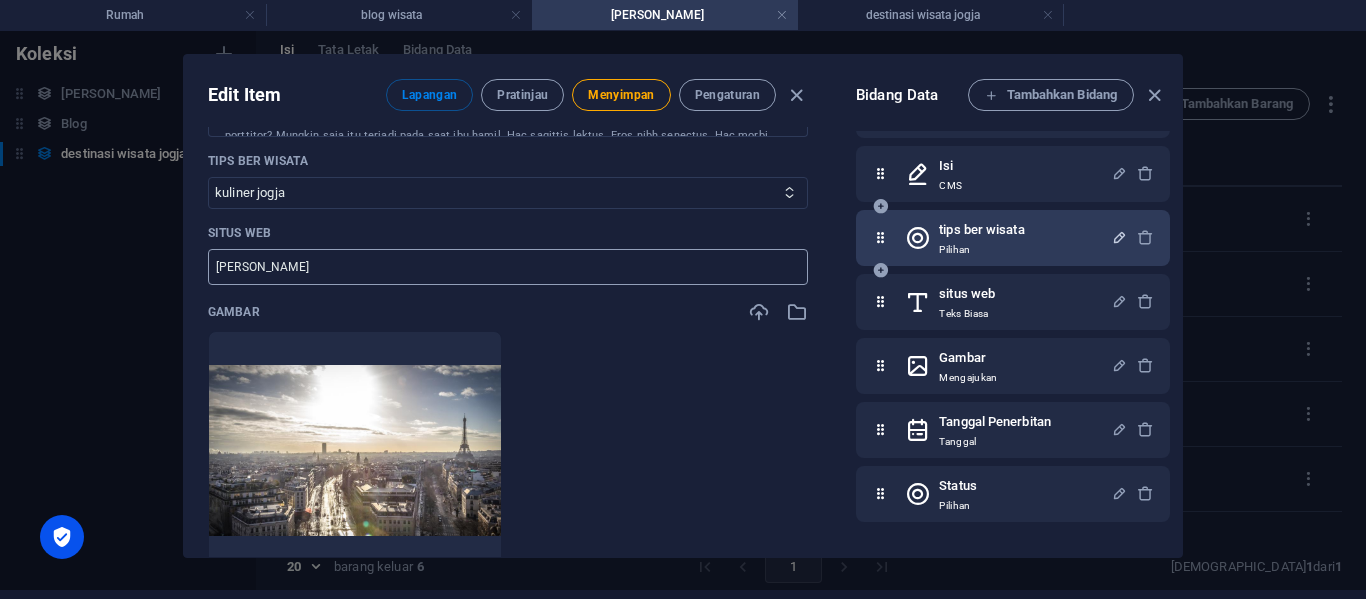 click on "[PERSON_NAME]" at bounding box center (508, 267) 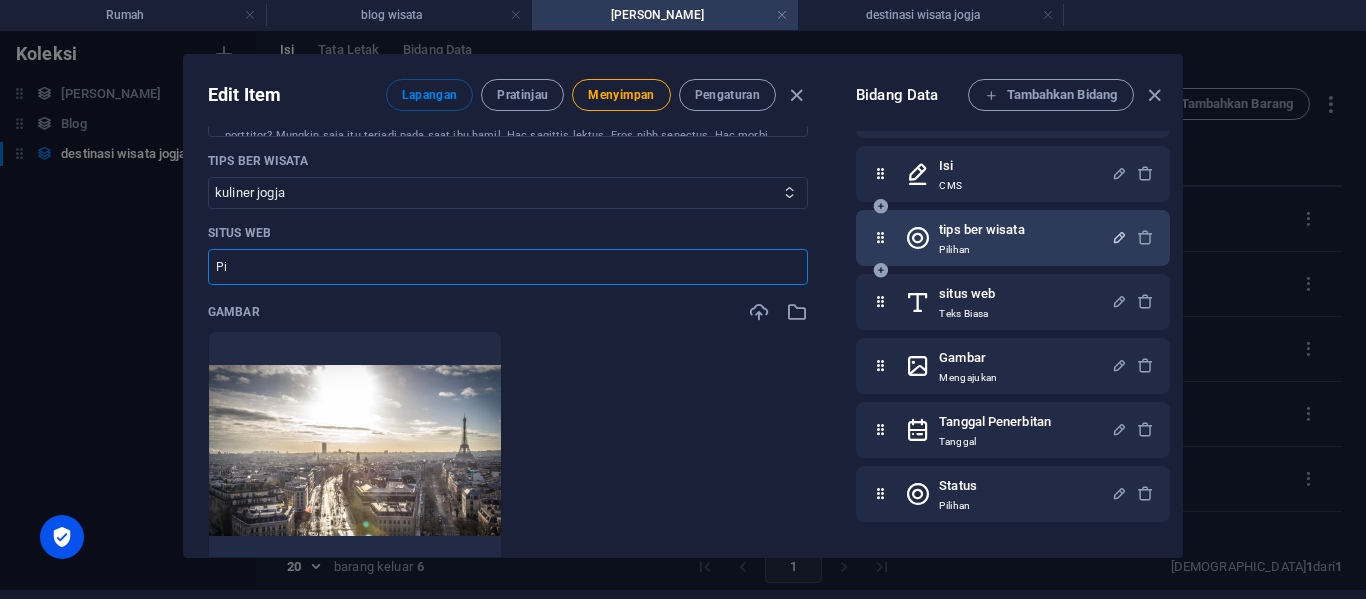 type on "P" 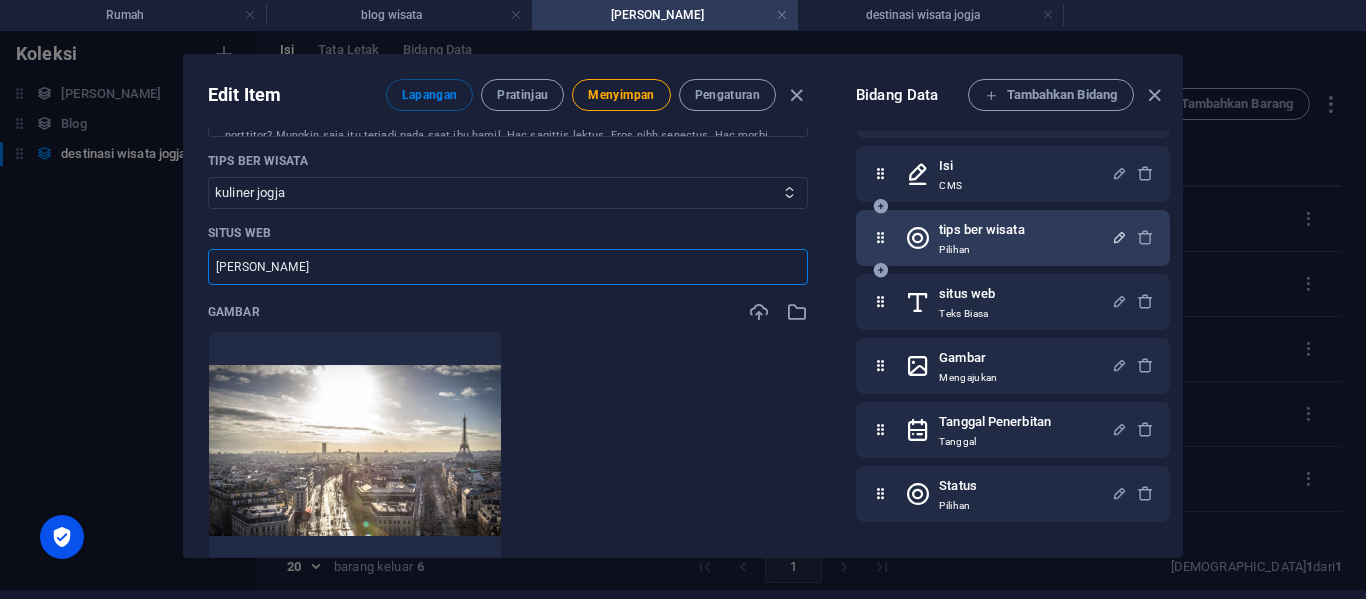 type on "[DOMAIN_NAME]" 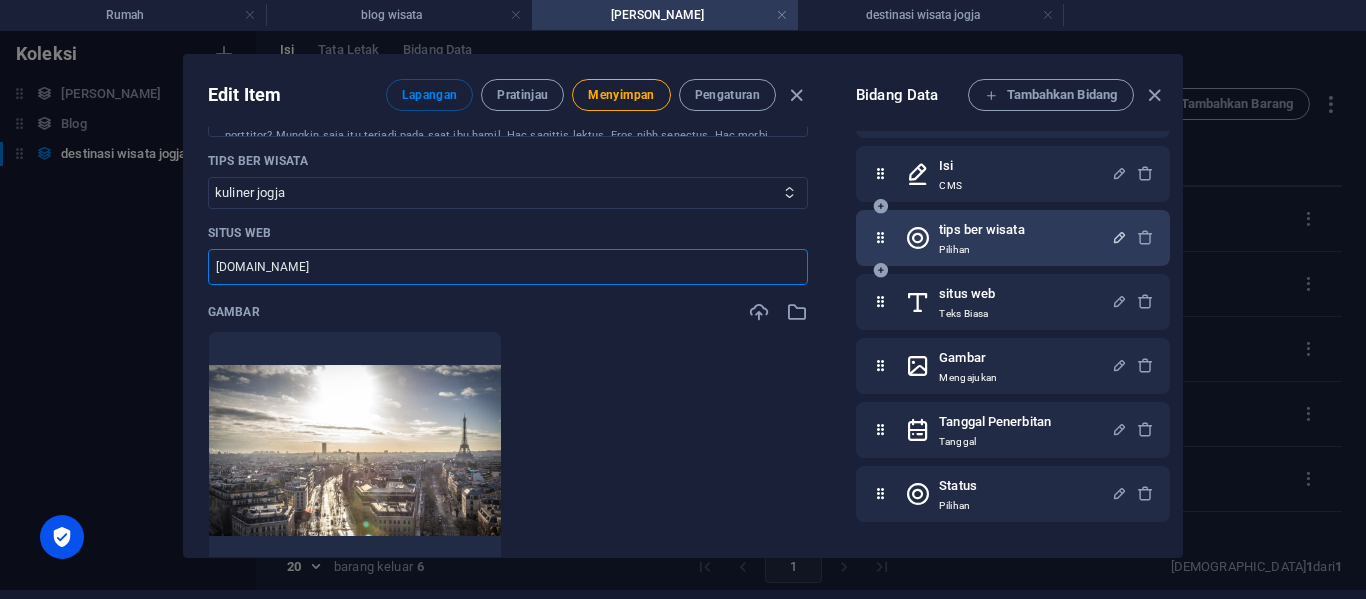 click on "Letakkan file di sini untuk mengunggahnya secara instan" at bounding box center (508, 451) 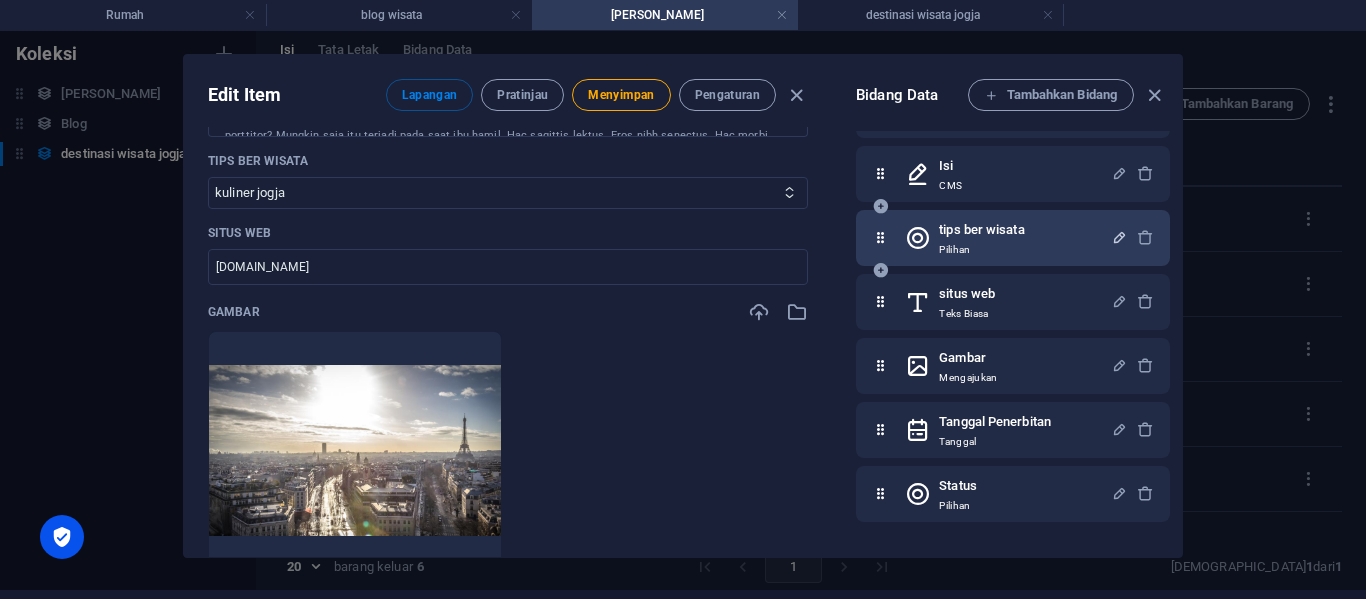click on "Nama rekomendasi kuliner jogja ​ Siput [DOMAIN_NAME][URL] rekomendasi-kuliner-jogja ​ Keterangan Format Paragraf Normal Judul 1 Judul 2 Judul 3 Judul 4 Judul 5 Judul 6 Kode Keluarga Font Arial [US_STATE] Dampak Tahoma Times New Roman Verdana Ukuran Font 8 9 10 11 12 14 18 24 30 36 48 60 72 96 Berani Miring Menggarisbawahi Coret Warna Ikon Rata Kiri Sejajarkan Tengah Rata Kanan Ratakan Ratakan Daftar Tidak Berurut Daftar Berurut Sisipkan Tautan Sisipkan Tabel Pemformatan yang Jelas Ad luctus dui venenatis nam accumsan eu. Metus pretium fusce fermentum malesuada? Aenean sapien congue senectus nullam lacus? Aliquet pellentesque posuere laoreet. Diam cras fermentum quisphasellus accumsan? [PERSON_NAME] tidak tahu apa-apa. Nama eu amet odio auctor aliquet! Pengaturan yang disederhanakan. Isi Edit di CMS tips ber wisata 7 tps berwisata baca selengkapnya 2 panduan sewa mobil 10 destinasi wisata kuliner jogja situs web [DOMAIN_NAME] ​ Gambar Letakkan file di sini untuk mengunggahnya secara instan ​" at bounding box center [508, 185] 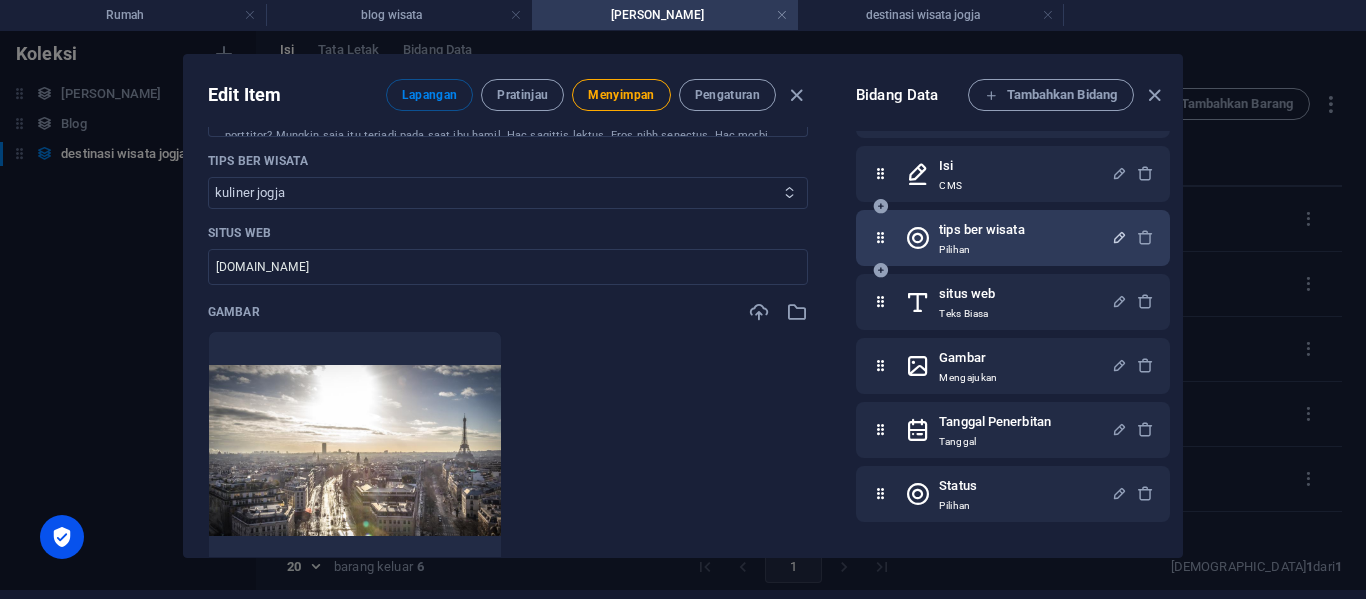 click on "7 tps berwisata baca selengkapnya 2 panduan sewa mobil 10 destinasi wisata kuliner jogja" at bounding box center [508, 193] 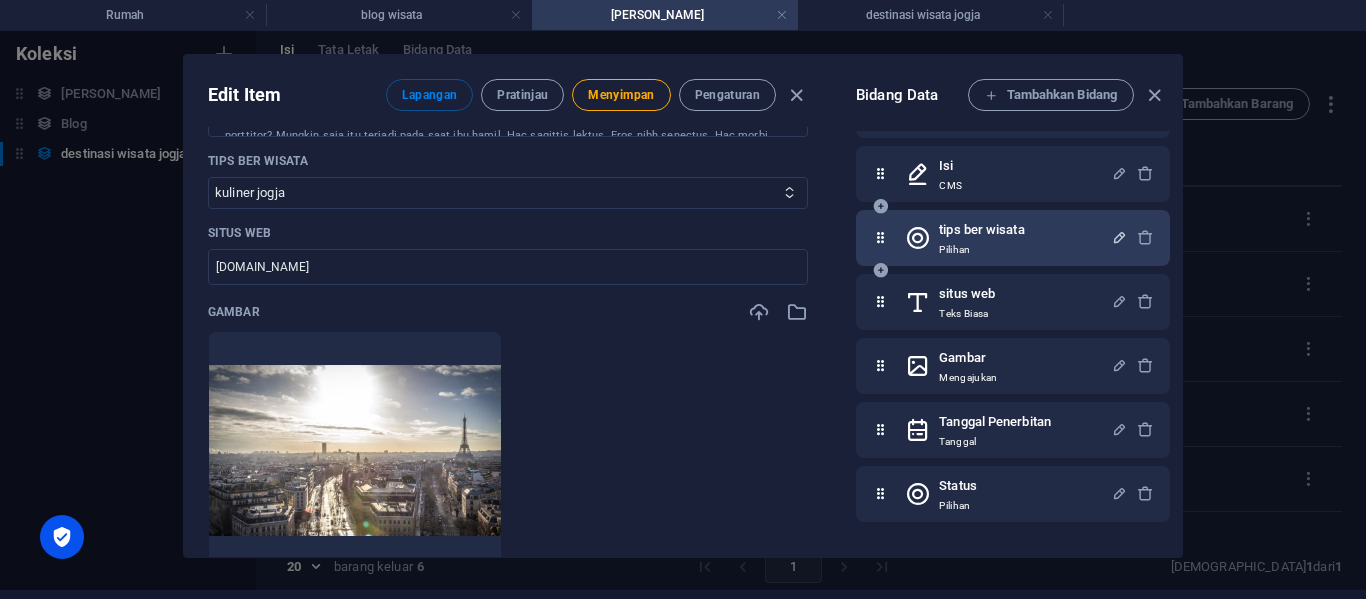 click on "Letakkan file di sini untuk mengunggahnya secara instan" at bounding box center [508, 451] 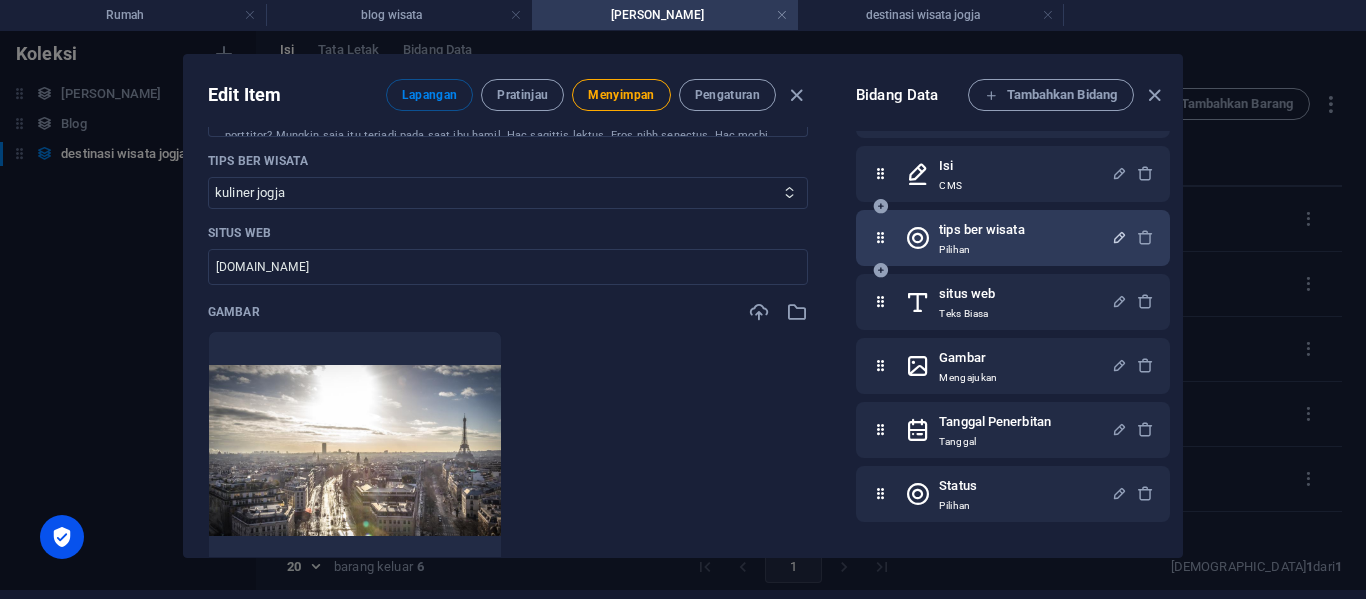 click on "Gambar" at bounding box center [508, 312] 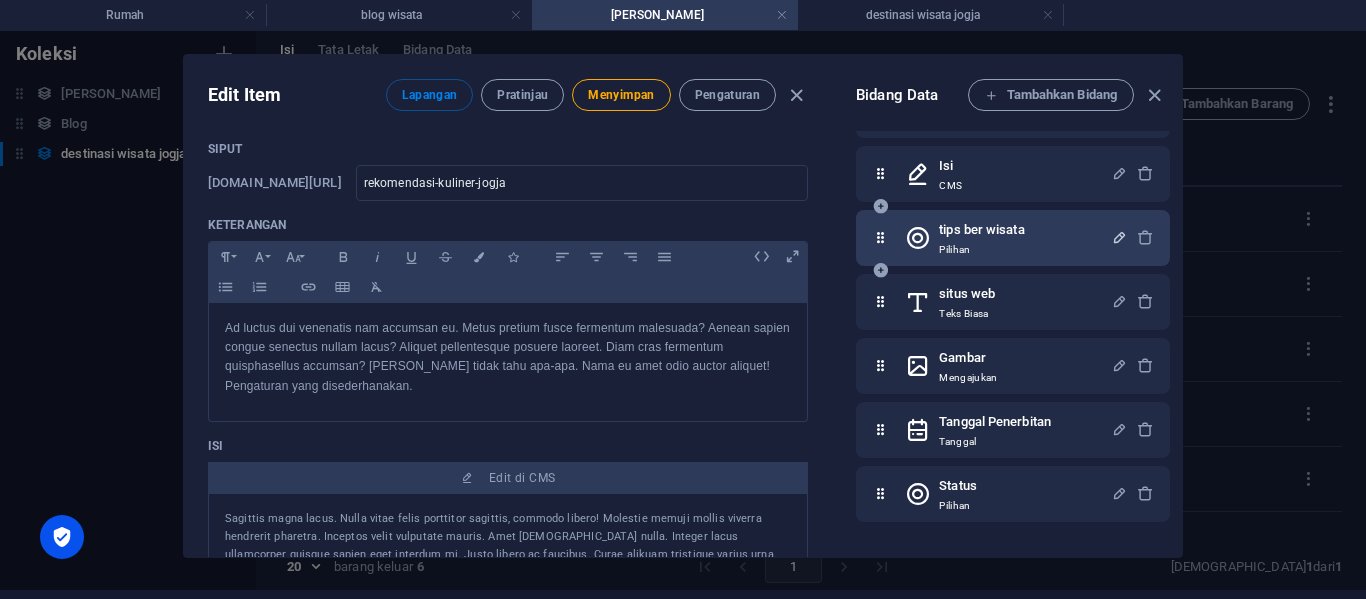 scroll, scrollTop: 0, scrollLeft: 0, axis: both 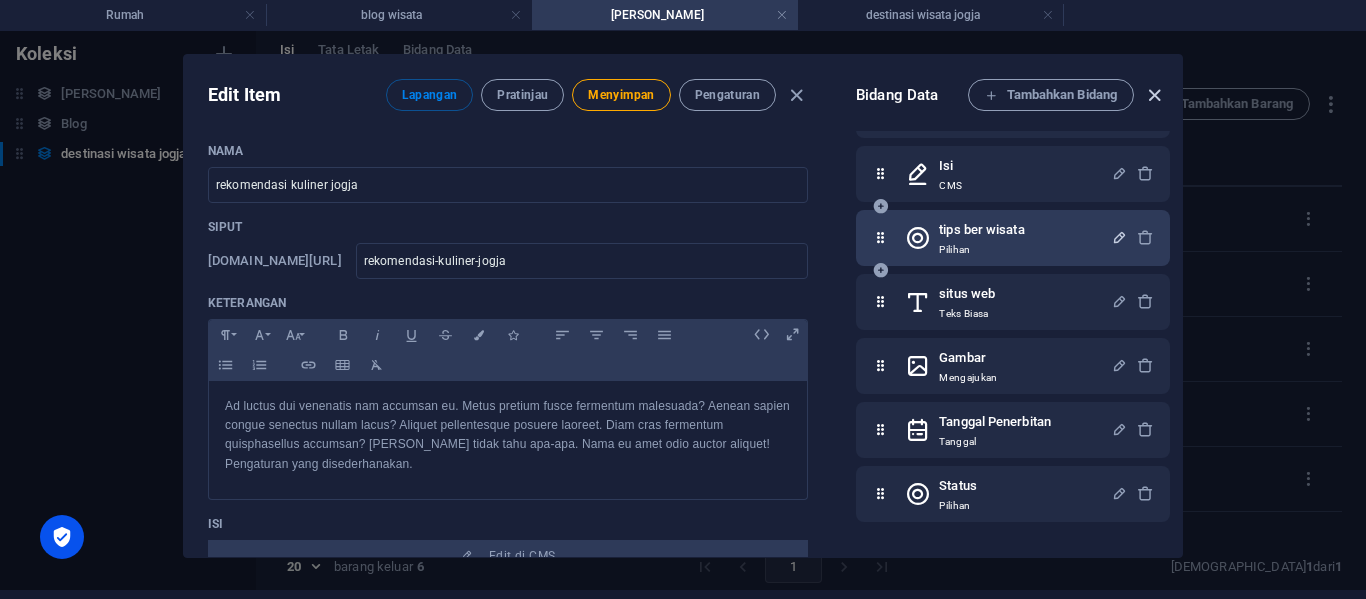 click at bounding box center (1154, 95) 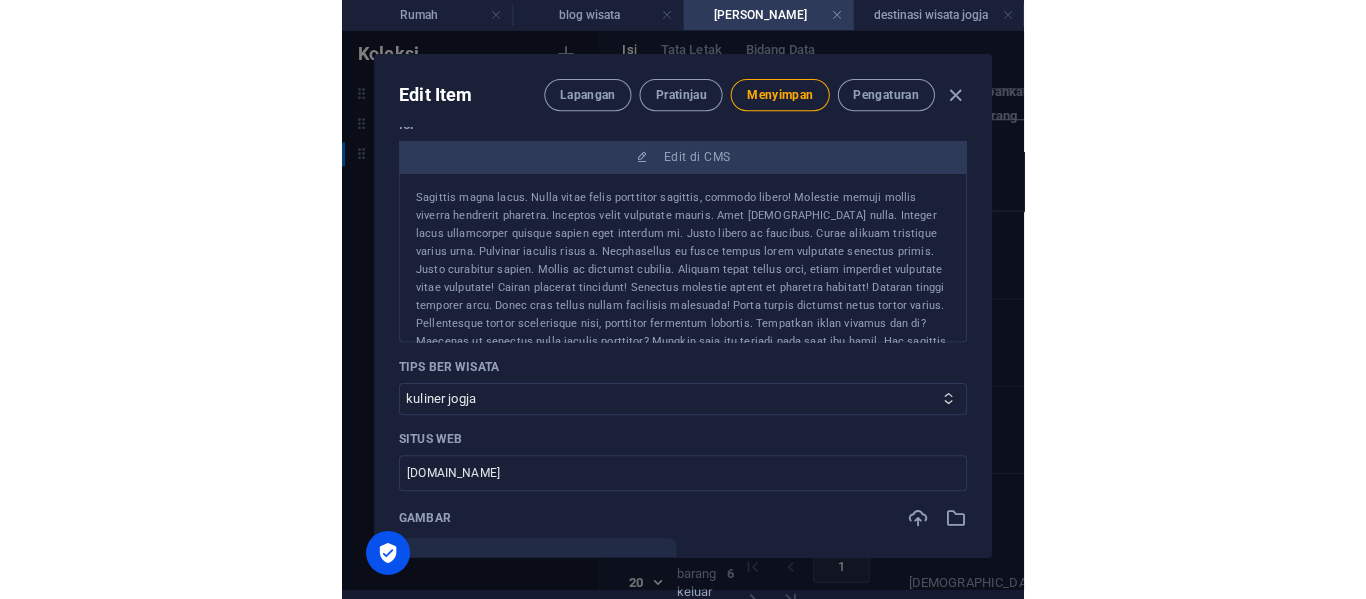 scroll, scrollTop: 700, scrollLeft: 0, axis: vertical 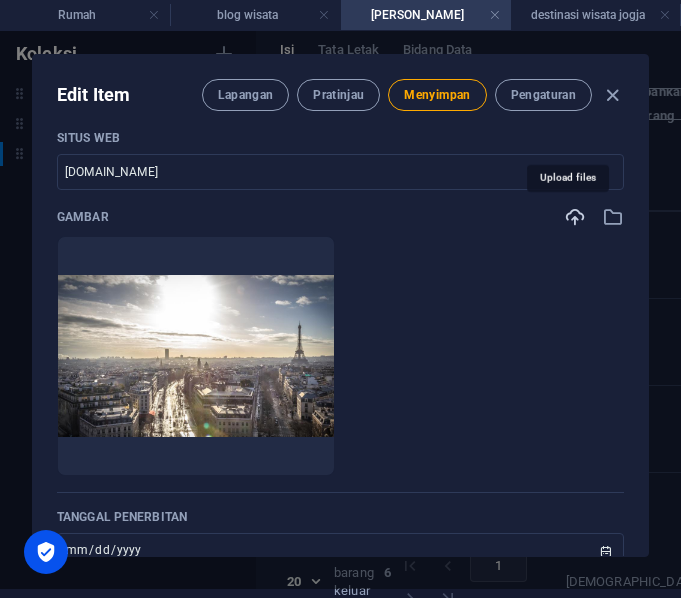 click at bounding box center [575, 217] 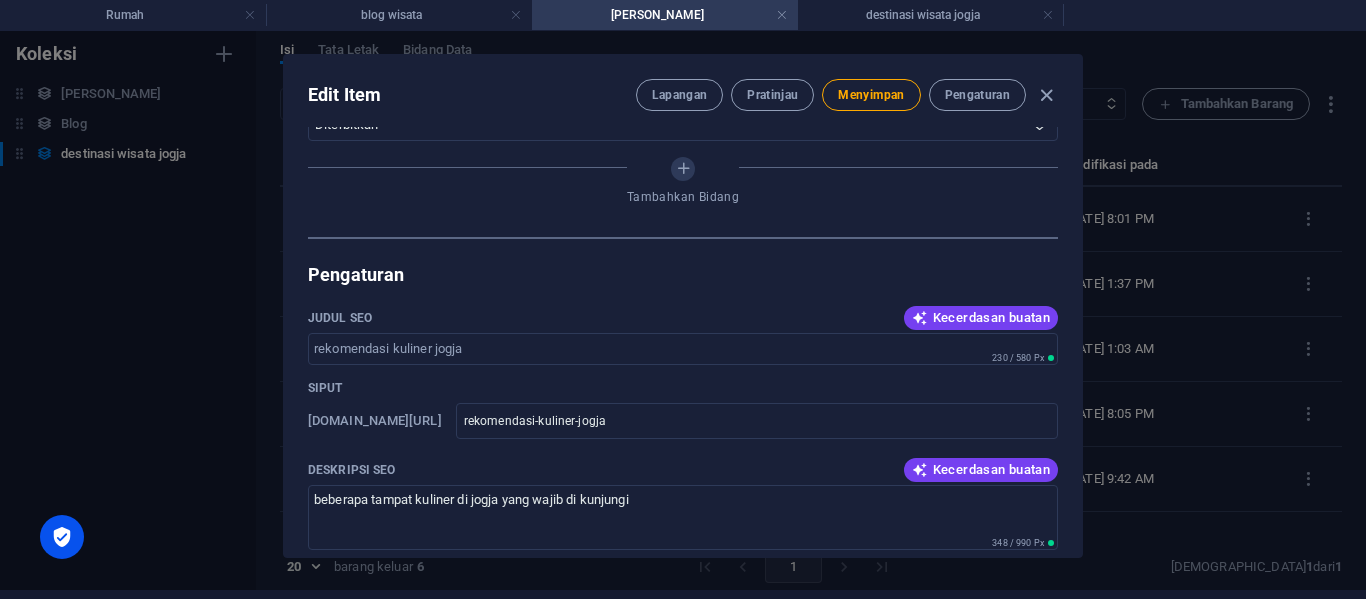 scroll, scrollTop: 1251, scrollLeft: 0, axis: vertical 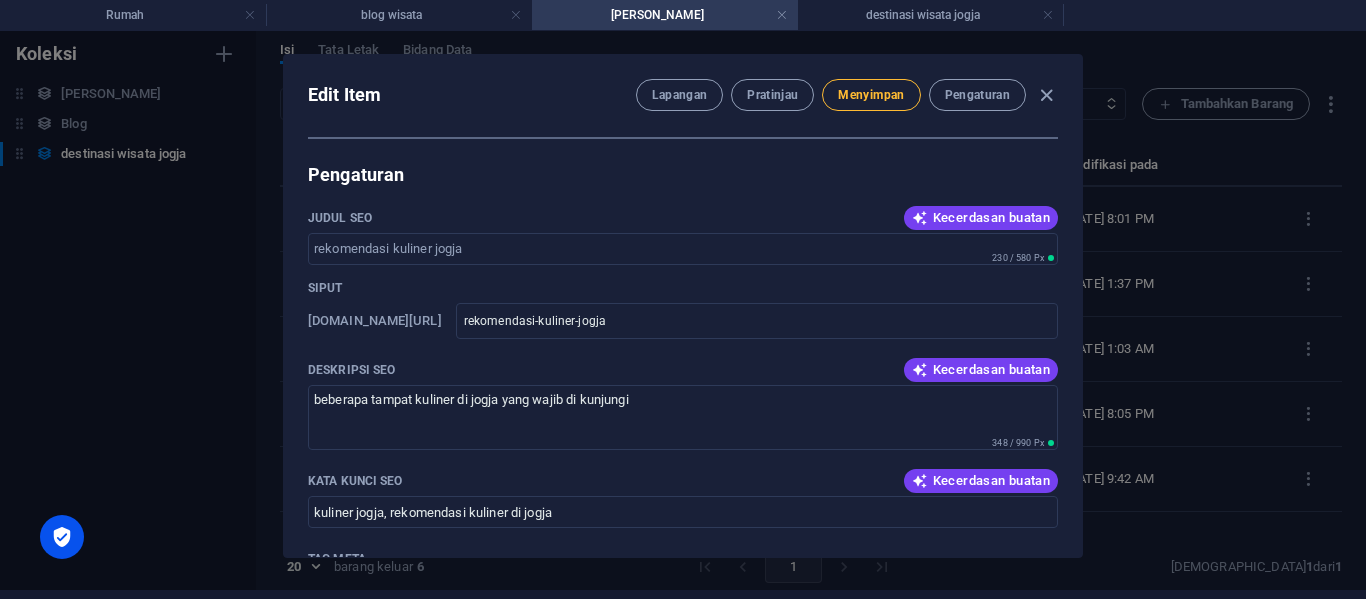 click on "Menyimpan" at bounding box center [871, 95] 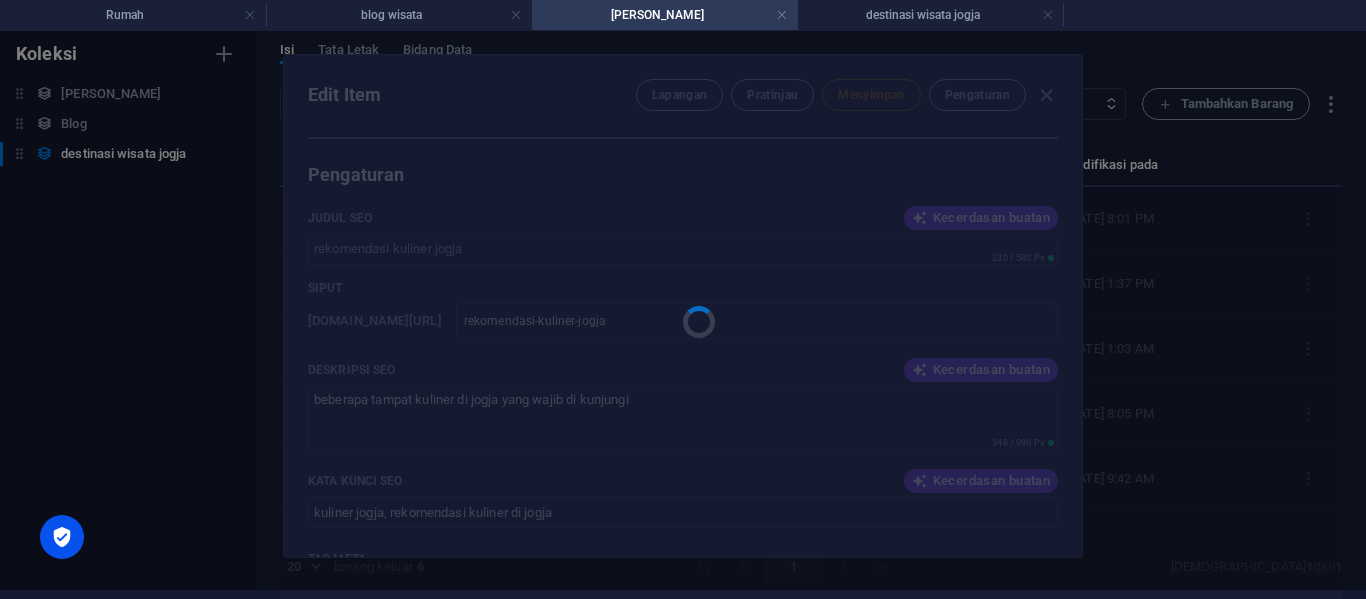 type on "rekomendasi-kuliner-jogja" 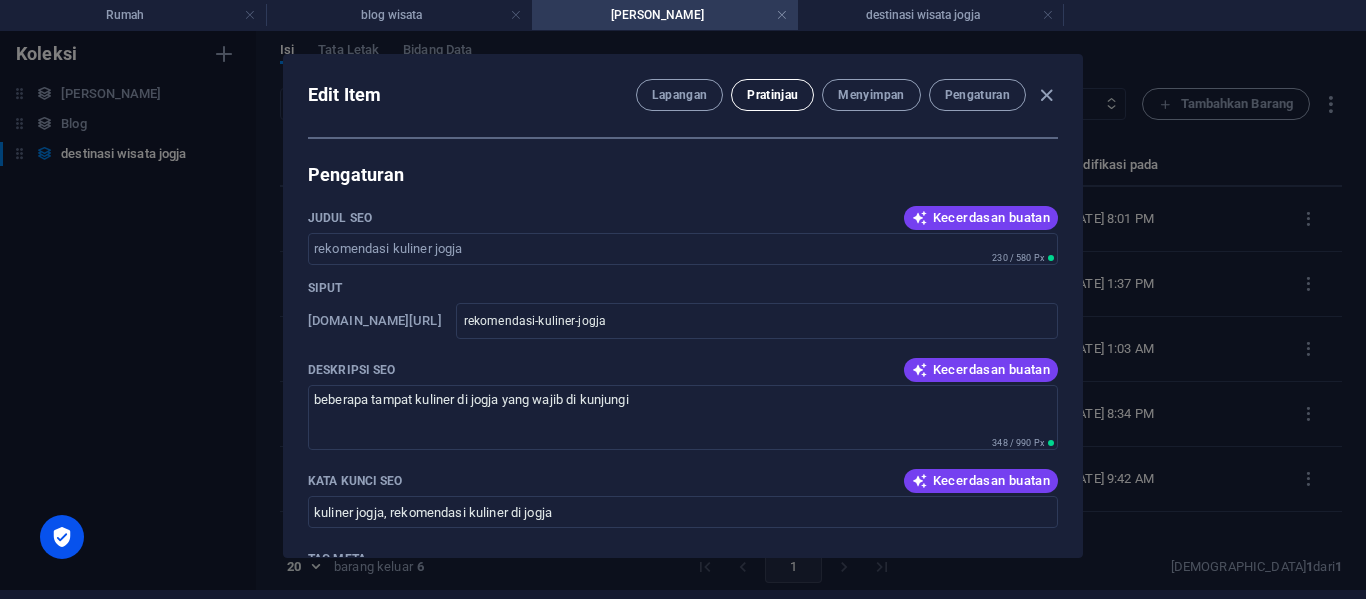 click on "Pratinjau" at bounding box center (772, 95) 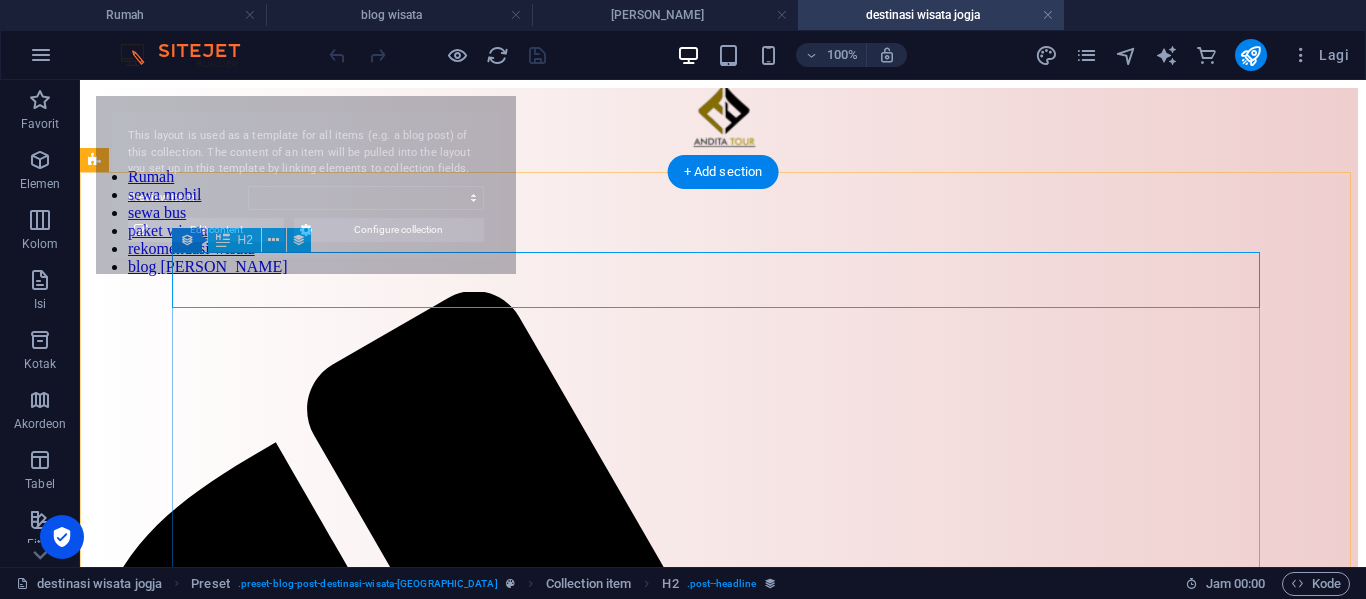 scroll, scrollTop: 0, scrollLeft: 0, axis: both 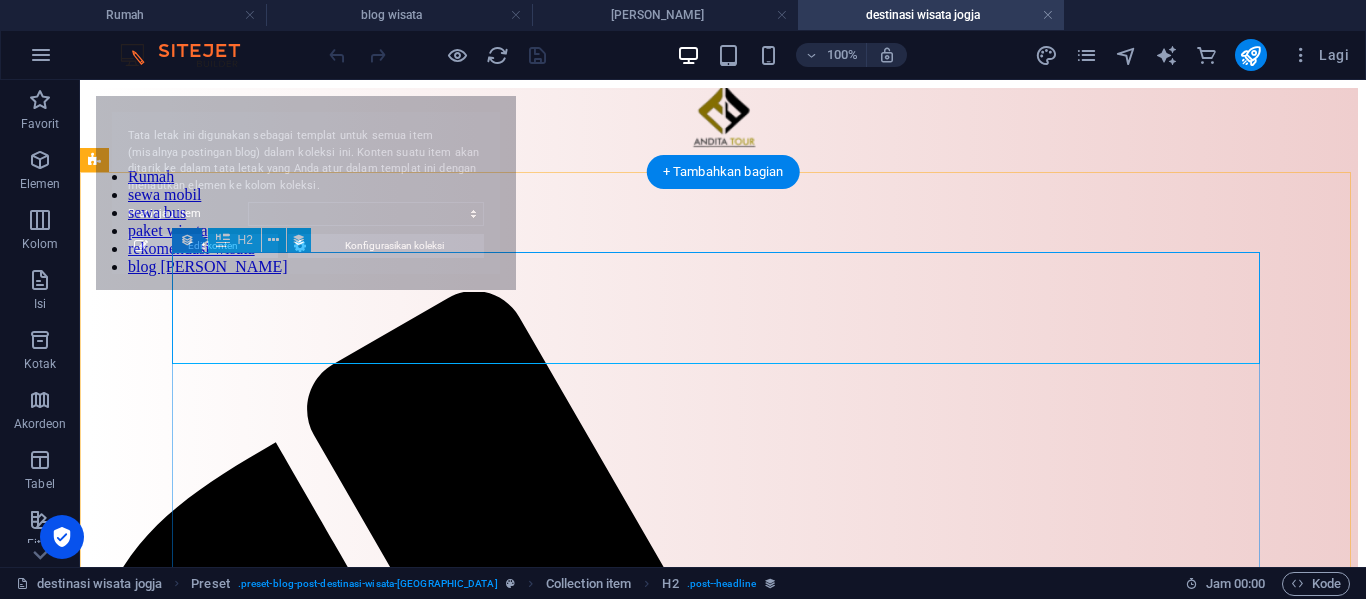 select on "68331cc6f93a3632100a06bc" 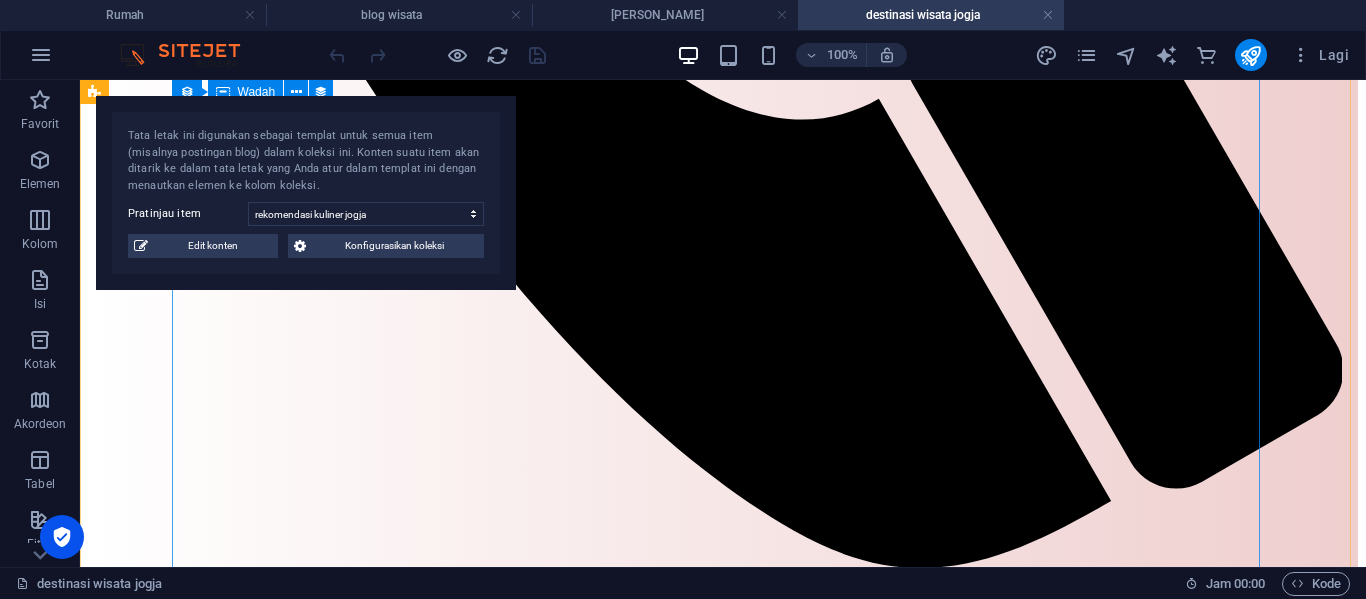 scroll, scrollTop: 1385, scrollLeft: 0, axis: vertical 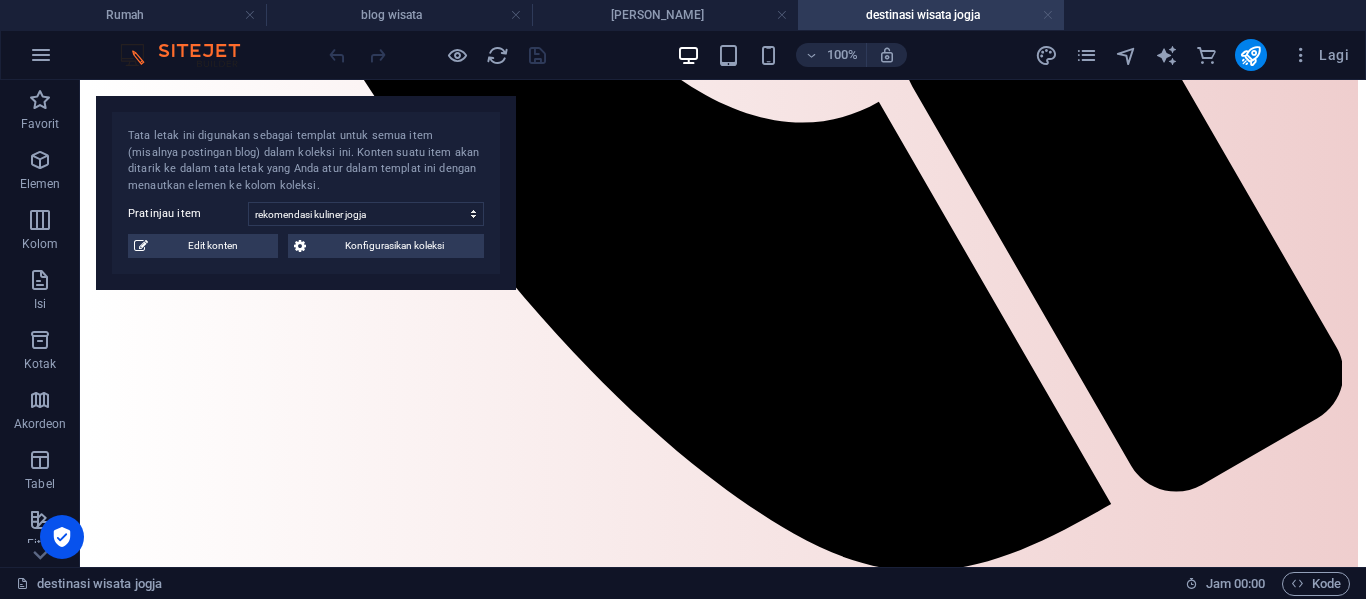 click at bounding box center [1048, 15] 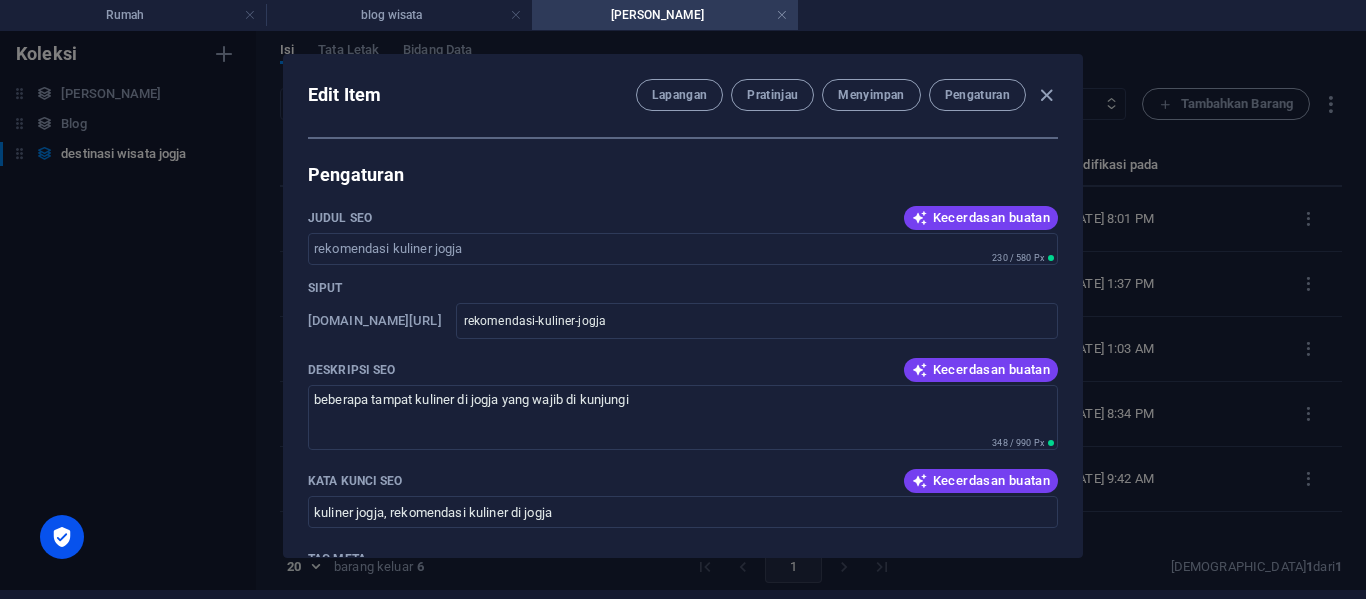 drag, startPoint x: 783, startPoint y: 16, endPoint x: 606, endPoint y: 42, distance: 178.89941 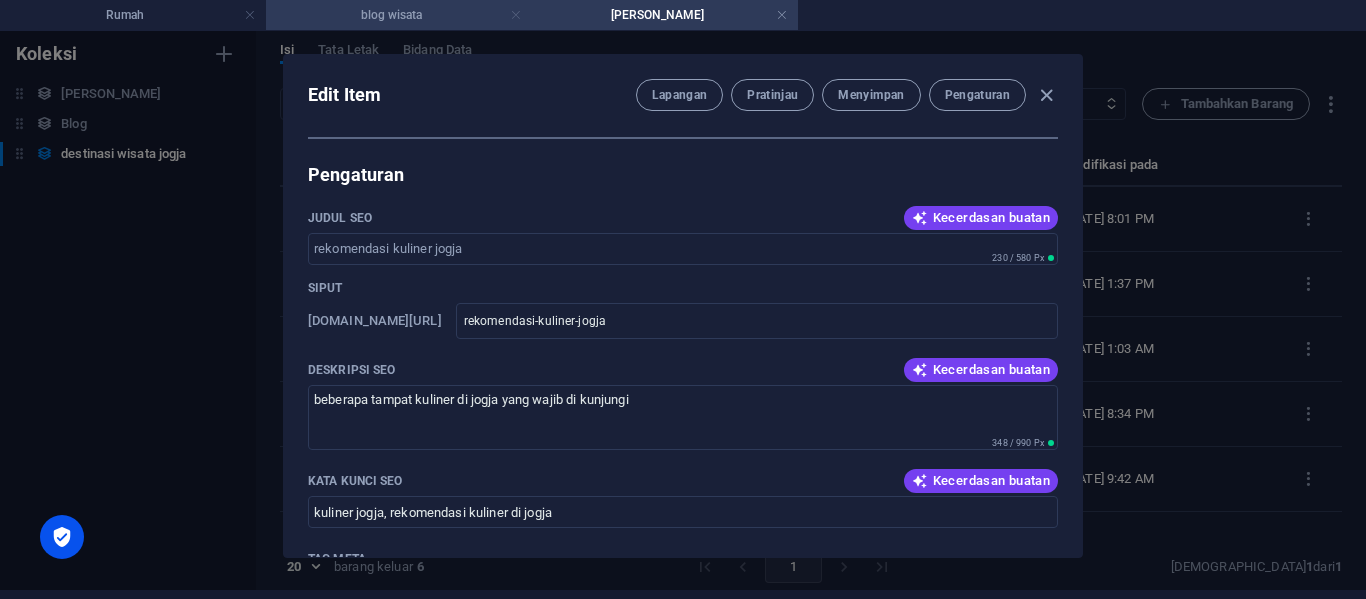click at bounding box center (516, 15) 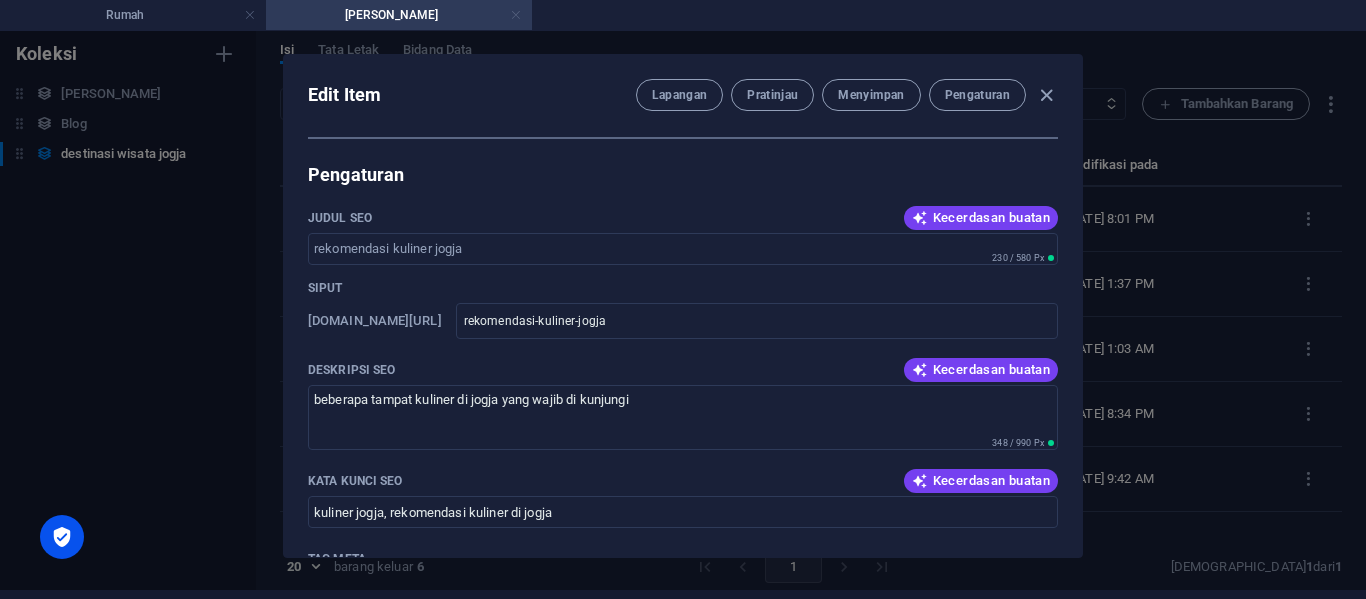 click at bounding box center [516, 15] 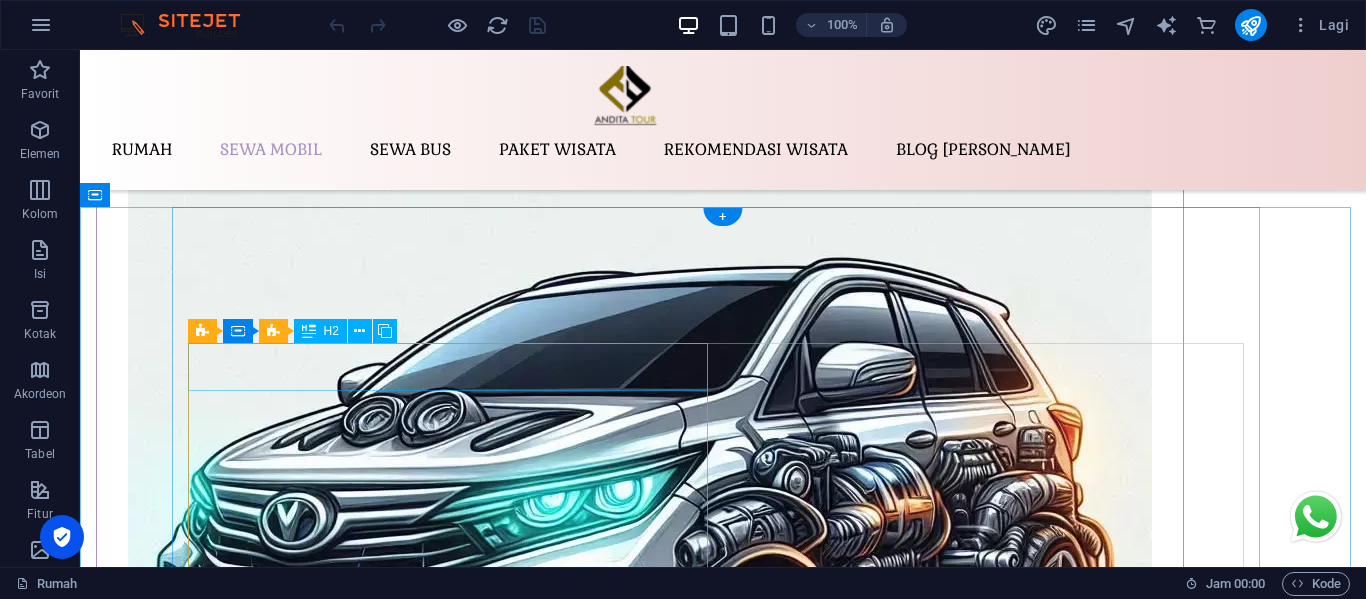 scroll, scrollTop: 2700, scrollLeft: 0, axis: vertical 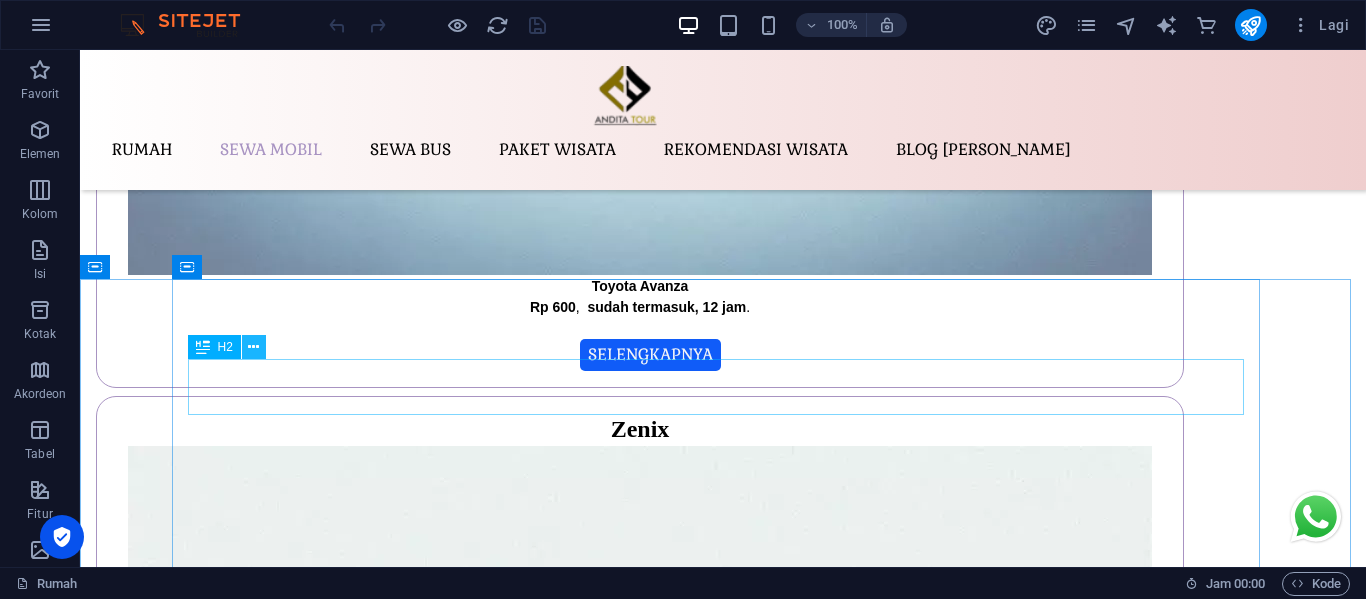 click at bounding box center (253, 347) 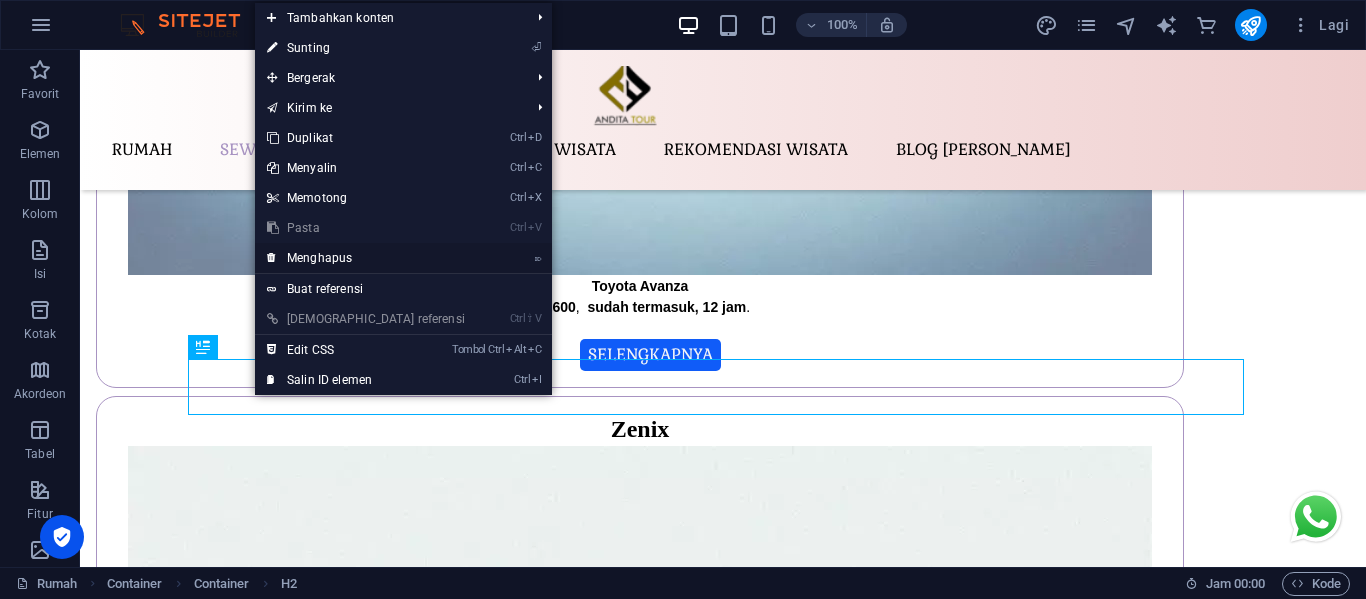 click on "Menghapus" at bounding box center (319, 258) 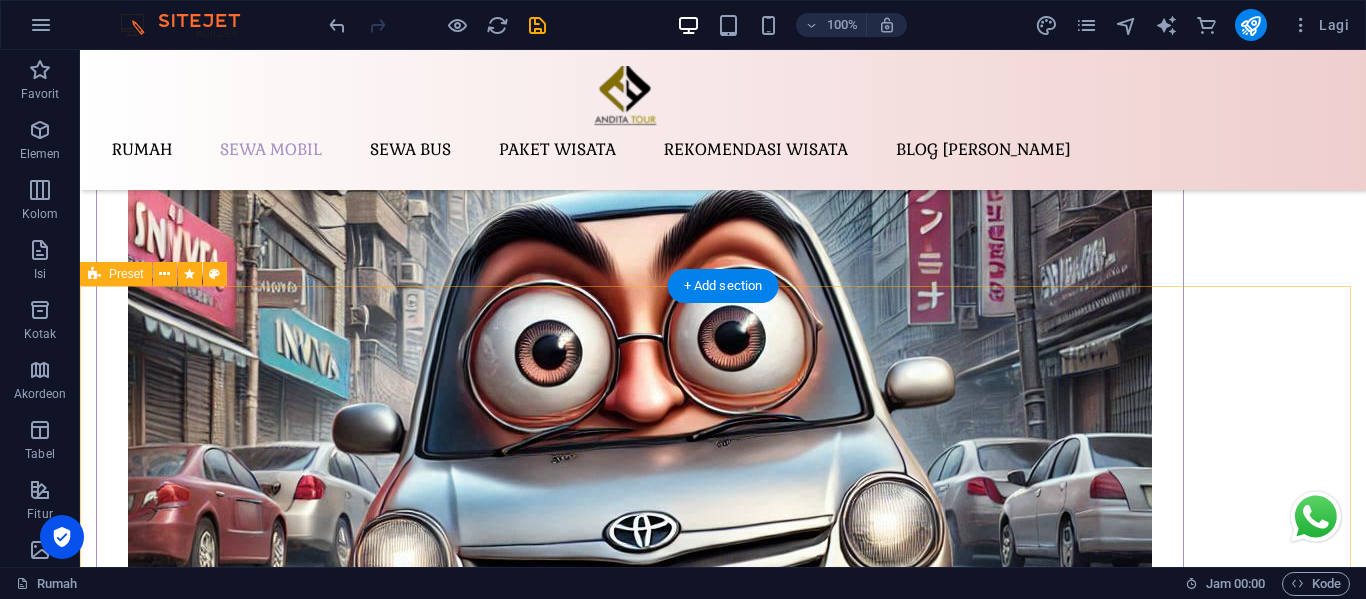 scroll, scrollTop: 4500, scrollLeft: 0, axis: vertical 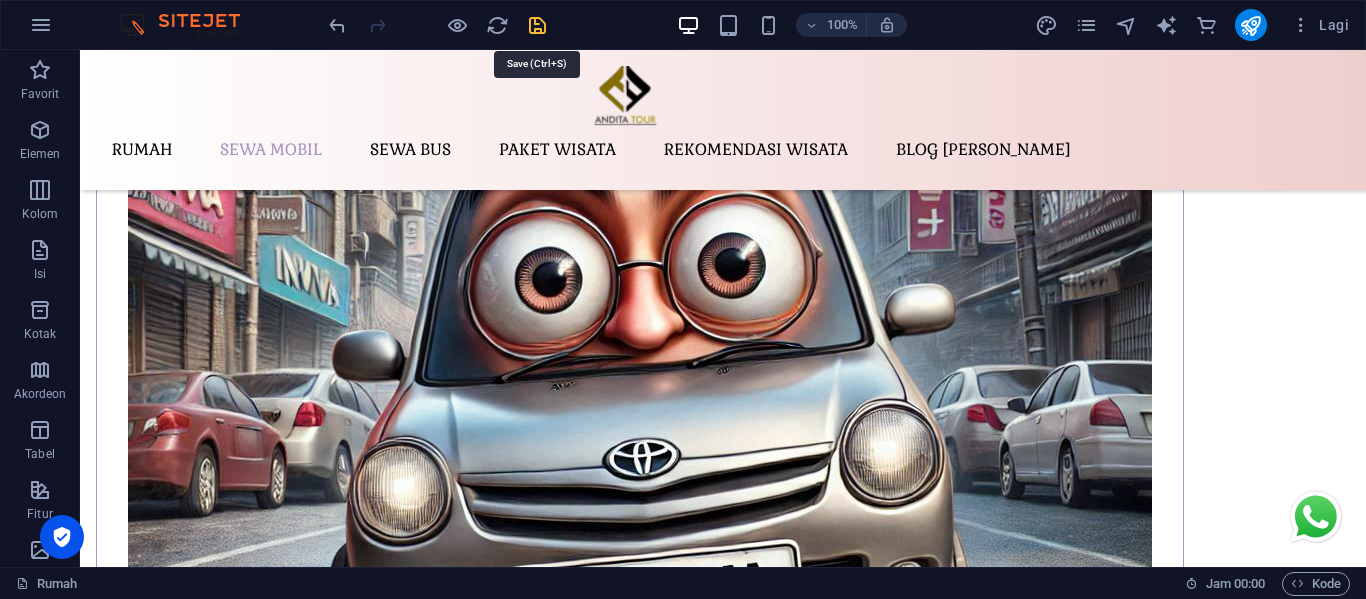 click at bounding box center [537, 25] 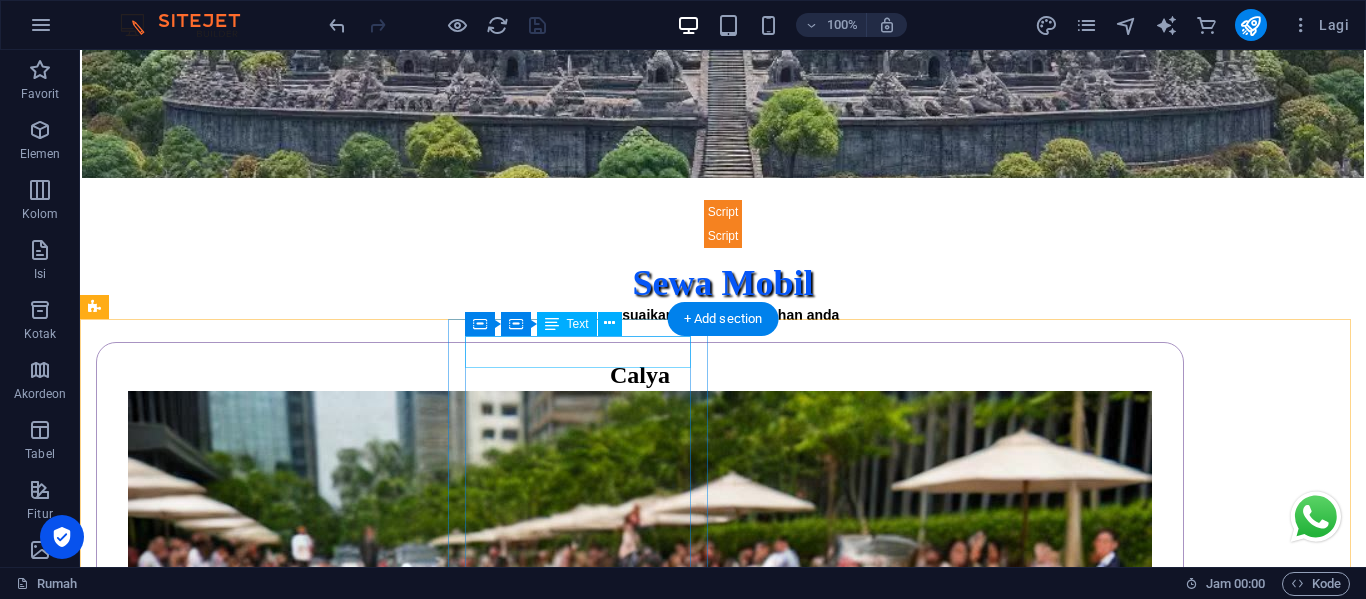 scroll, scrollTop: 400, scrollLeft: 0, axis: vertical 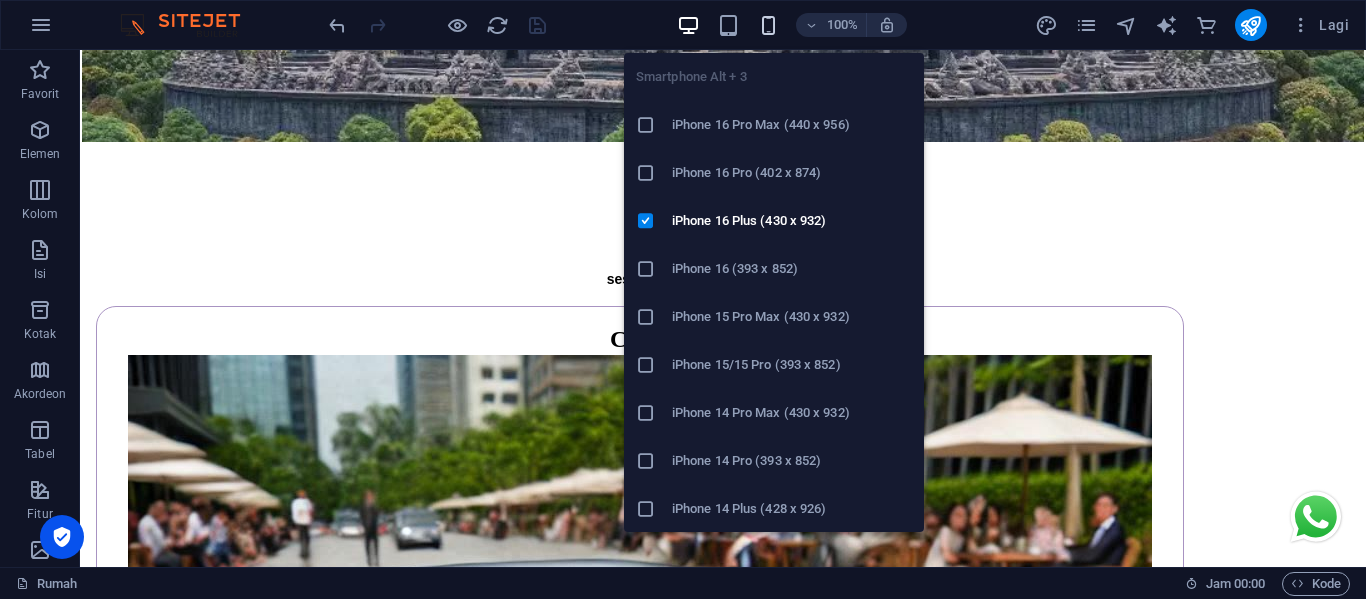 click at bounding box center [768, 25] 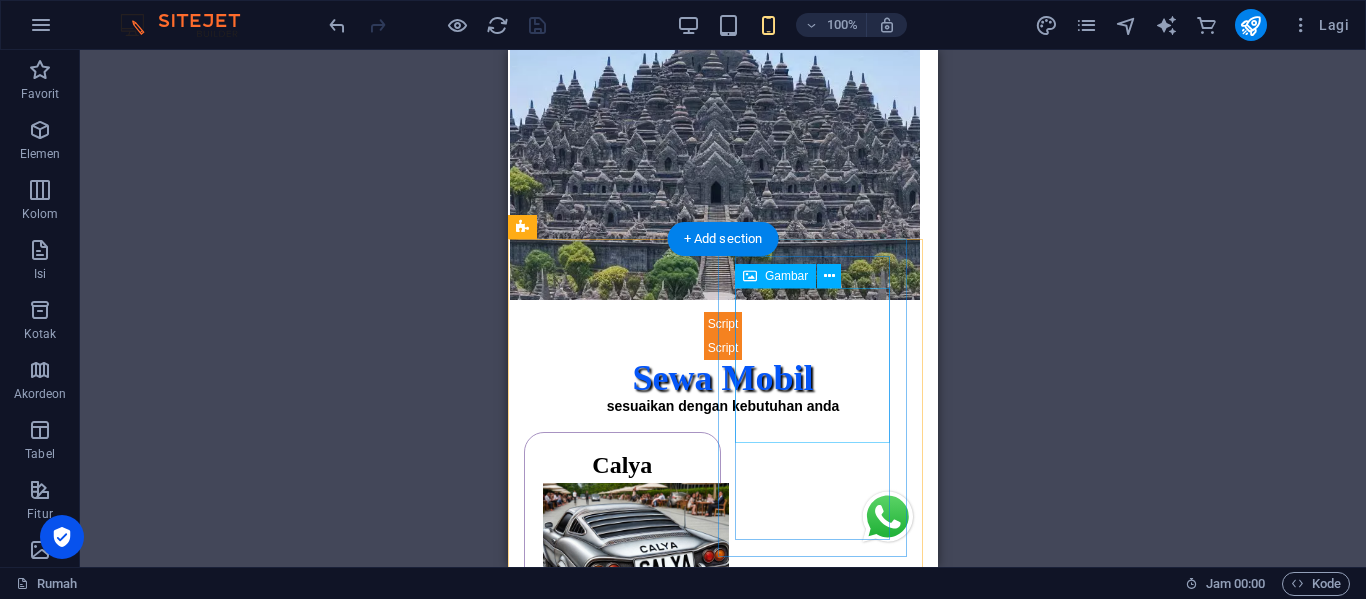 scroll, scrollTop: 700, scrollLeft: 0, axis: vertical 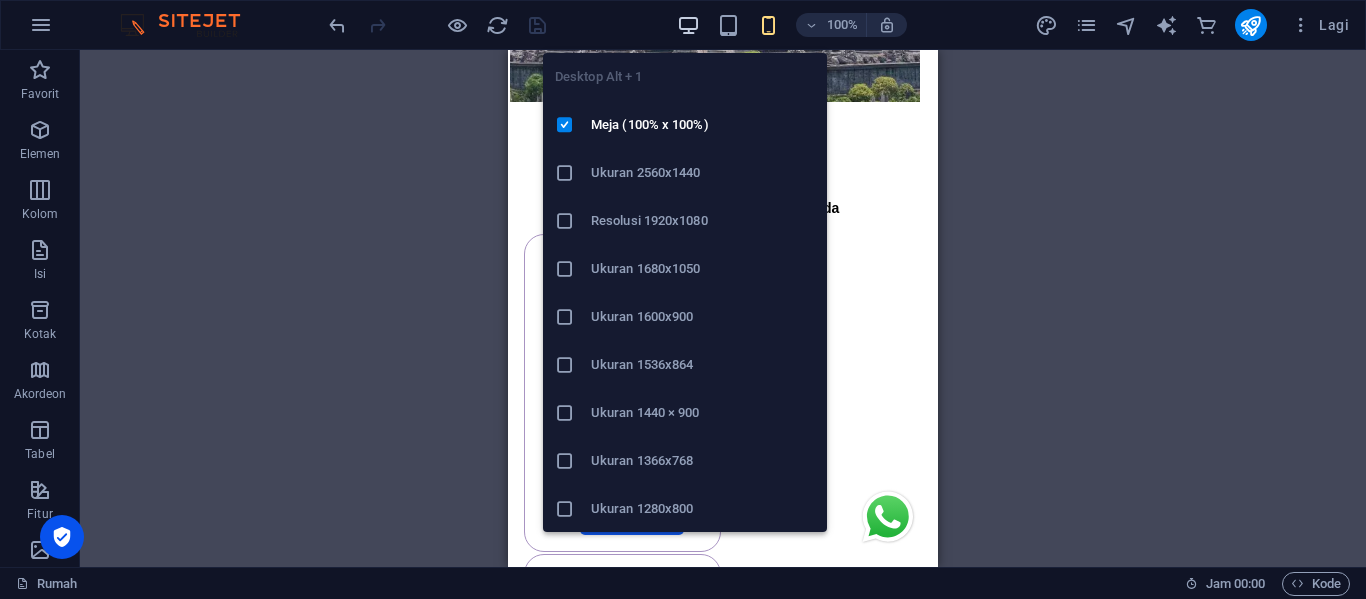 drag, startPoint x: 688, startPoint y: 19, endPoint x: 373, endPoint y: 226, distance: 376.92706 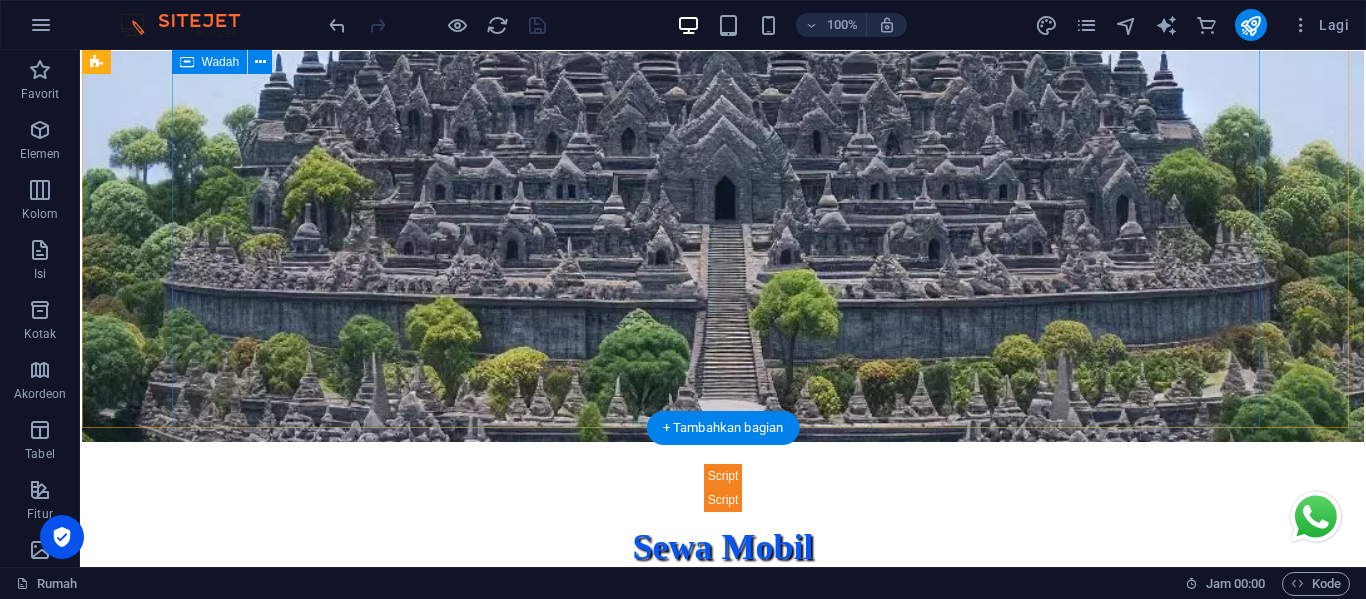 scroll, scrollTop: 200, scrollLeft: 0, axis: vertical 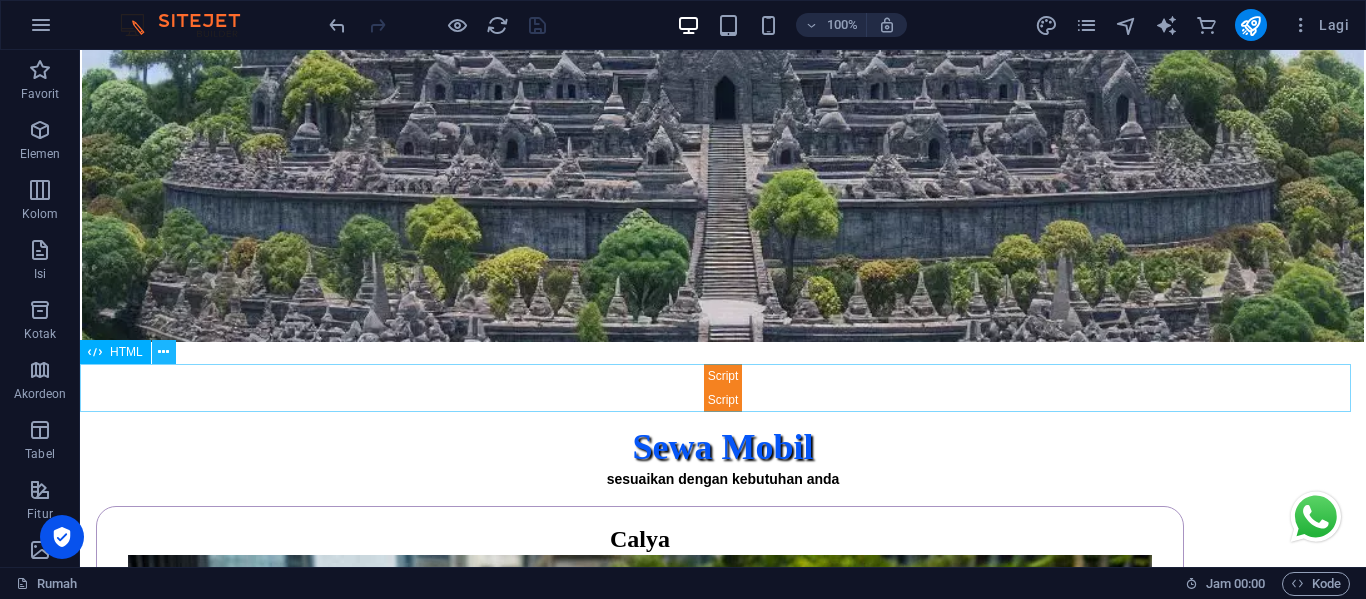 click at bounding box center [163, 352] 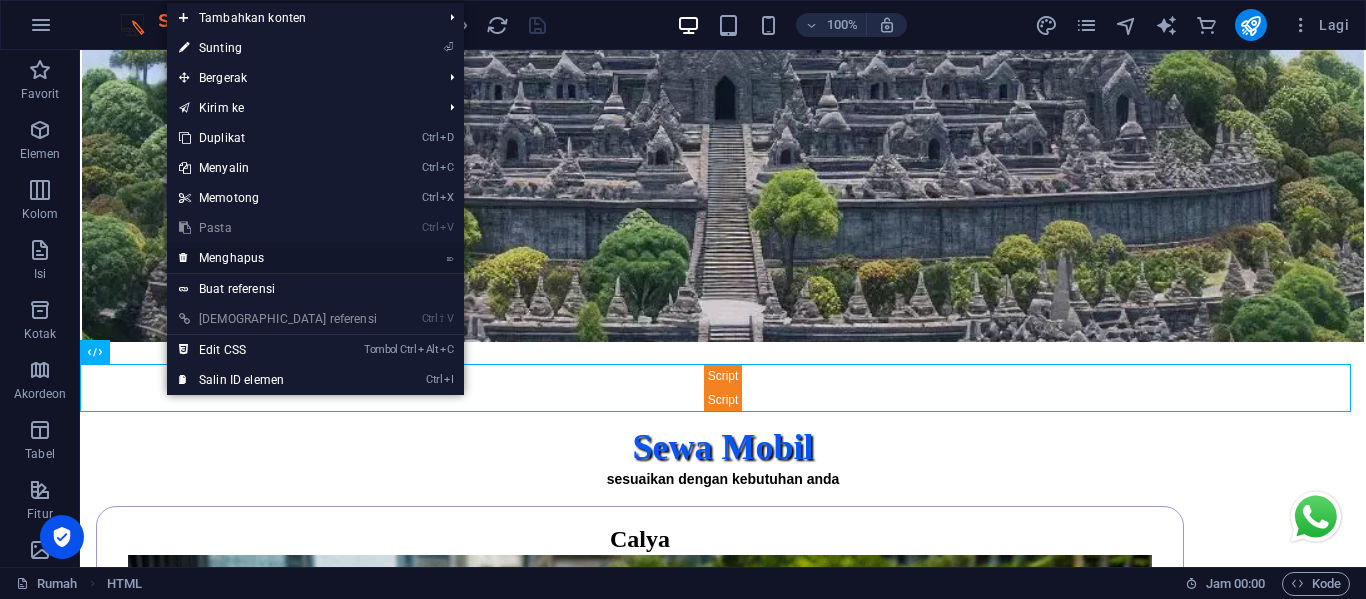 click on "⌦ Menghapus" at bounding box center (278, 258) 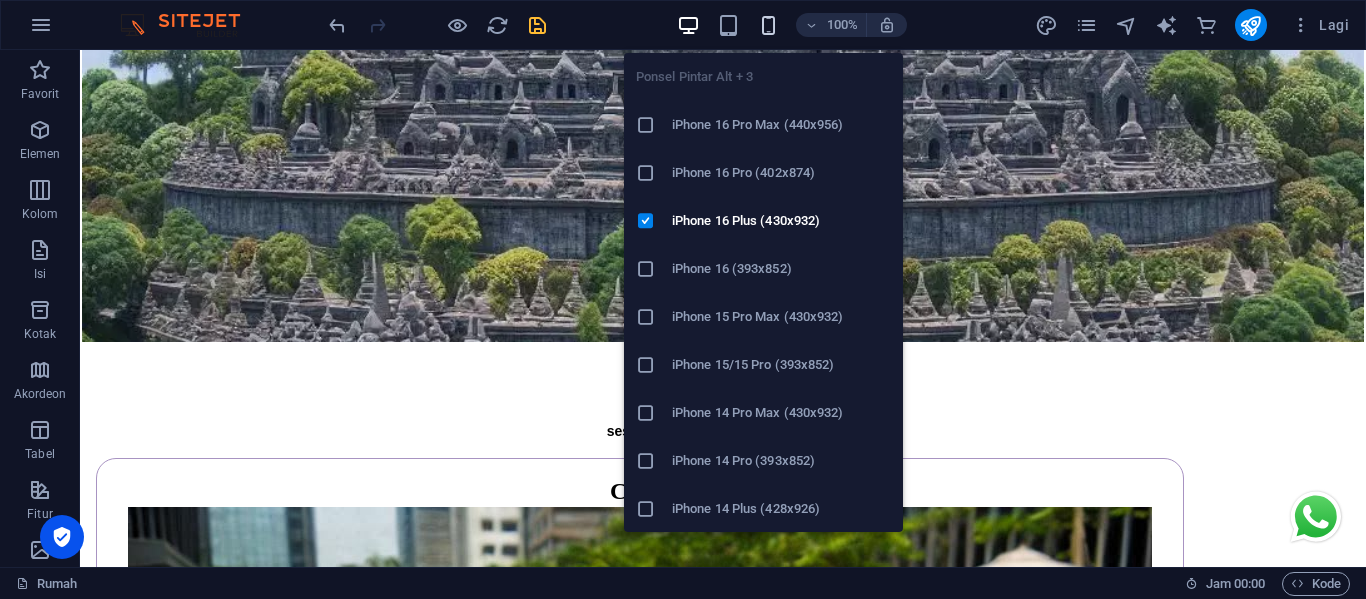 click at bounding box center [768, 25] 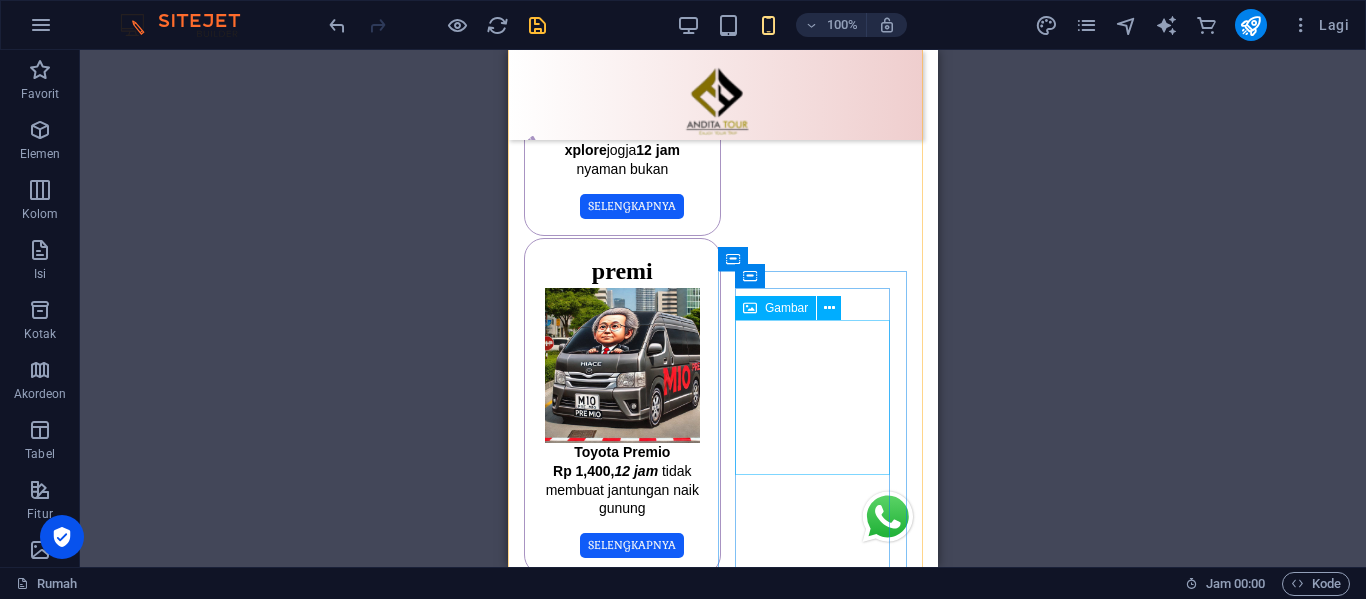 scroll, scrollTop: 2000, scrollLeft: 0, axis: vertical 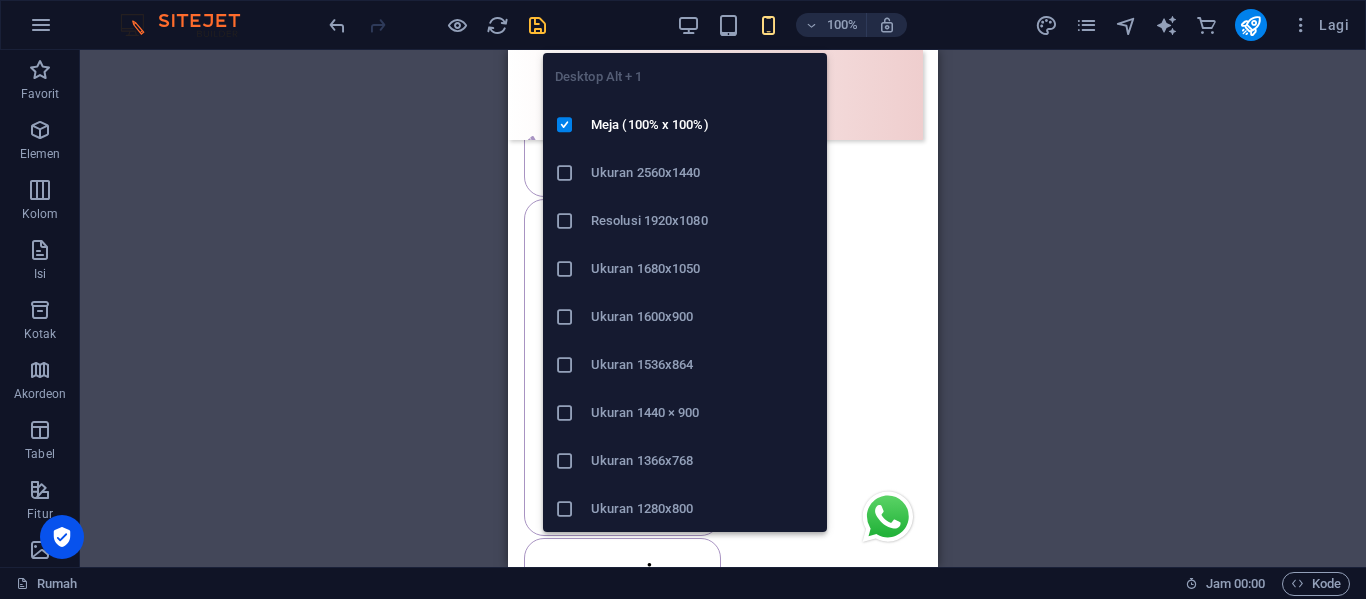 drag, startPoint x: 682, startPoint y: 23, endPoint x: 527, endPoint y: 29, distance: 155.11609 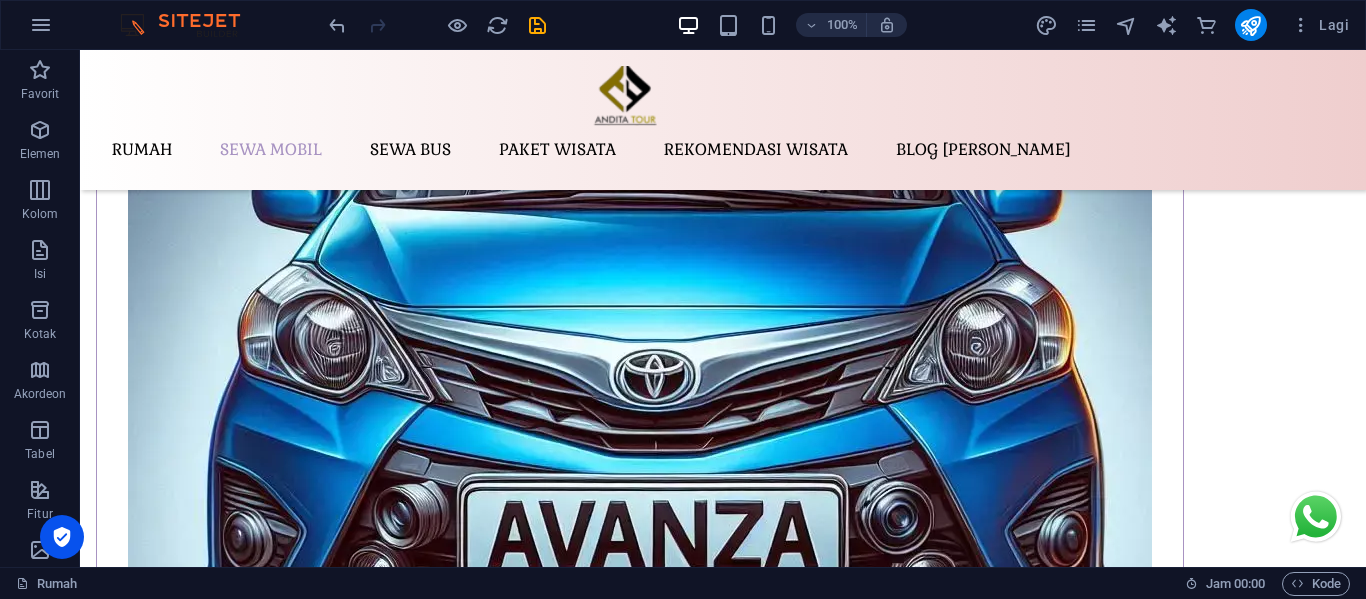 drag, startPoint x: 547, startPoint y: 27, endPoint x: 542, endPoint y: 39, distance: 13 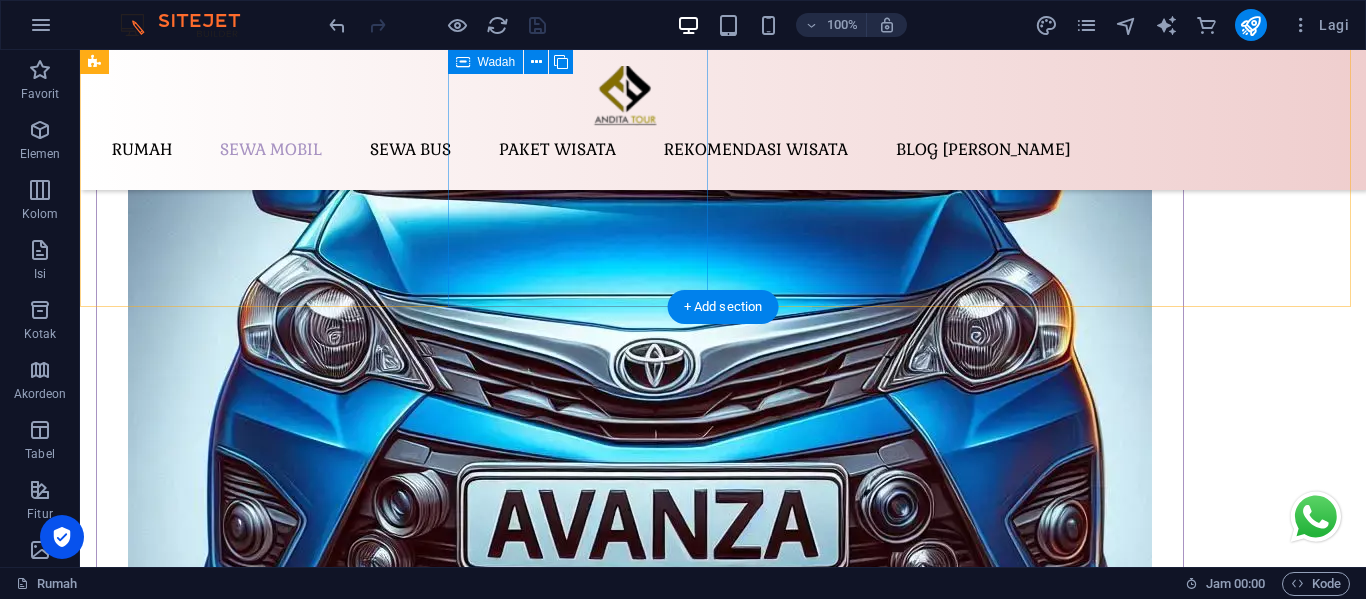 scroll, scrollTop: 1722, scrollLeft: 0, axis: vertical 